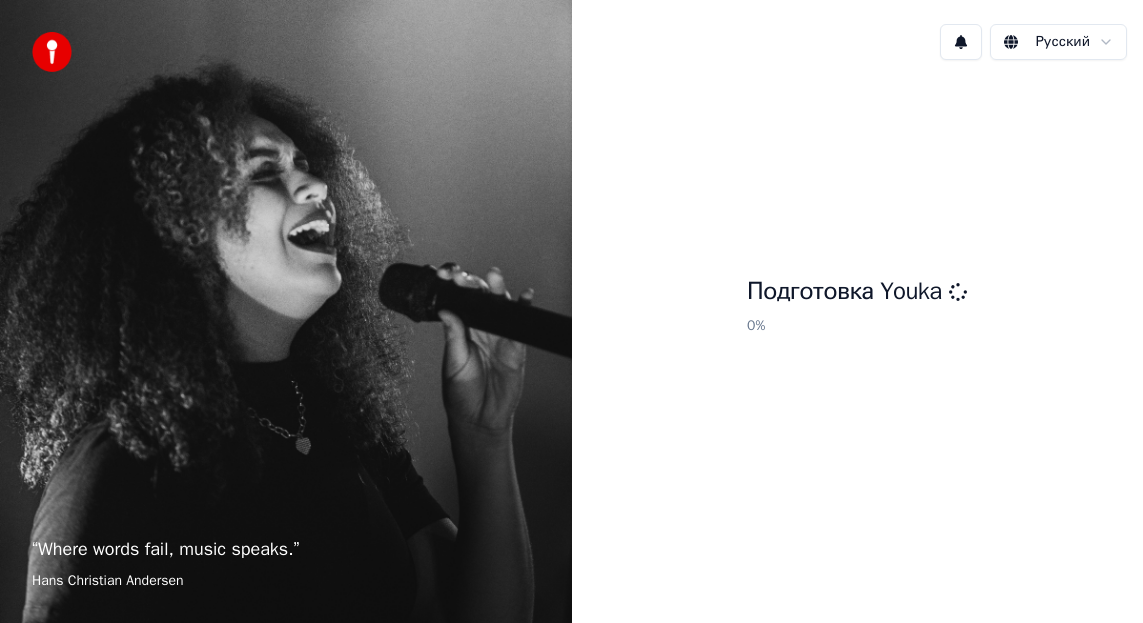 scroll, scrollTop: 0, scrollLeft: 0, axis: both 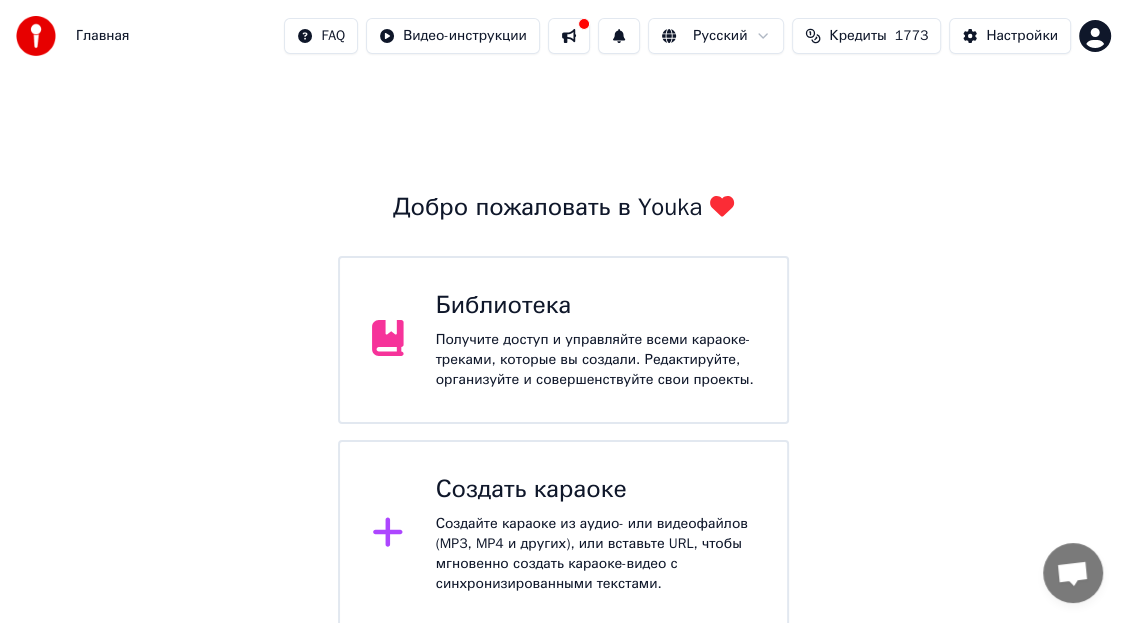click at bounding box center (396, 534) 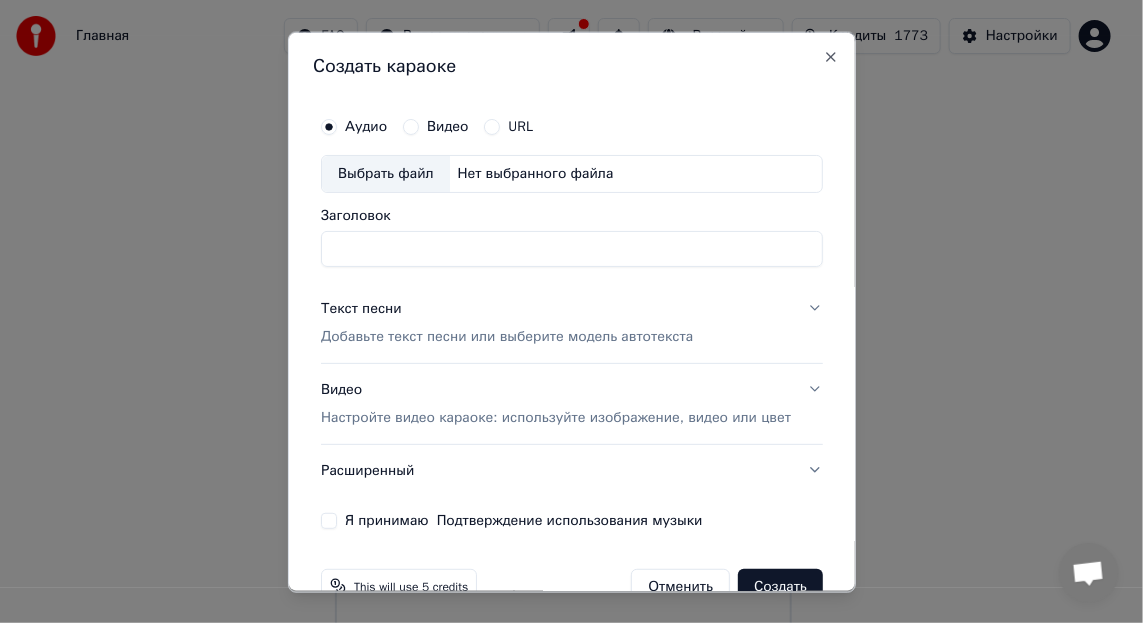 click on "Заголовок" at bounding box center [571, 248] 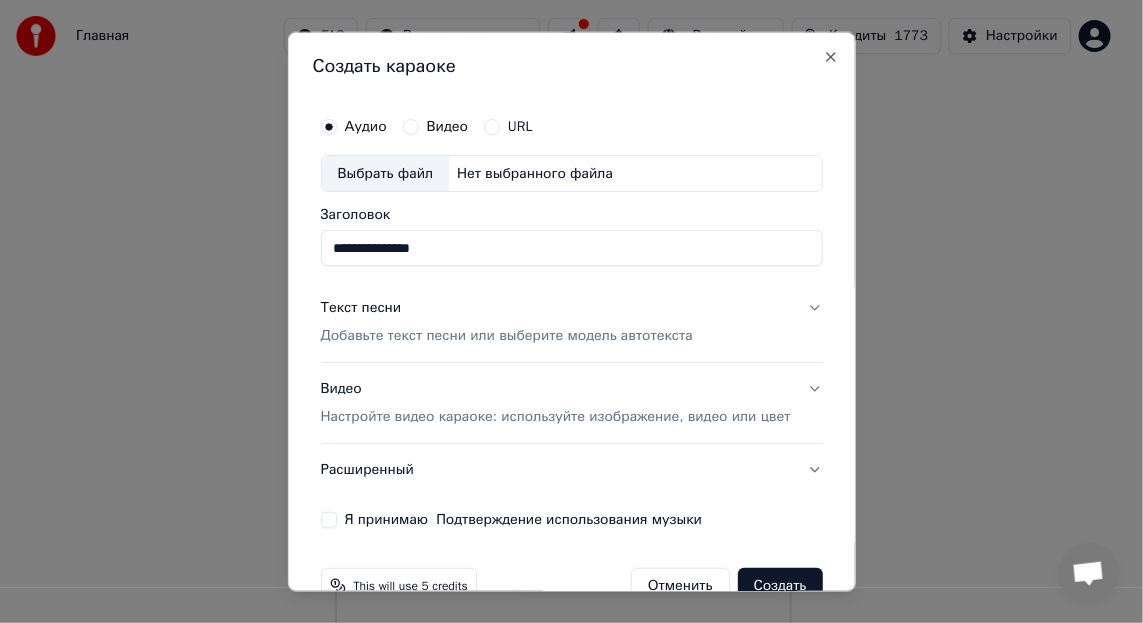click on "Выбрать файл" at bounding box center (385, 173) 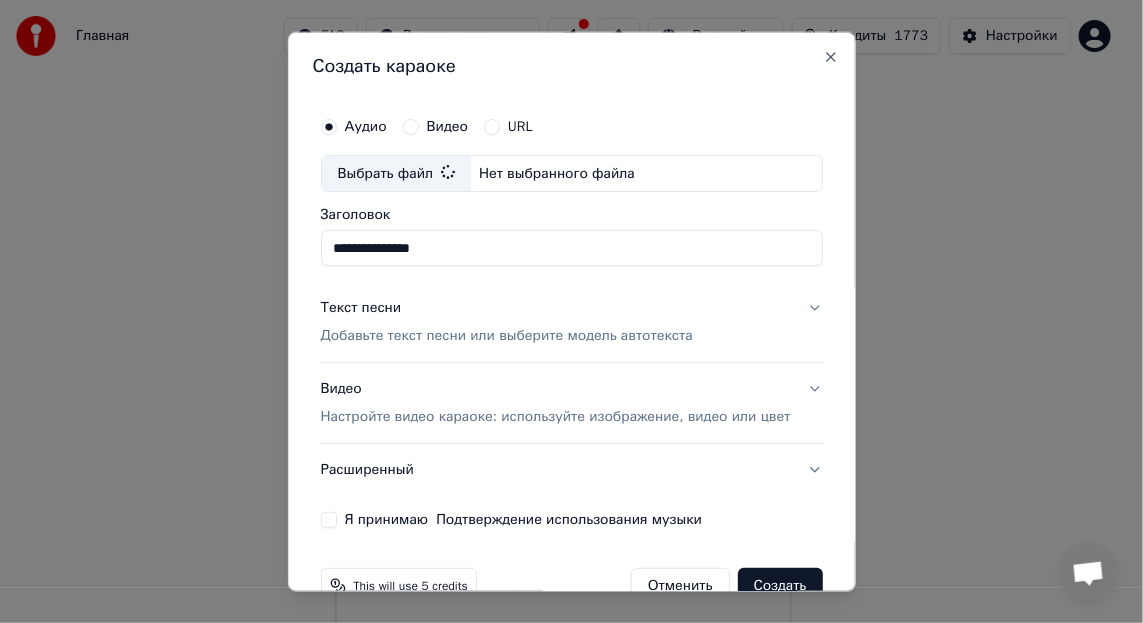 type on "**********" 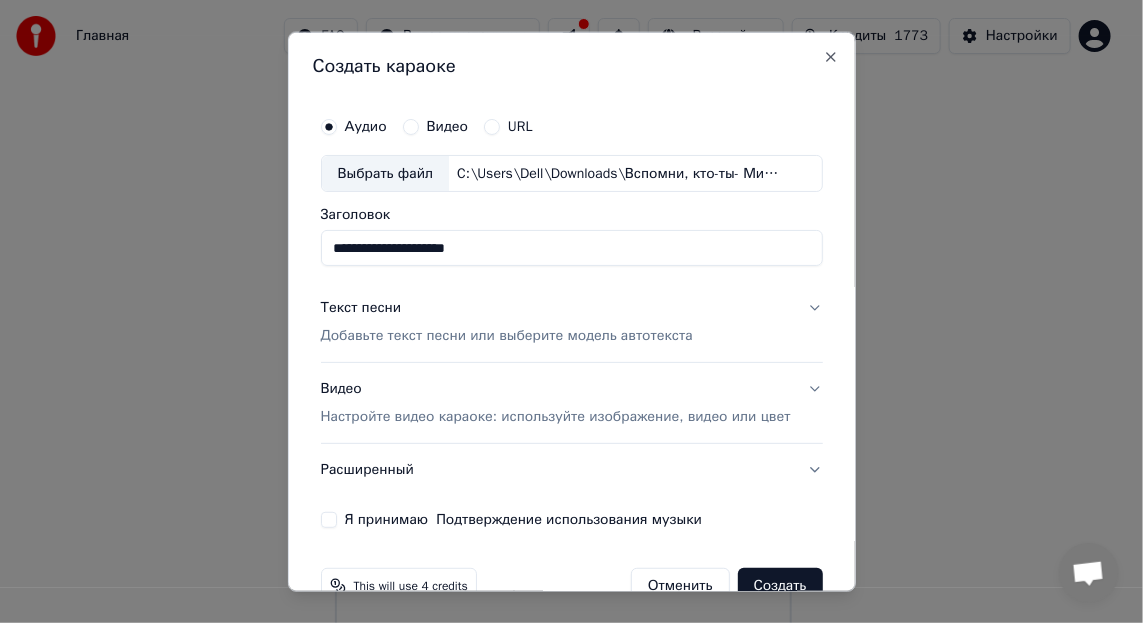 click on "Добавьте текст песни или выберите модель автотекста" at bounding box center [506, 336] 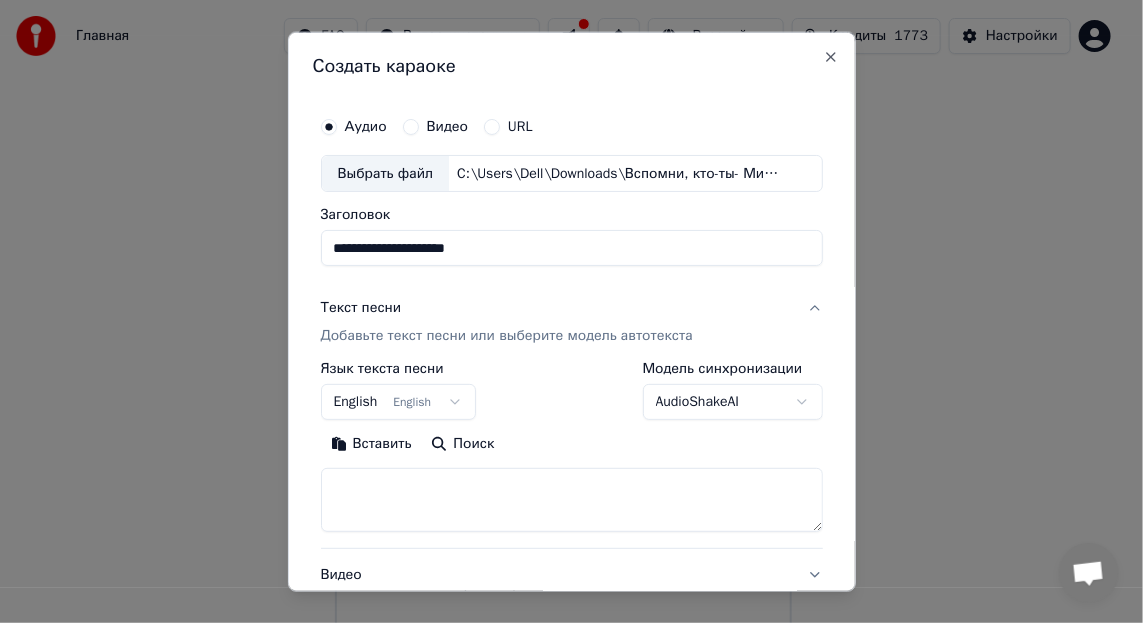 click on "Вставить" at bounding box center [370, 444] 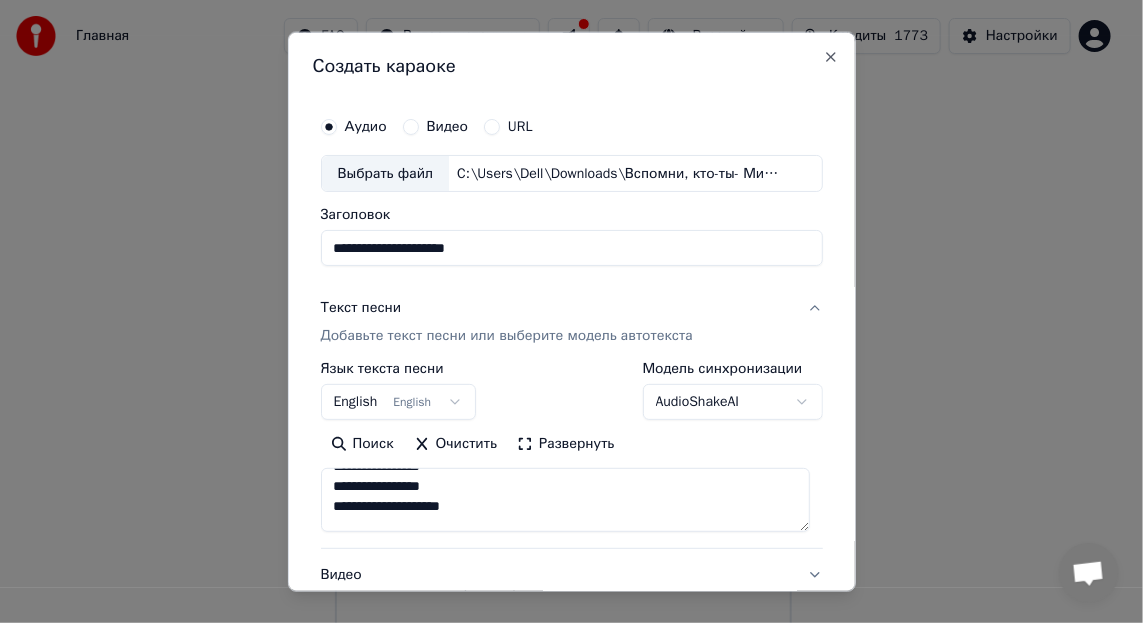 type on "**********" 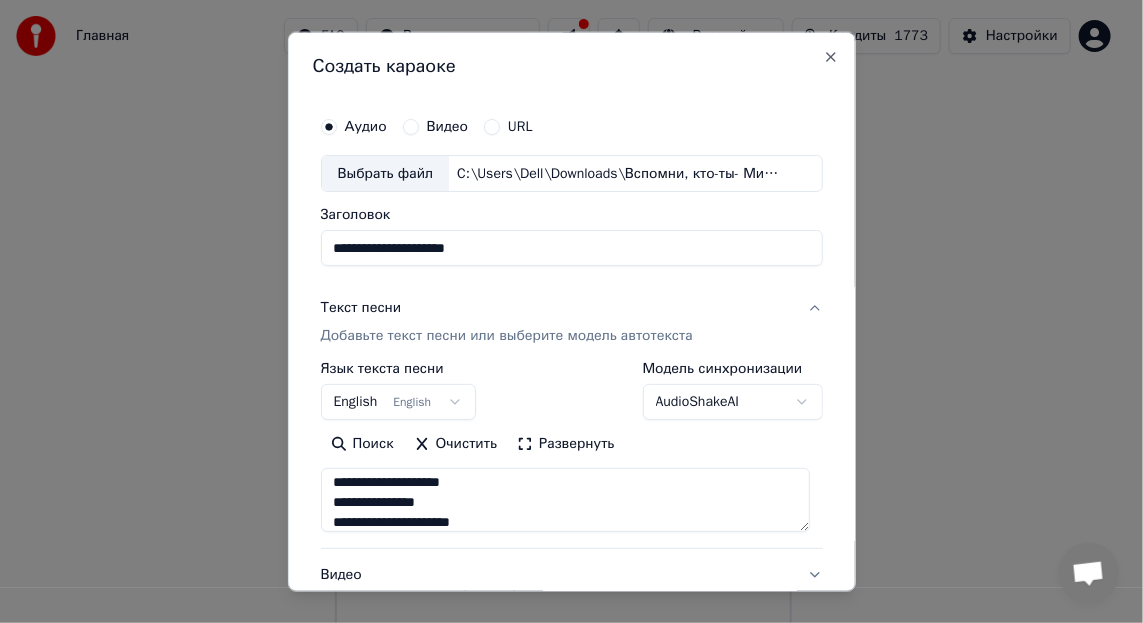 scroll, scrollTop: 999, scrollLeft: 0, axis: vertical 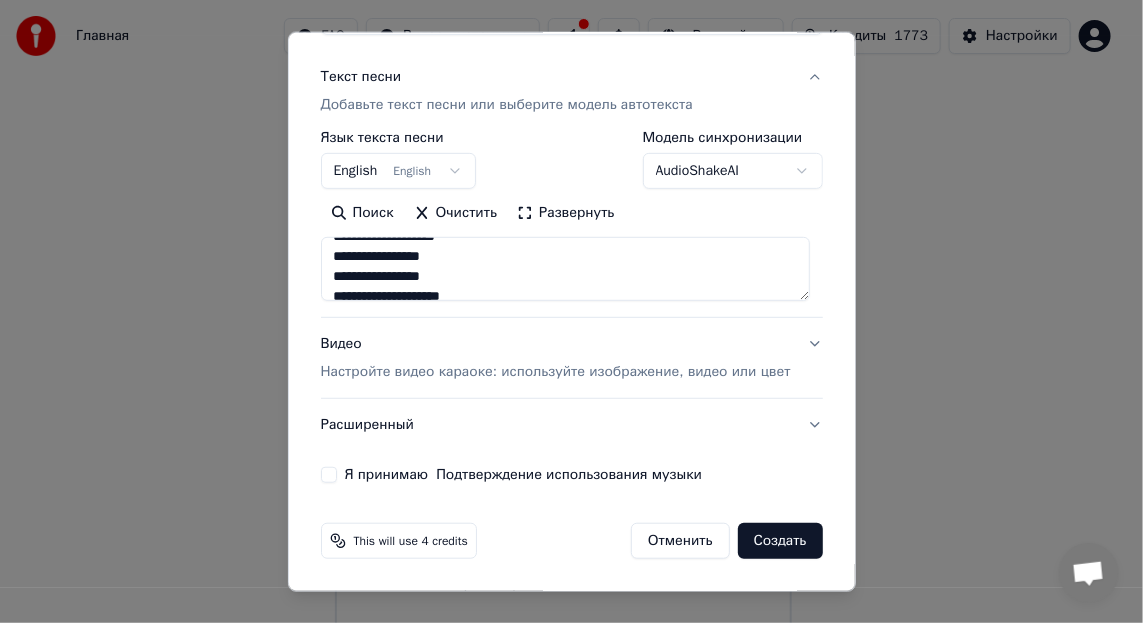 click on "Я принимаю   Подтверждение использования музыки" at bounding box center [328, 475] 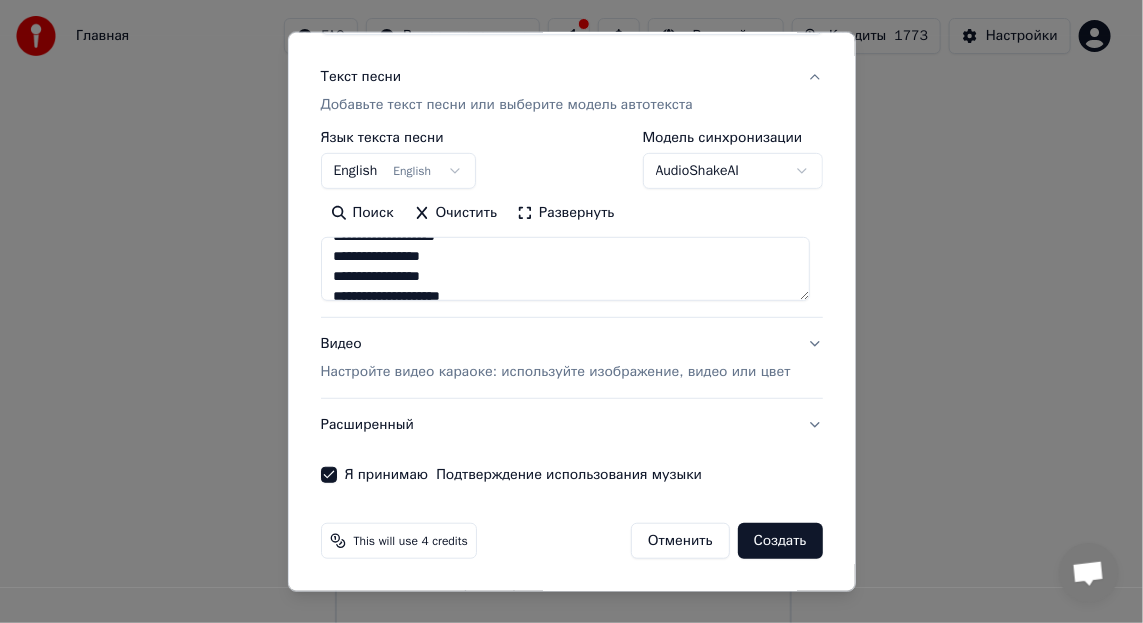 click on "Создать" at bounding box center (780, 541) 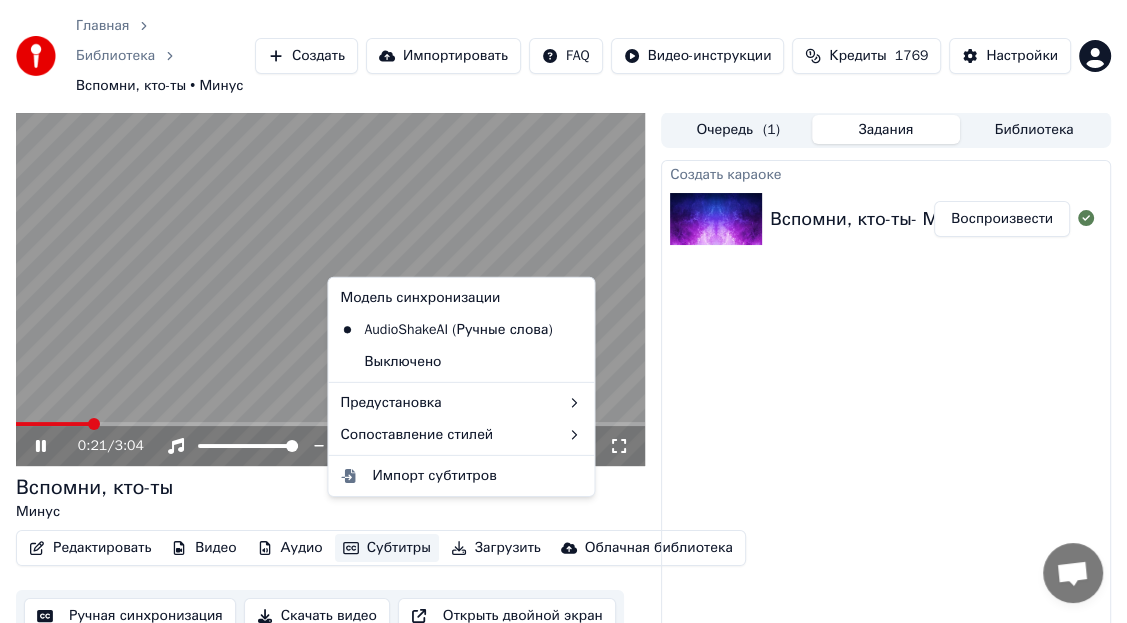 click on "Субтитры" at bounding box center [387, 548] 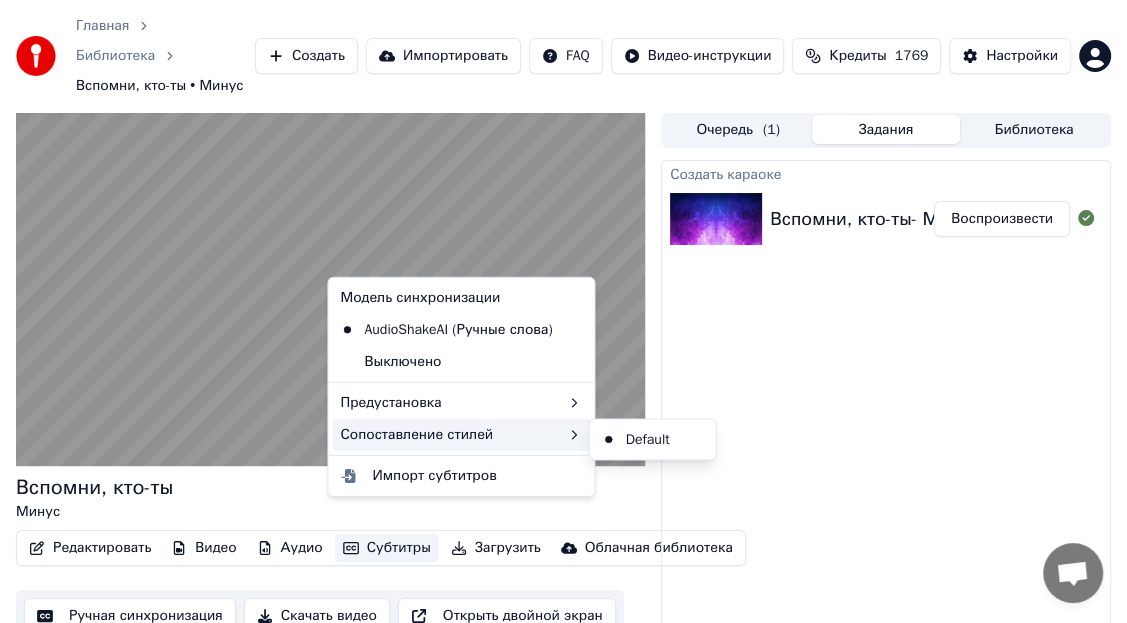 click on "Сопоставление стилей" at bounding box center (461, 435) 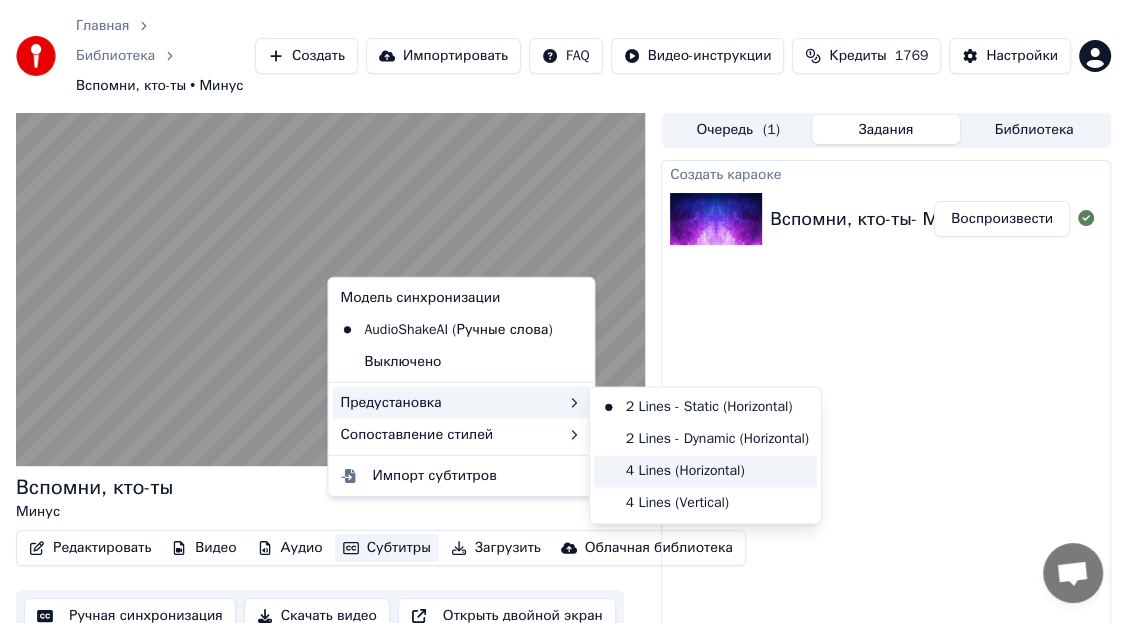 click on "4 Lines (Horizontal)" at bounding box center [705, 471] 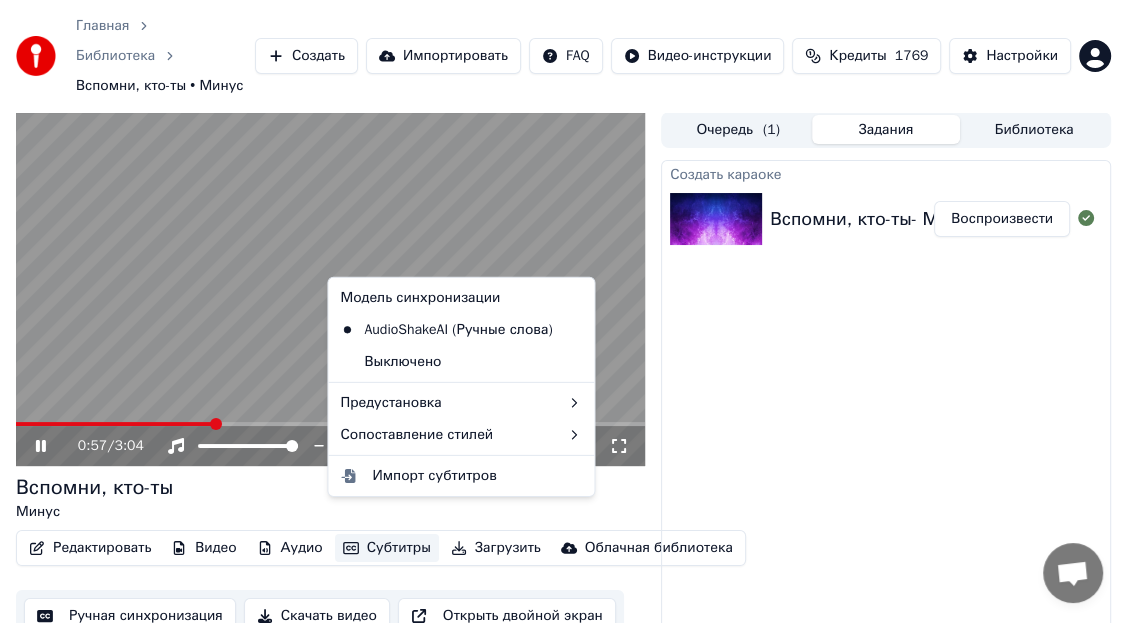 click on "Субтитры" at bounding box center [387, 548] 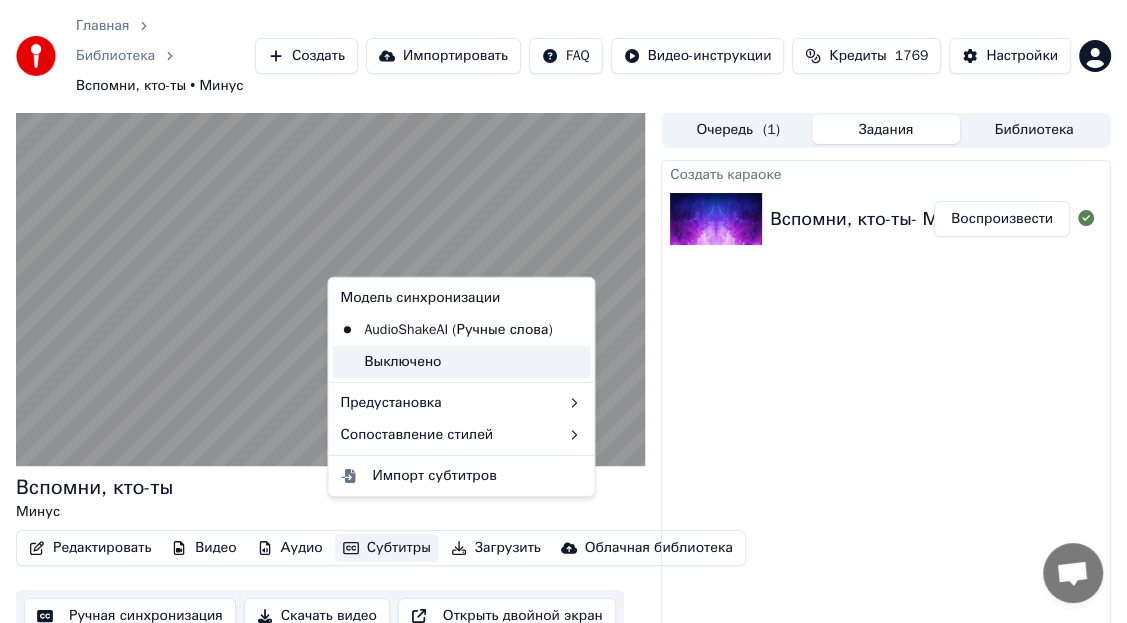 click on "Выключено" at bounding box center (461, 362) 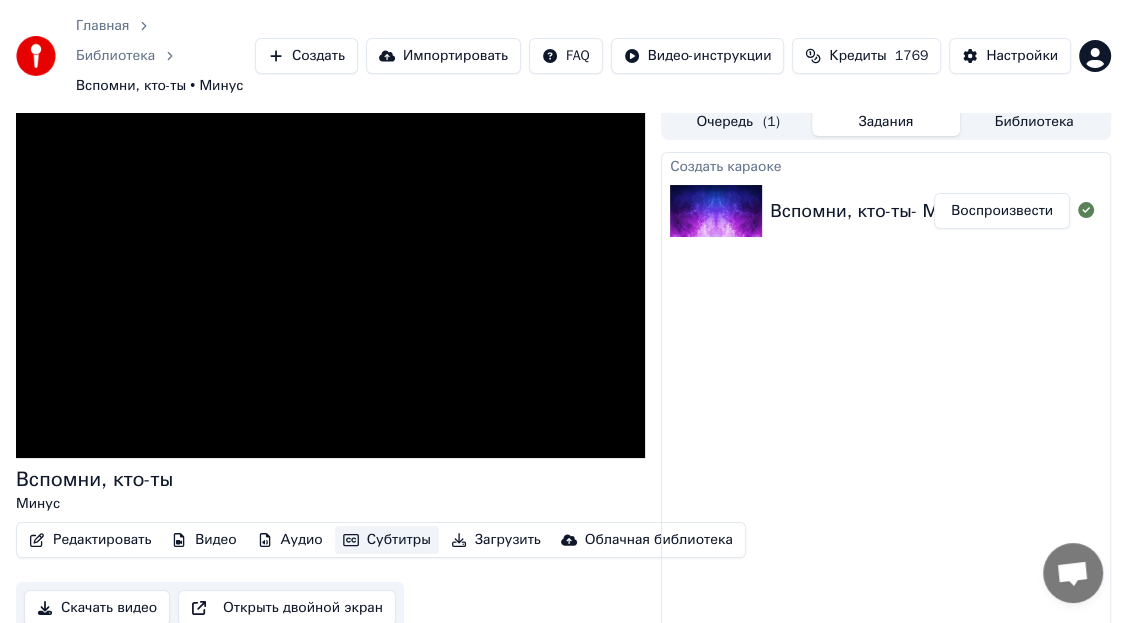 scroll, scrollTop: 0, scrollLeft: 0, axis: both 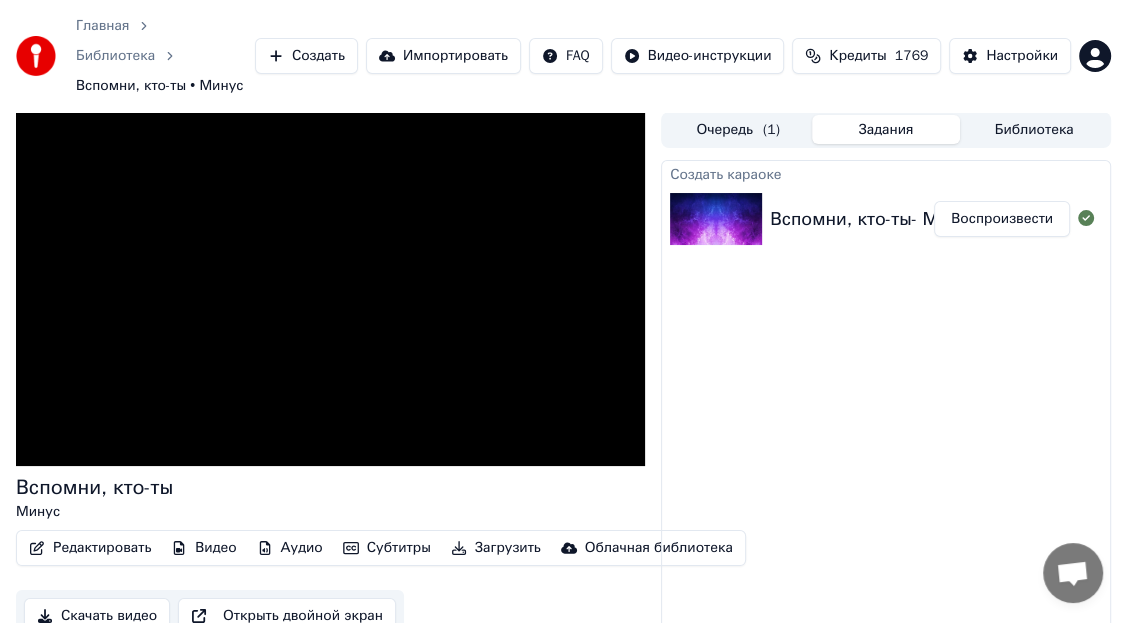 click on "Открыть двойной экран" at bounding box center [287, 616] 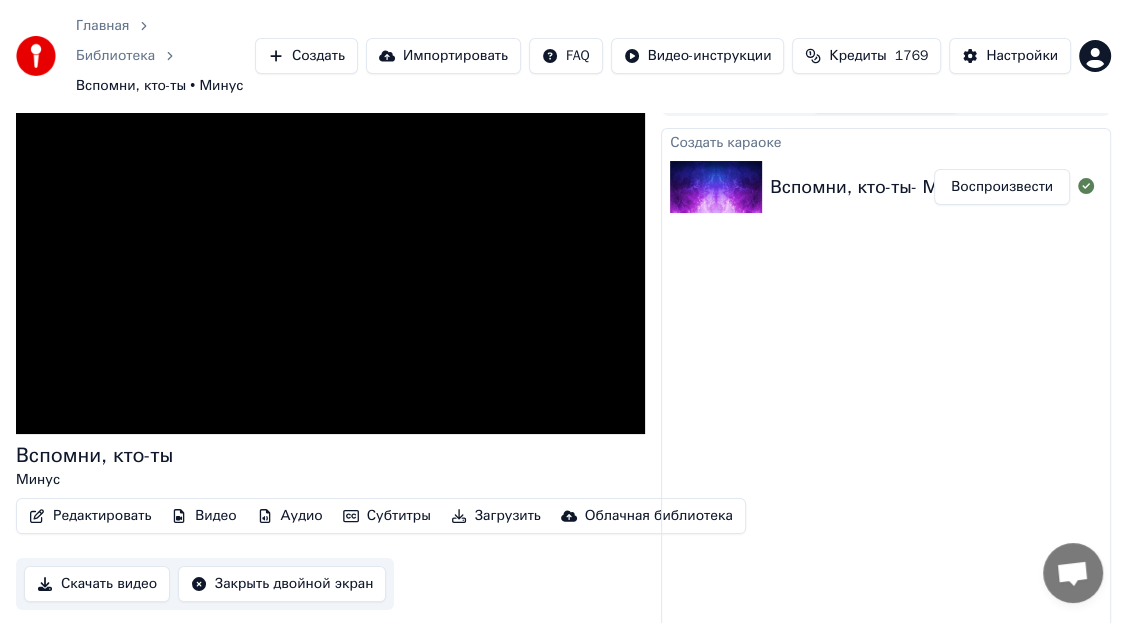 scroll, scrollTop: 36, scrollLeft: 0, axis: vertical 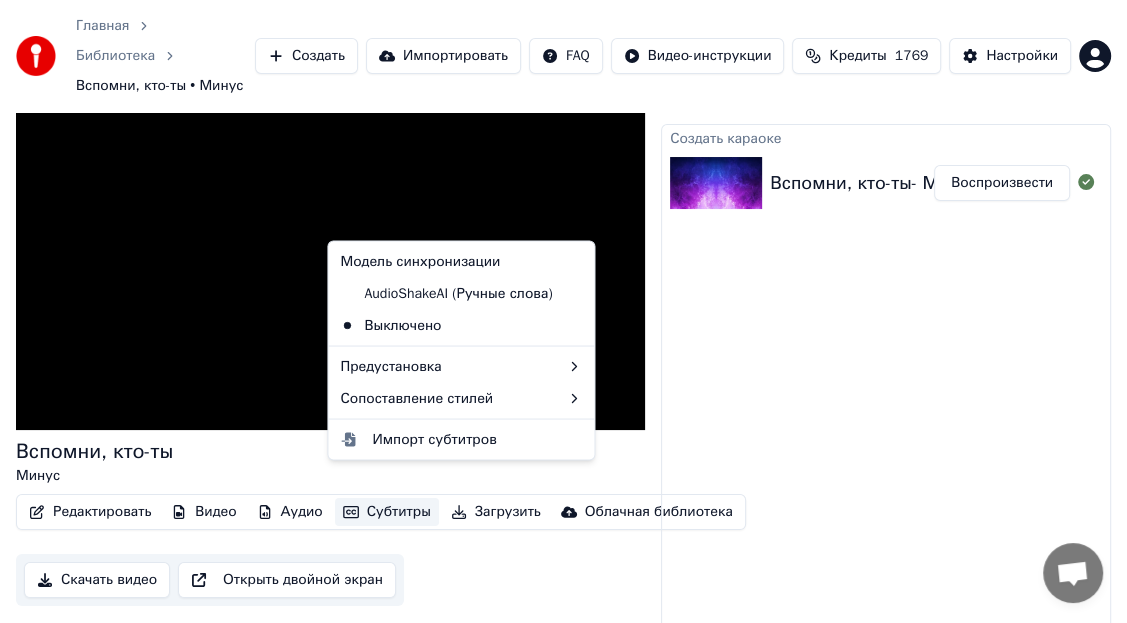 click on "Субтитры" at bounding box center (387, 512) 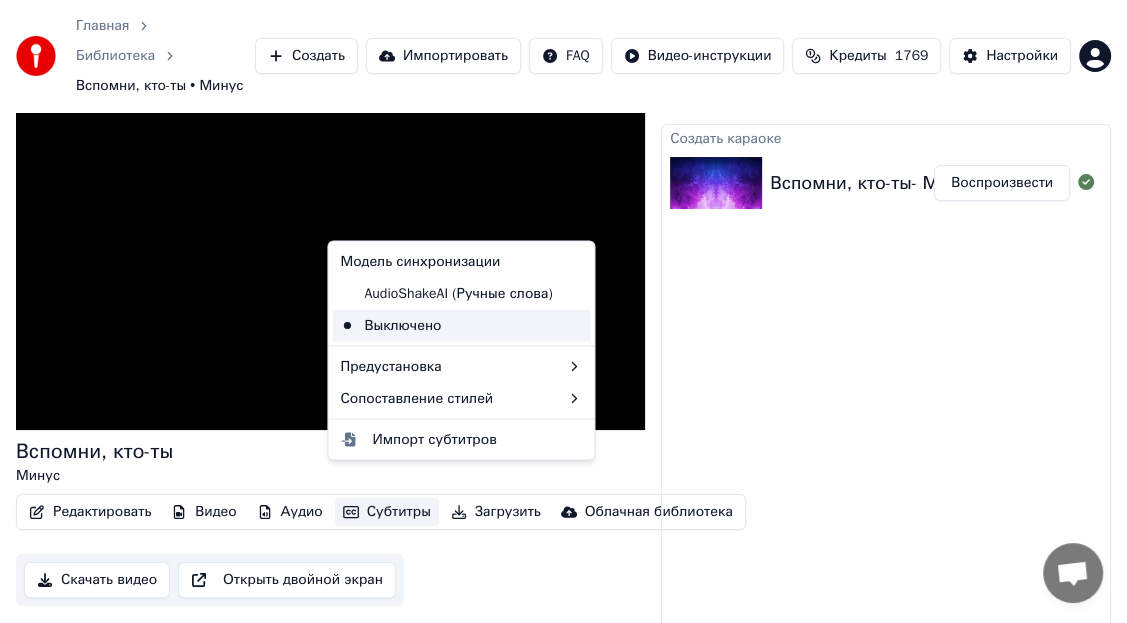 click on "Выключено" at bounding box center (461, 325) 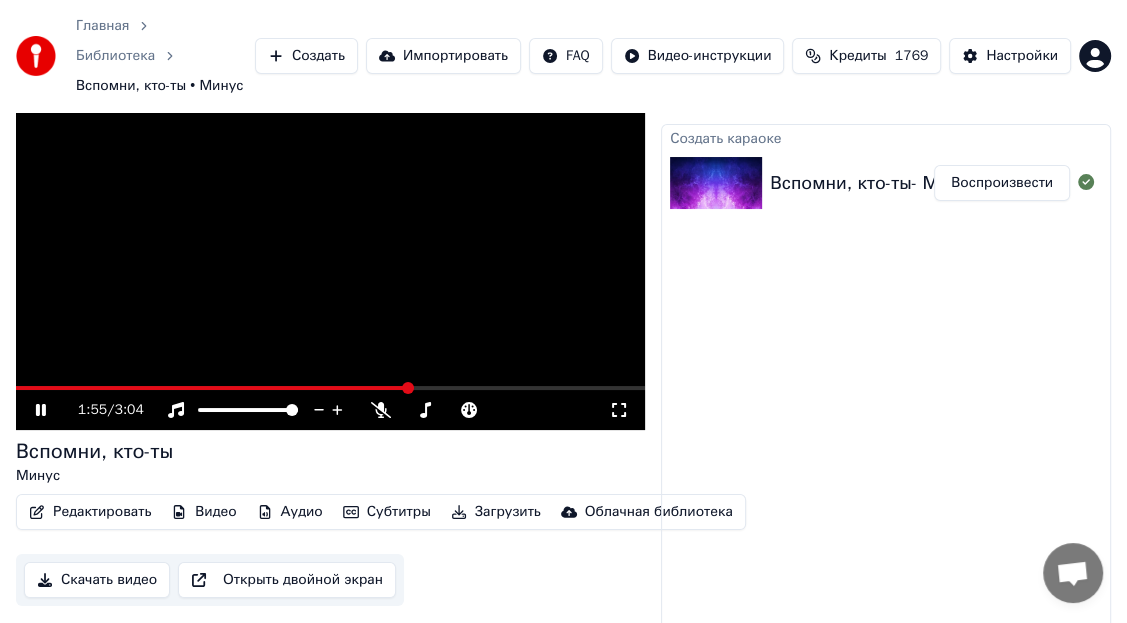click on "Субтитры" at bounding box center (387, 512) 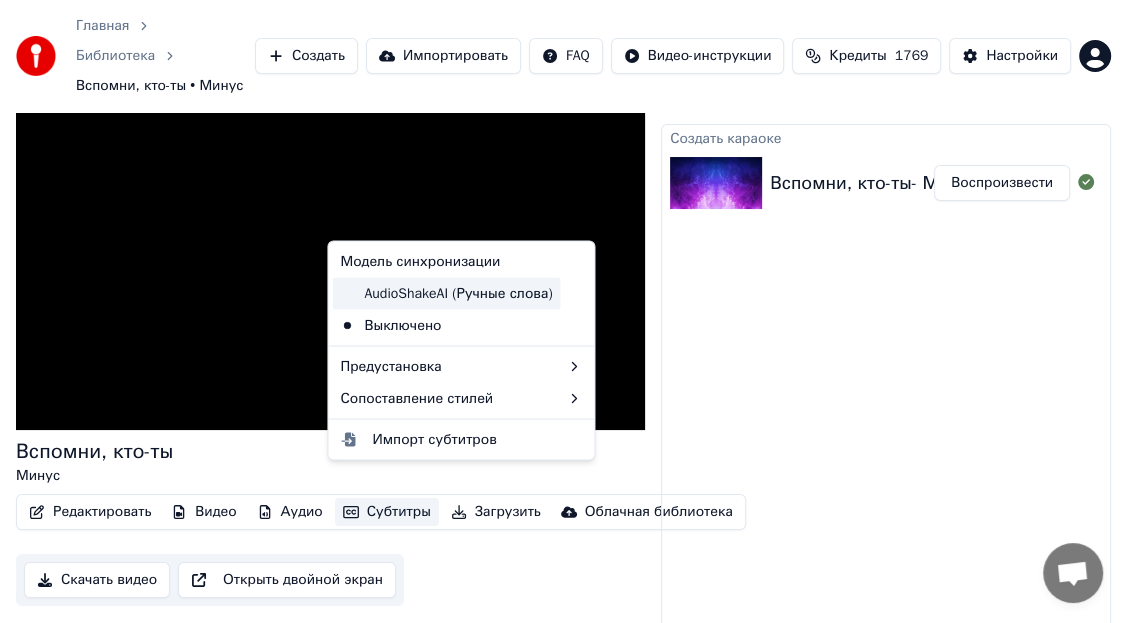 click on "AudioShakeAI (Ручные слова)" at bounding box center (446, 293) 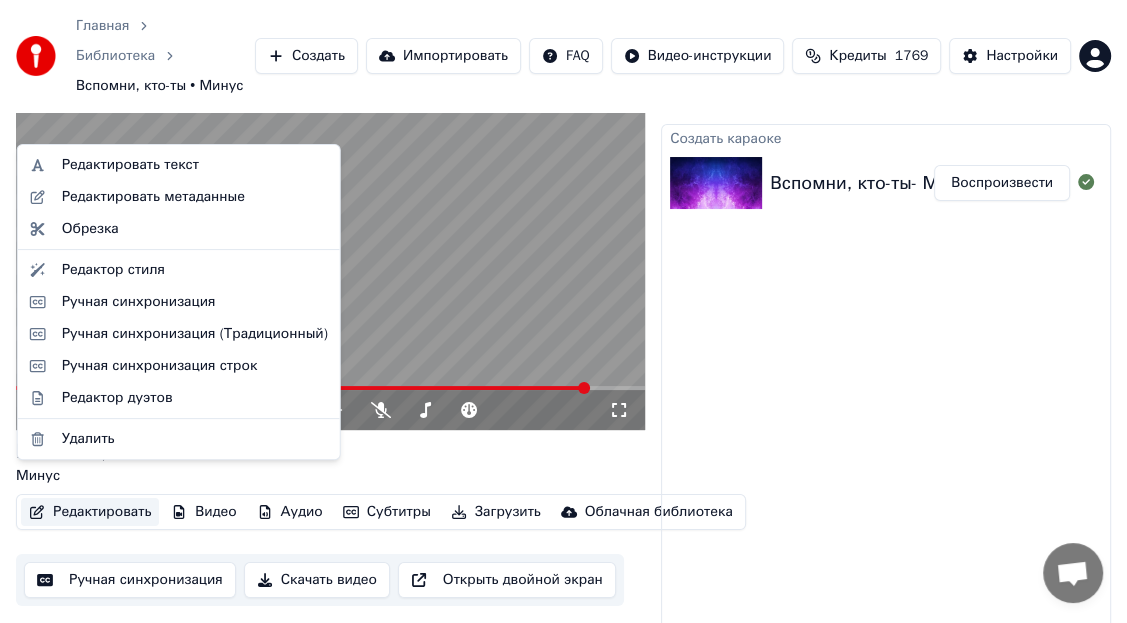 click on "Редактировать" at bounding box center [90, 512] 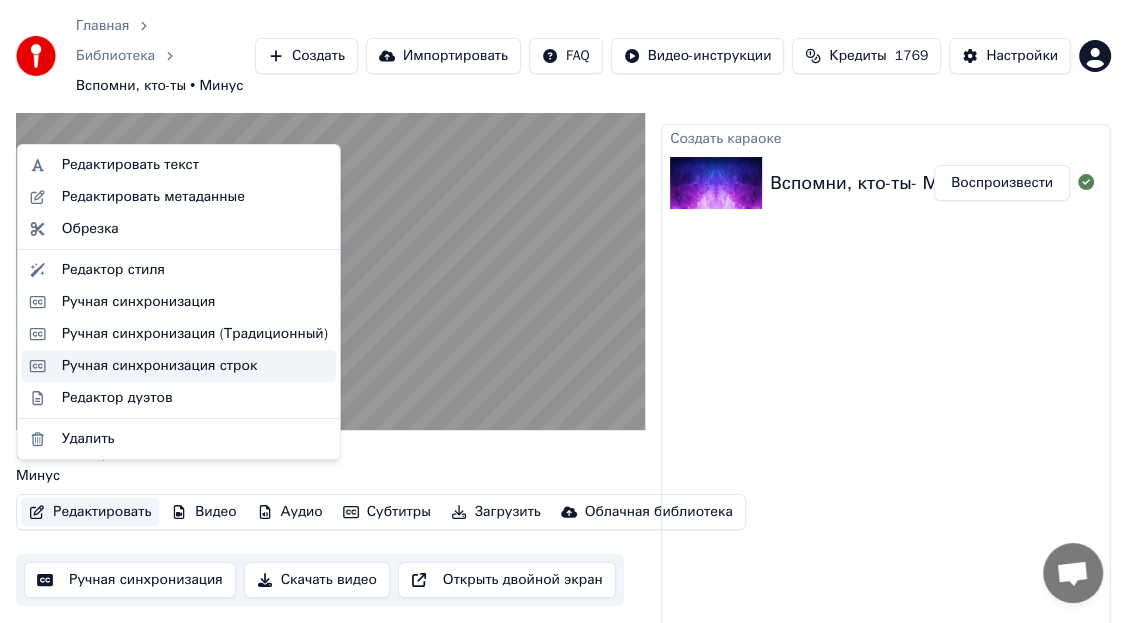 click on "Ручная синхронизация строк" at bounding box center [160, 366] 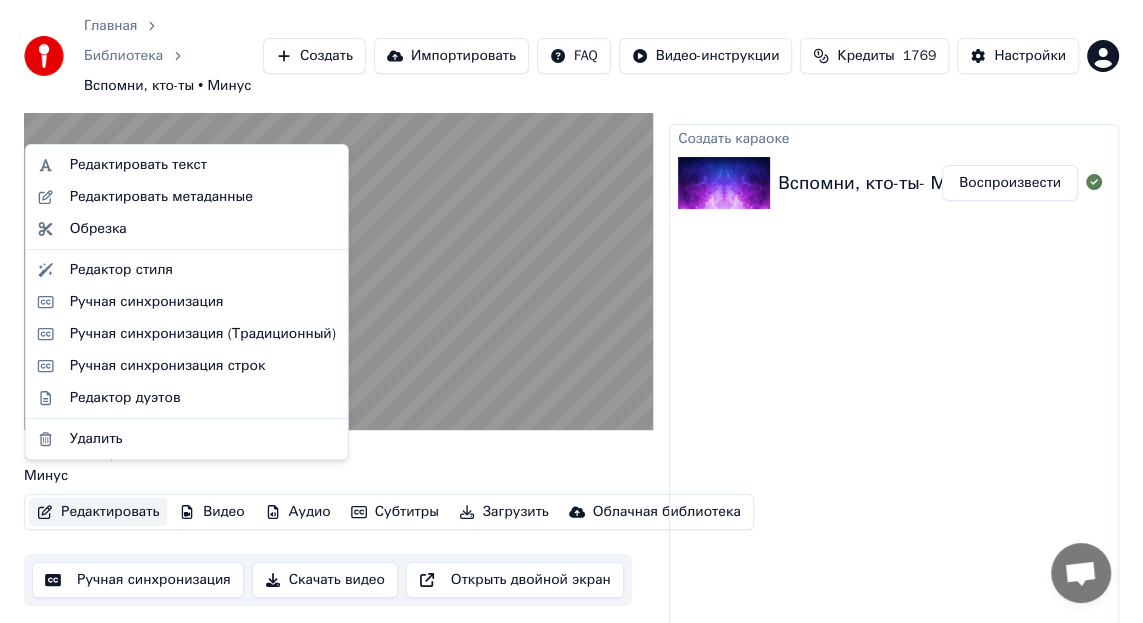 scroll, scrollTop: 0, scrollLeft: 0, axis: both 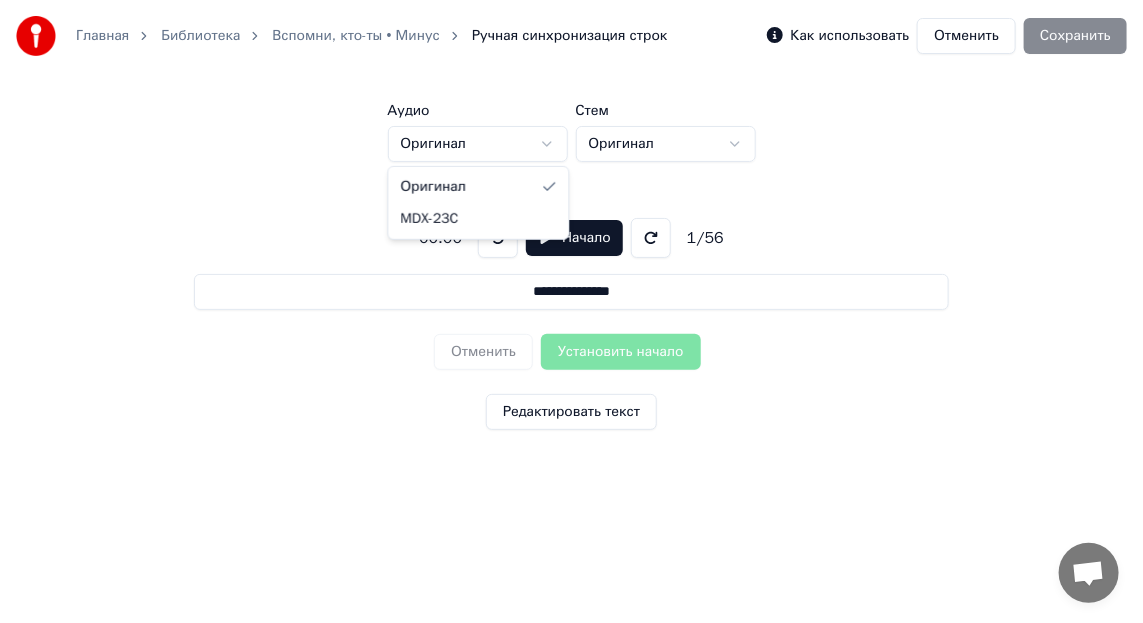 click on "**********" at bounding box center (571, 255) 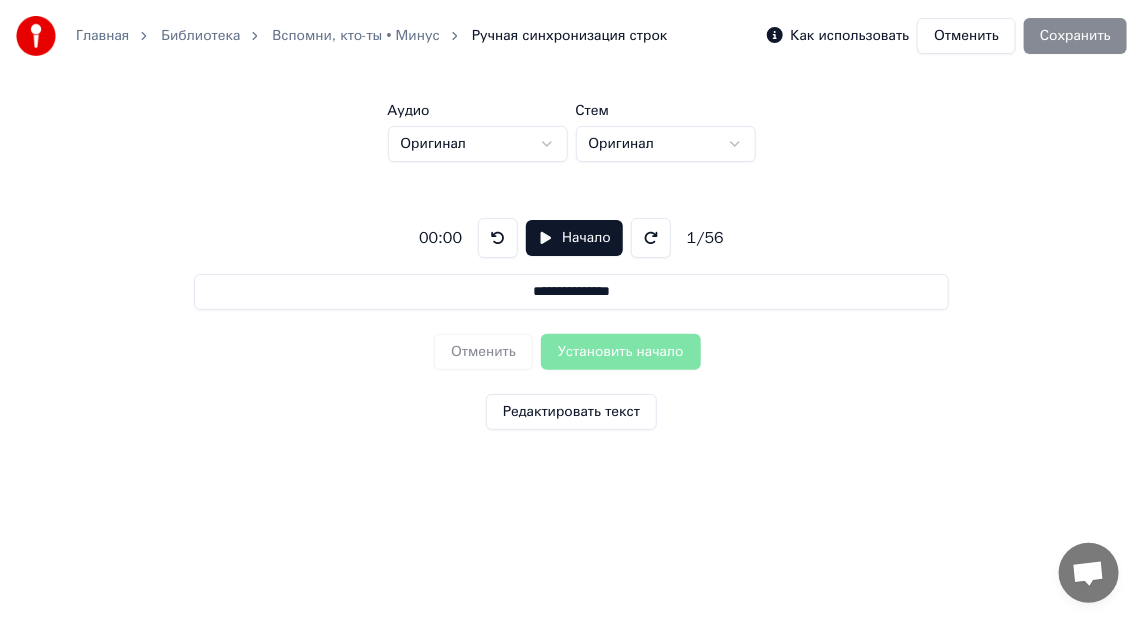 click on "**********" at bounding box center [571, 255] 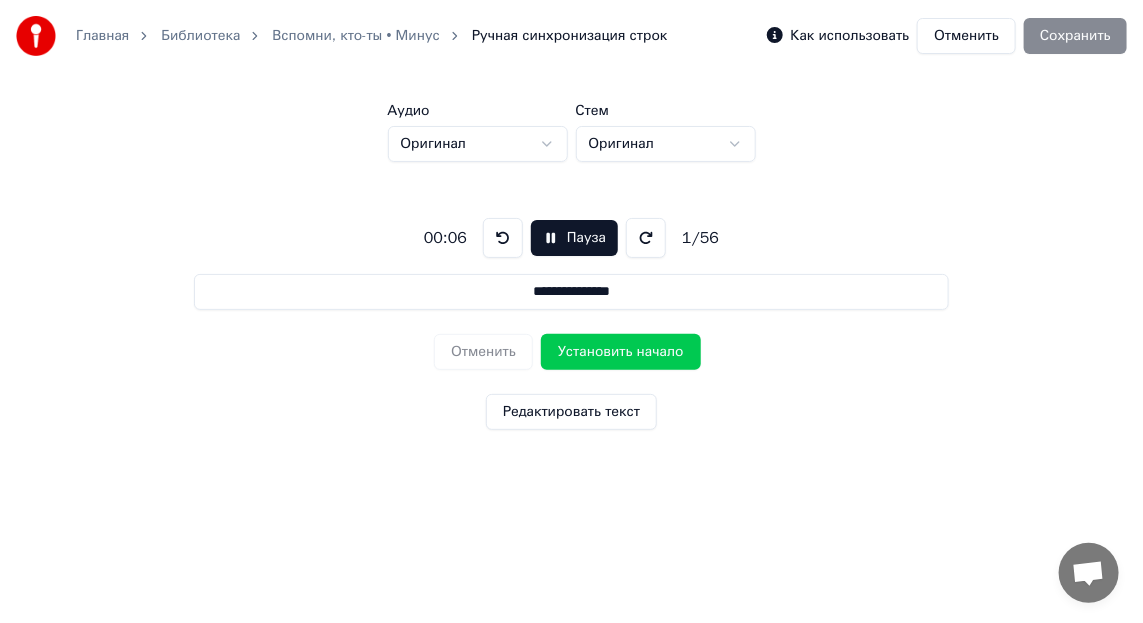 click on "Редактировать текст" at bounding box center [571, 412] 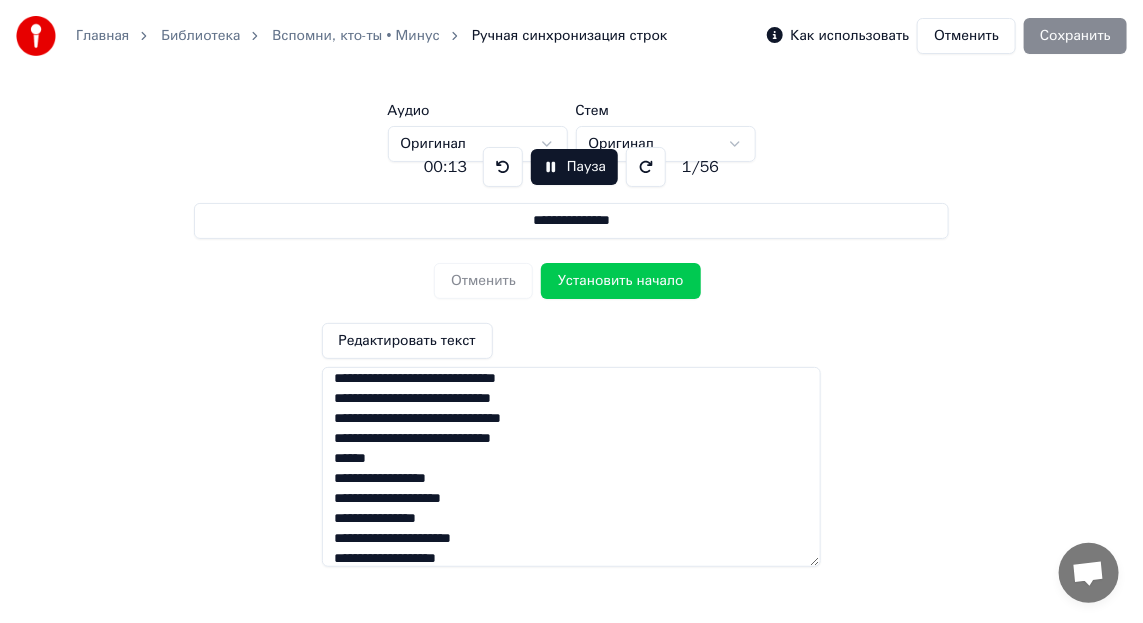 scroll, scrollTop: 0, scrollLeft: 0, axis: both 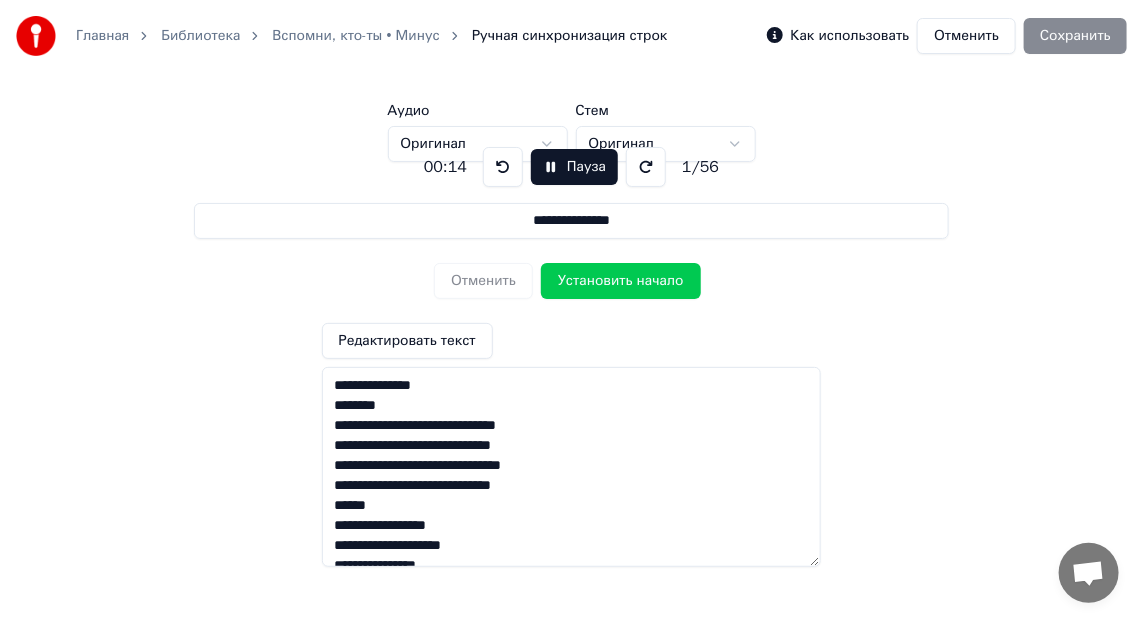 click on "**********" at bounding box center [571, 349] 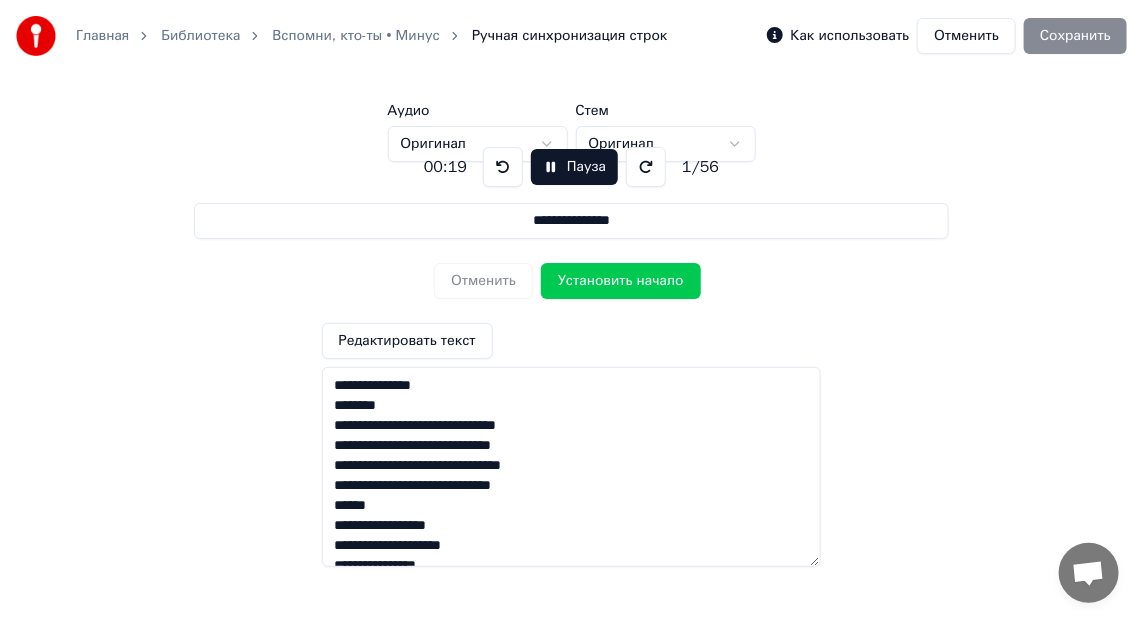 click on "Отменить Установить начало" at bounding box center [571, 281] 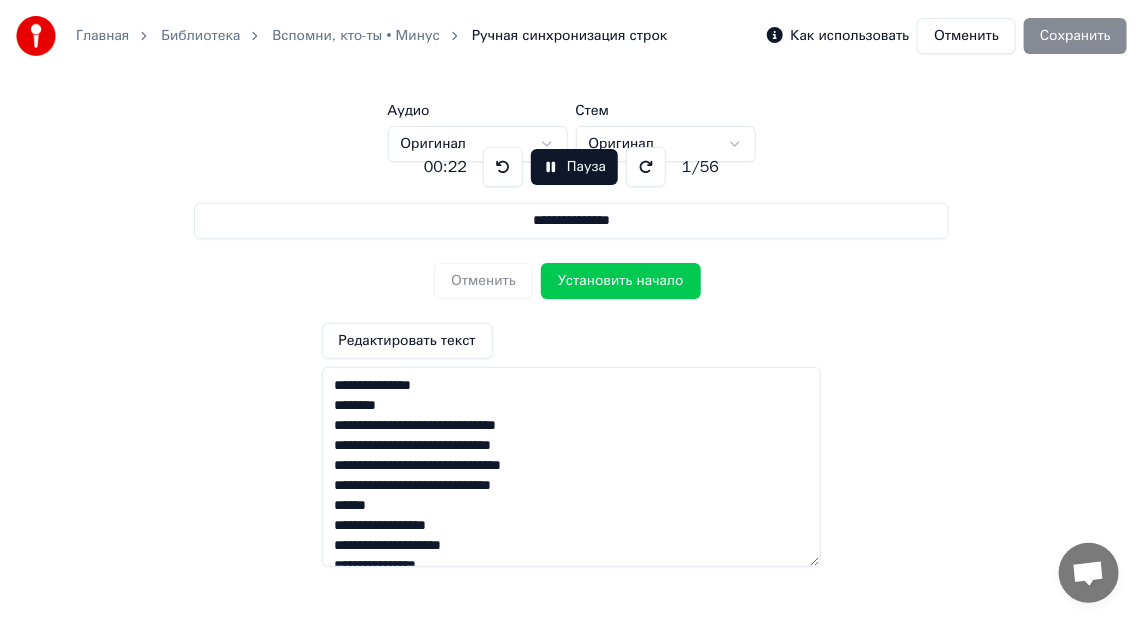 click on "Отменить" at bounding box center (966, 36) 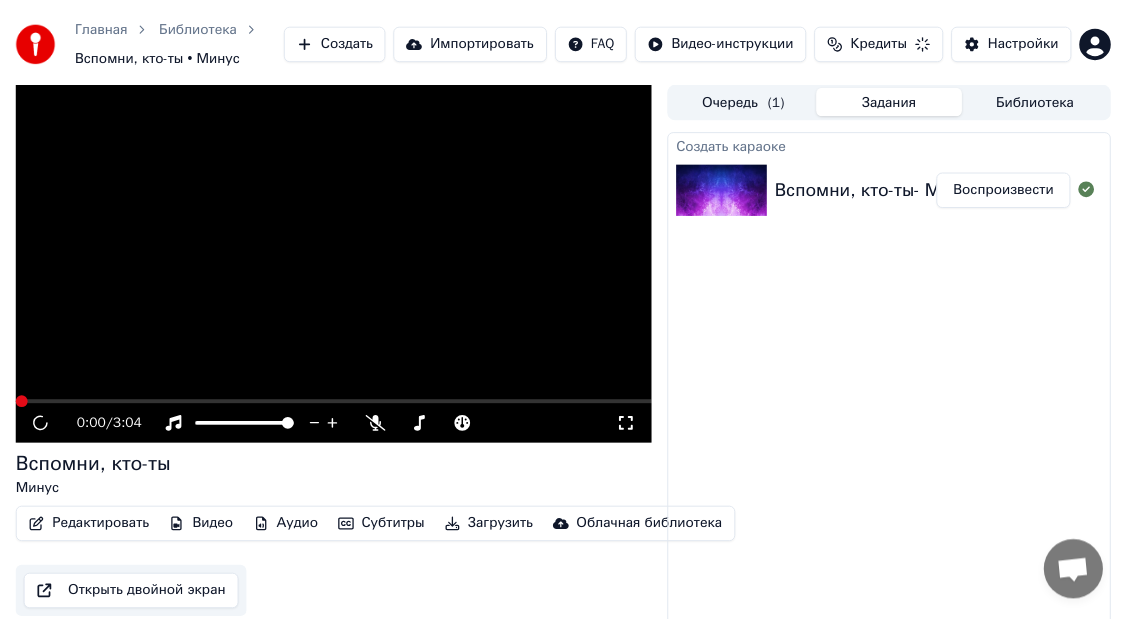 scroll, scrollTop: 36, scrollLeft: 0, axis: vertical 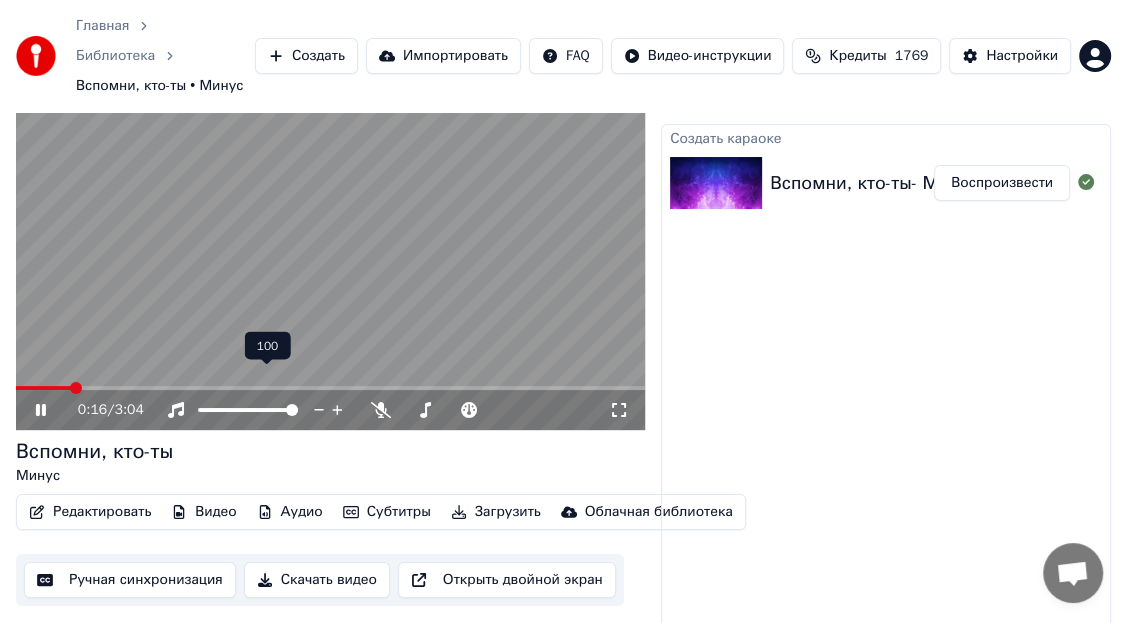 click 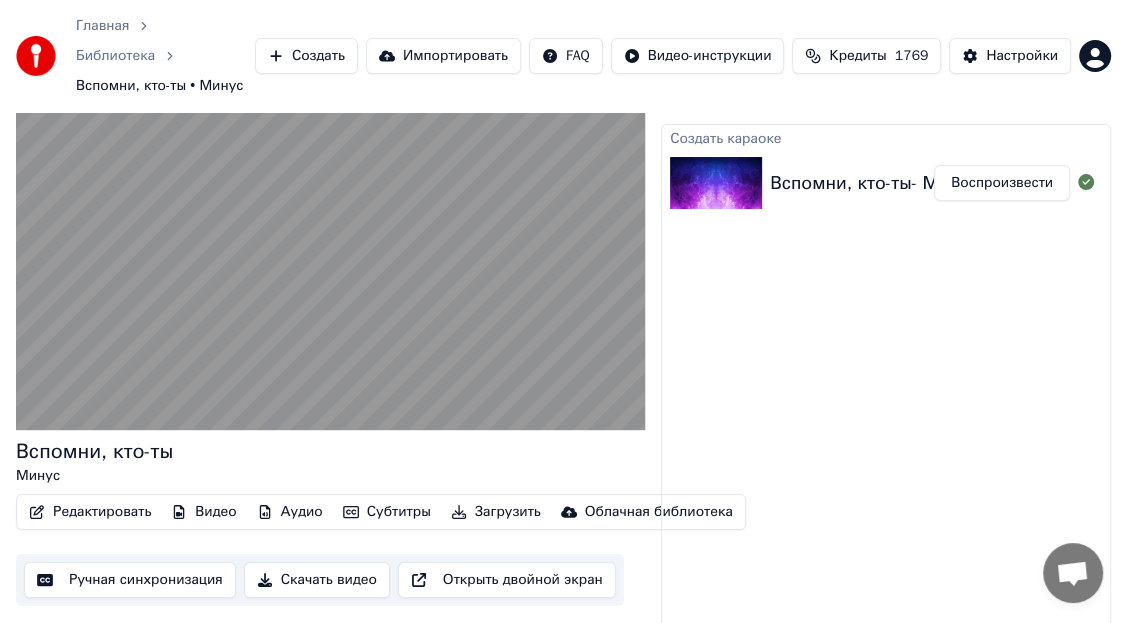 click on "Ручная синхронизация" at bounding box center (130, 580) 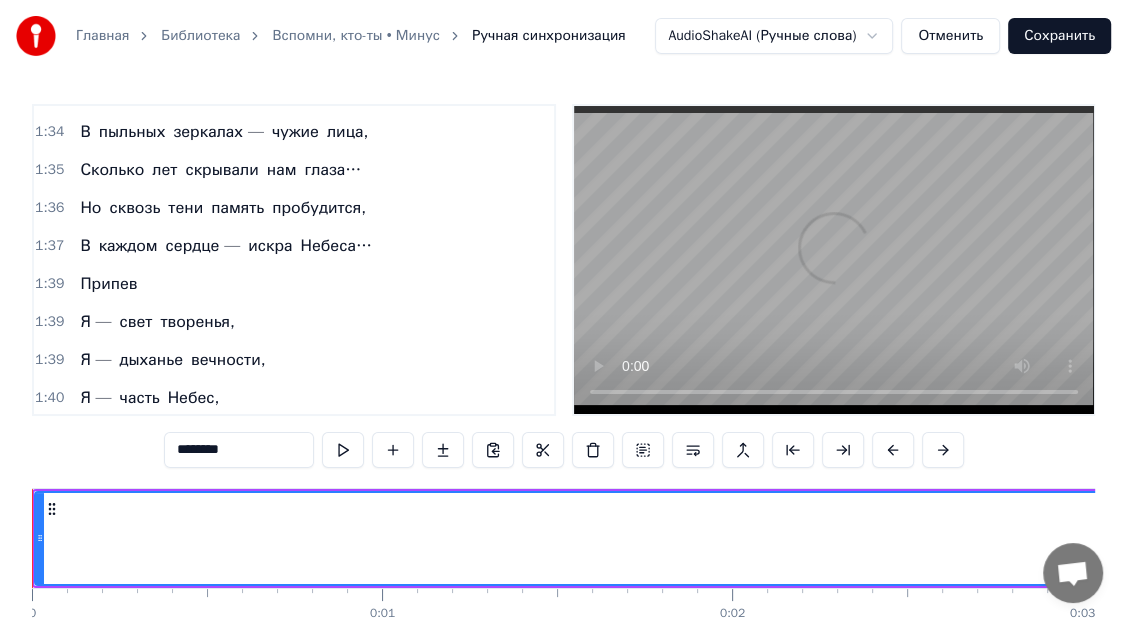 scroll, scrollTop: 0, scrollLeft: 0, axis: both 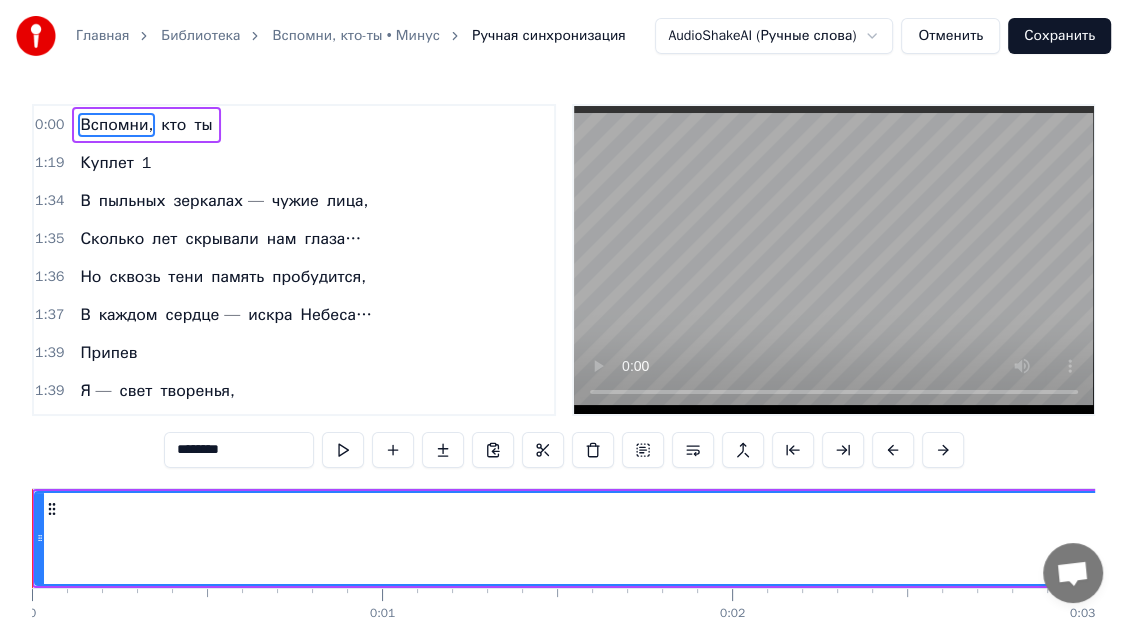 click on "Отменить" at bounding box center [950, 36] 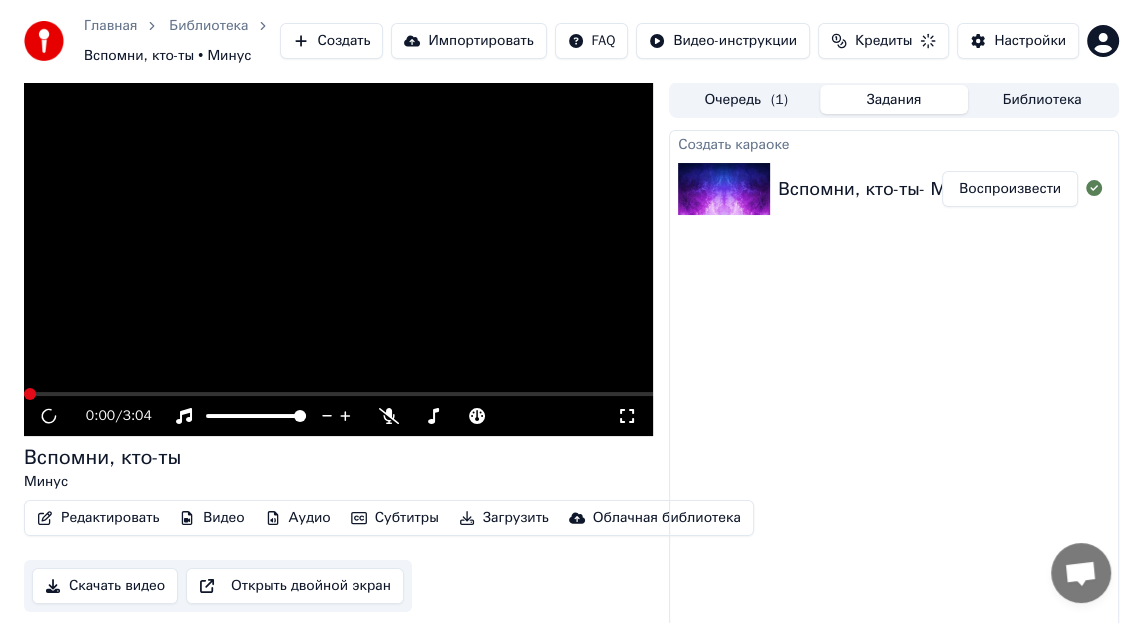 scroll, scrollTop: 36, scrollLeft: 0, axis: vertical 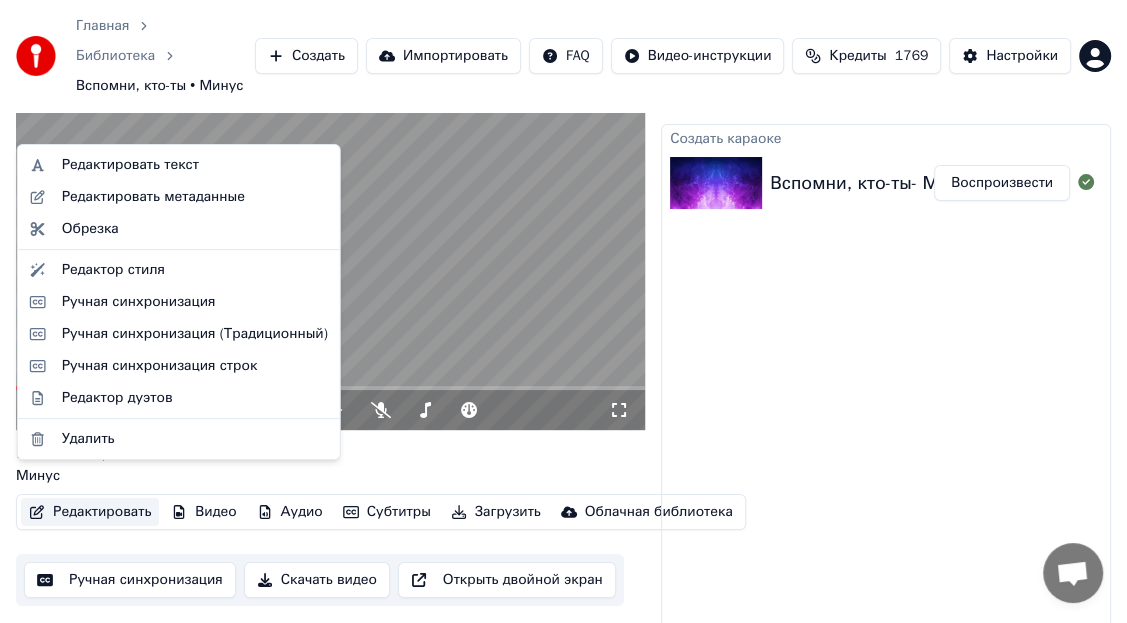 click on "Редактировать" at bounding box center [90, 512] 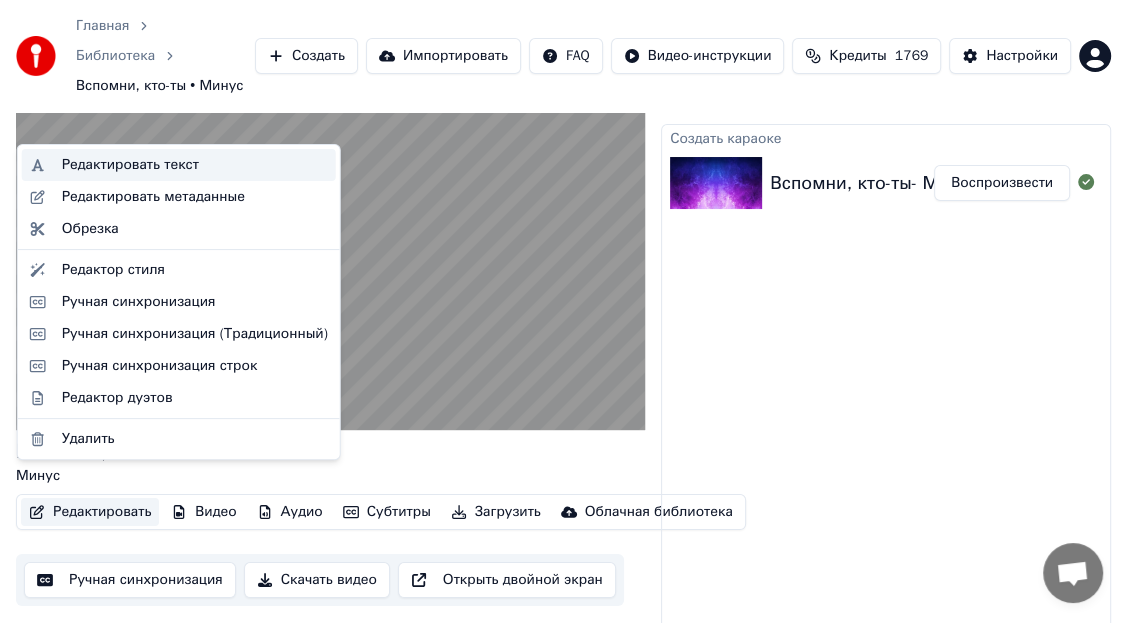 click on "Редактировать текст" at bounding box center (130, 165) 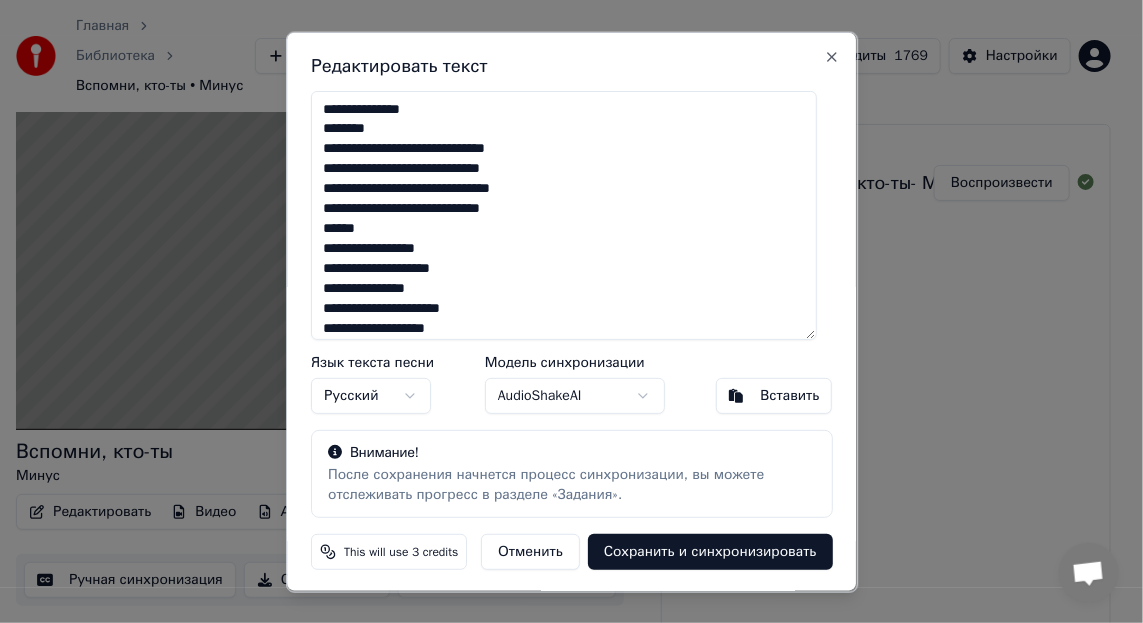 click at bounding box center (564, 214) 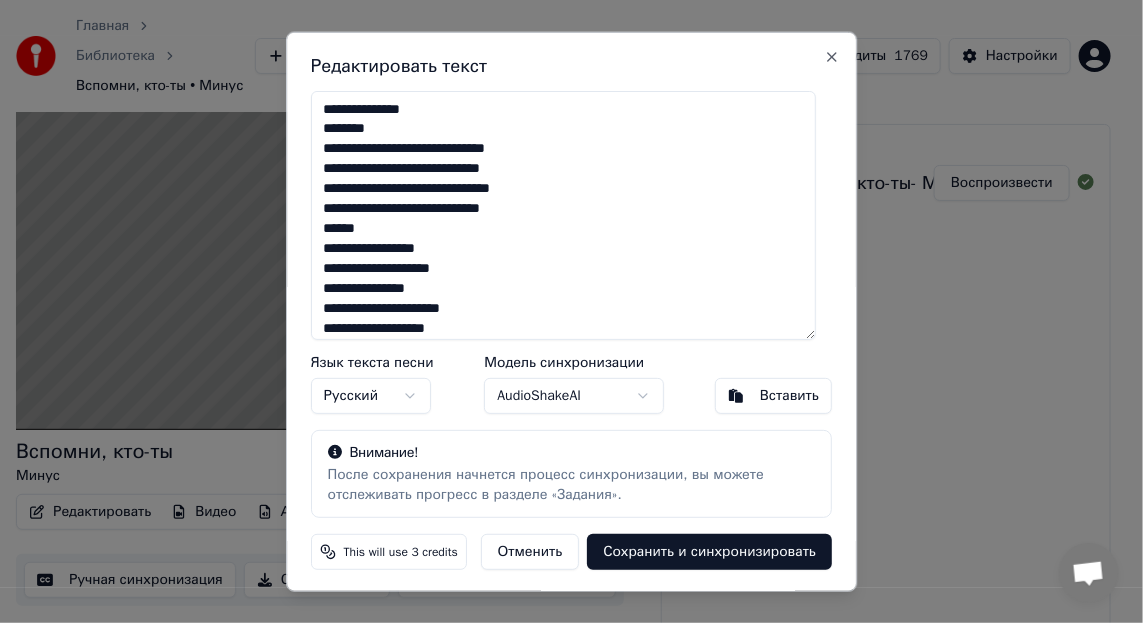 click at bounding box center (564, 214) 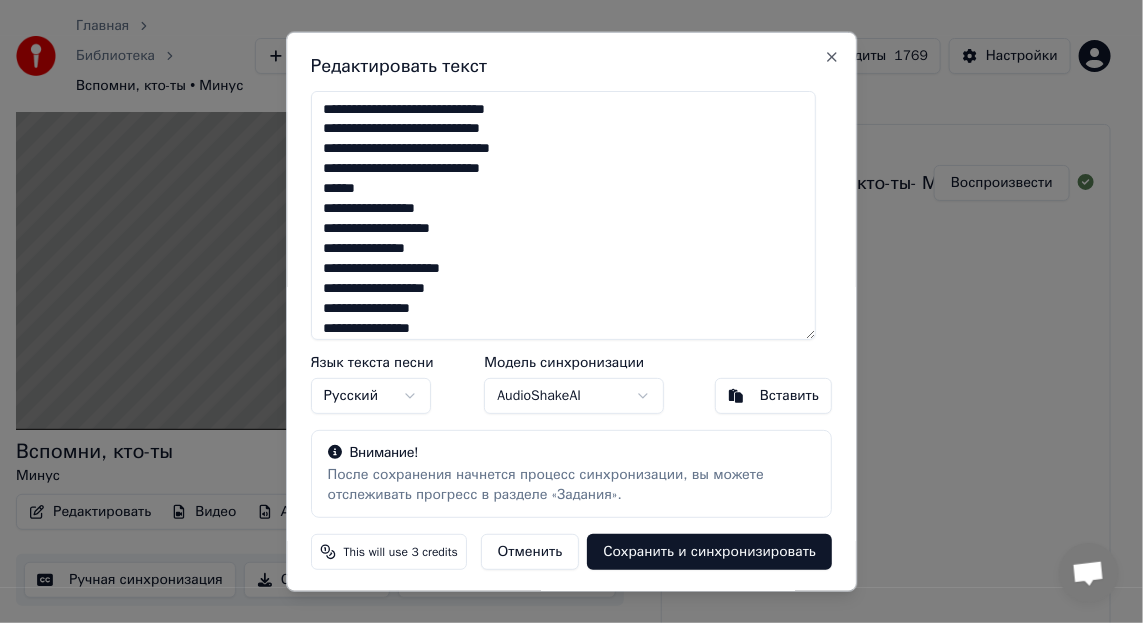 click at bounding box center [564, 214] 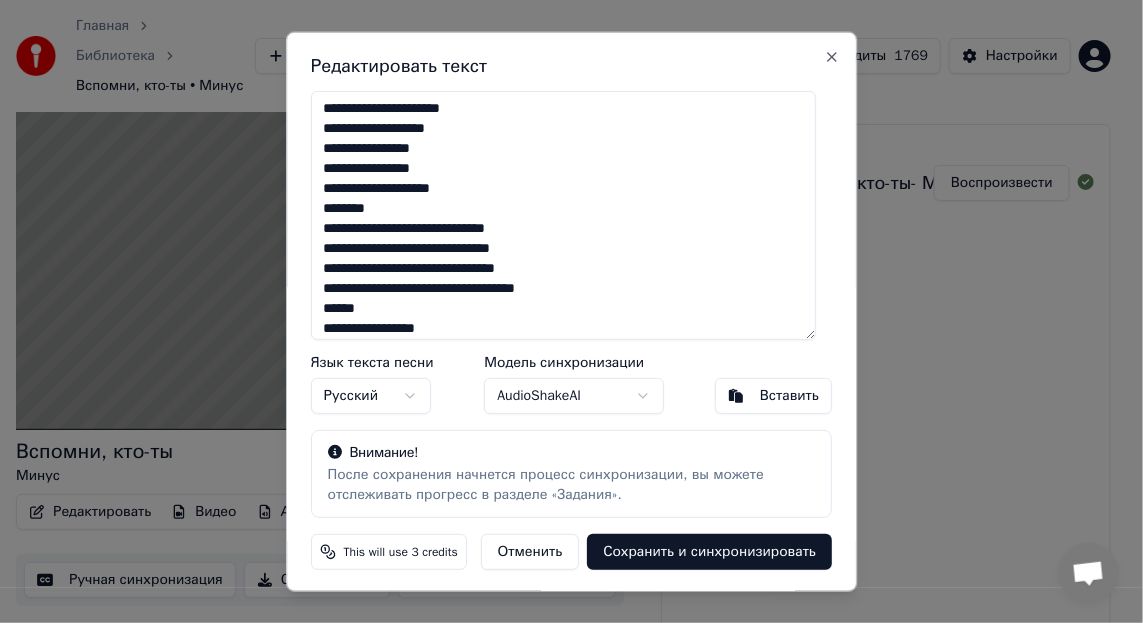 scroll, scrollTop: 199, scrollLeft: 0, axis: vertical 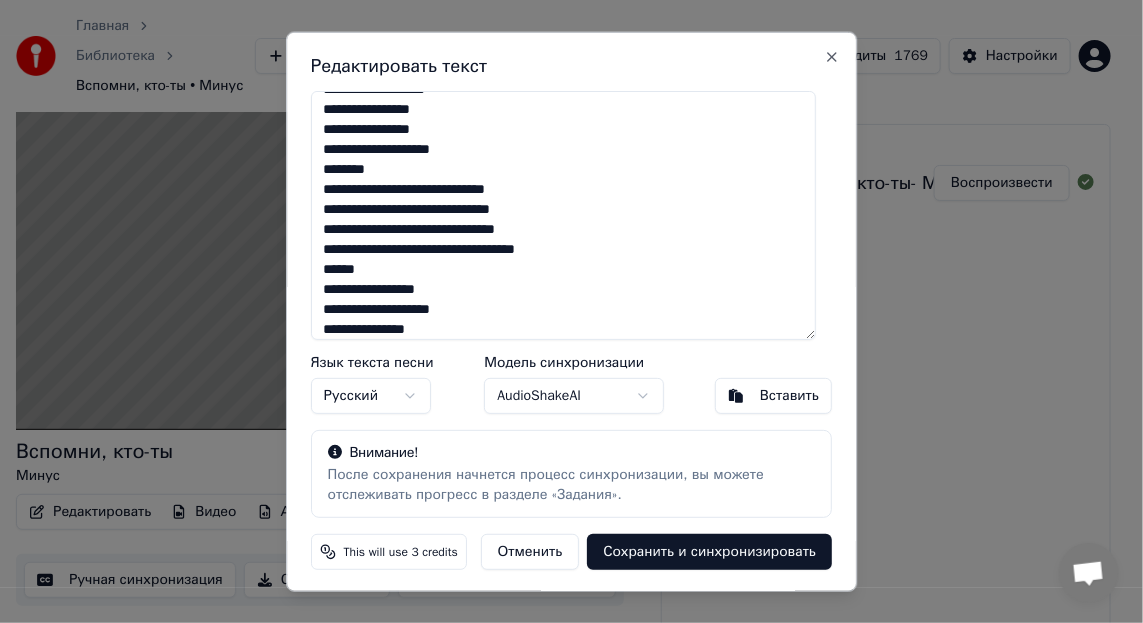click at bounding box center (564, 214) 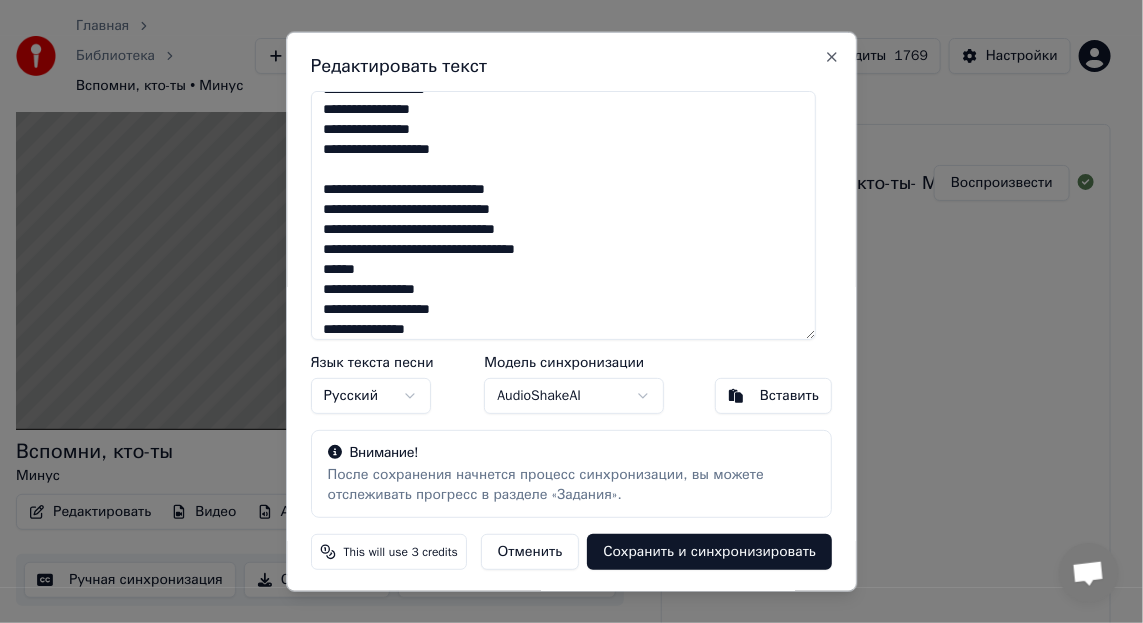 click at bounding box center [564, 214] 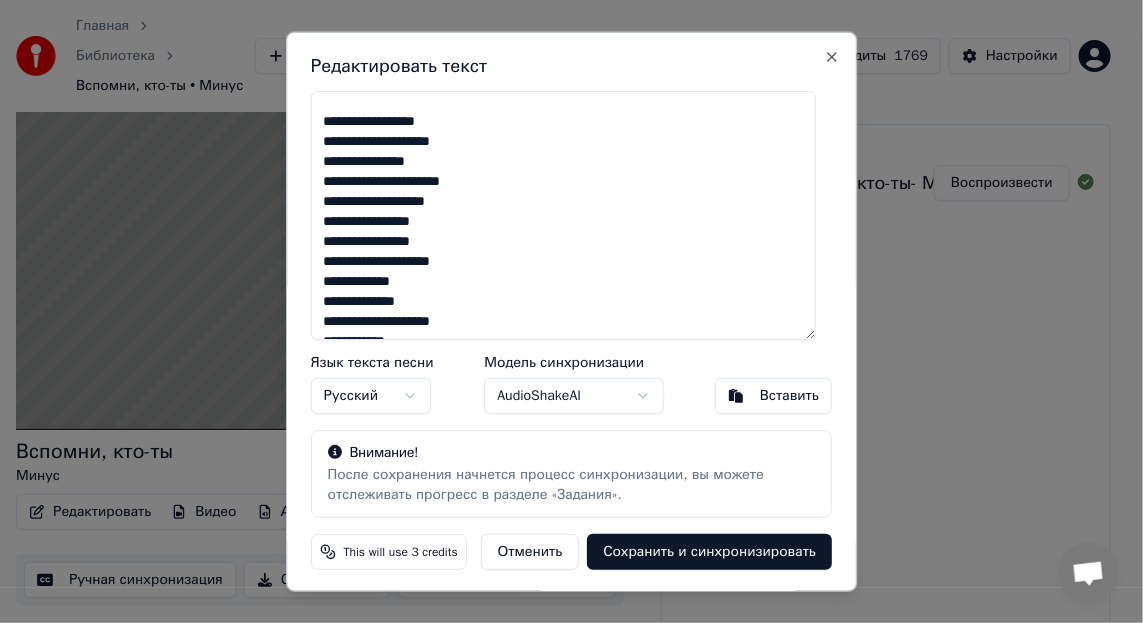 scroll, scrollTop: 399, scrollLeft: 0, axis: vertical 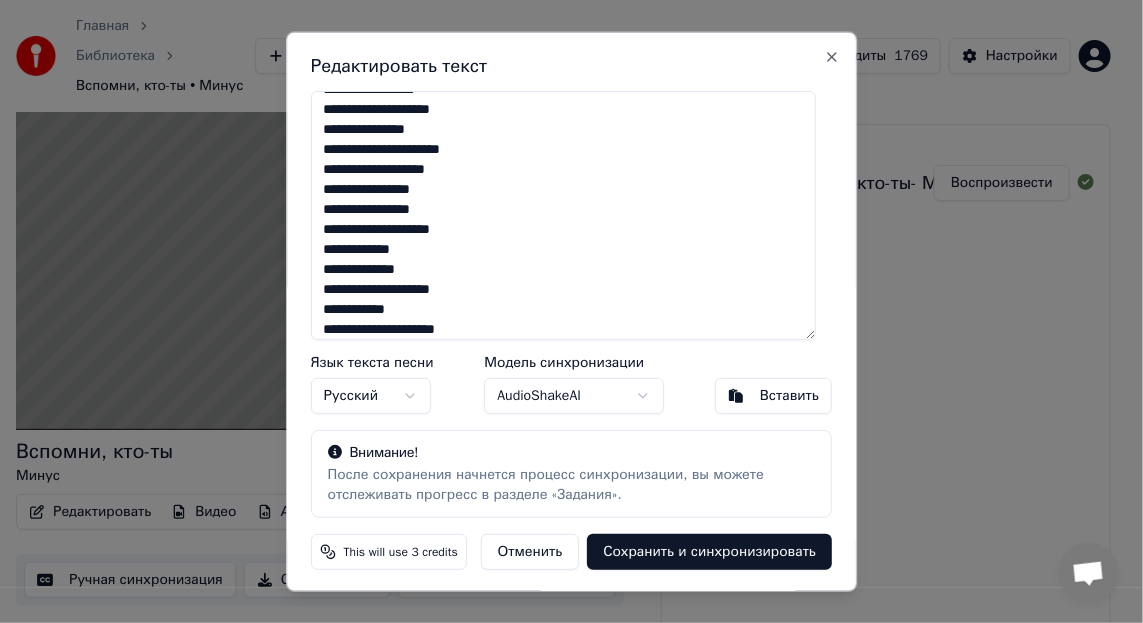 click at bounding box center [564, 214] 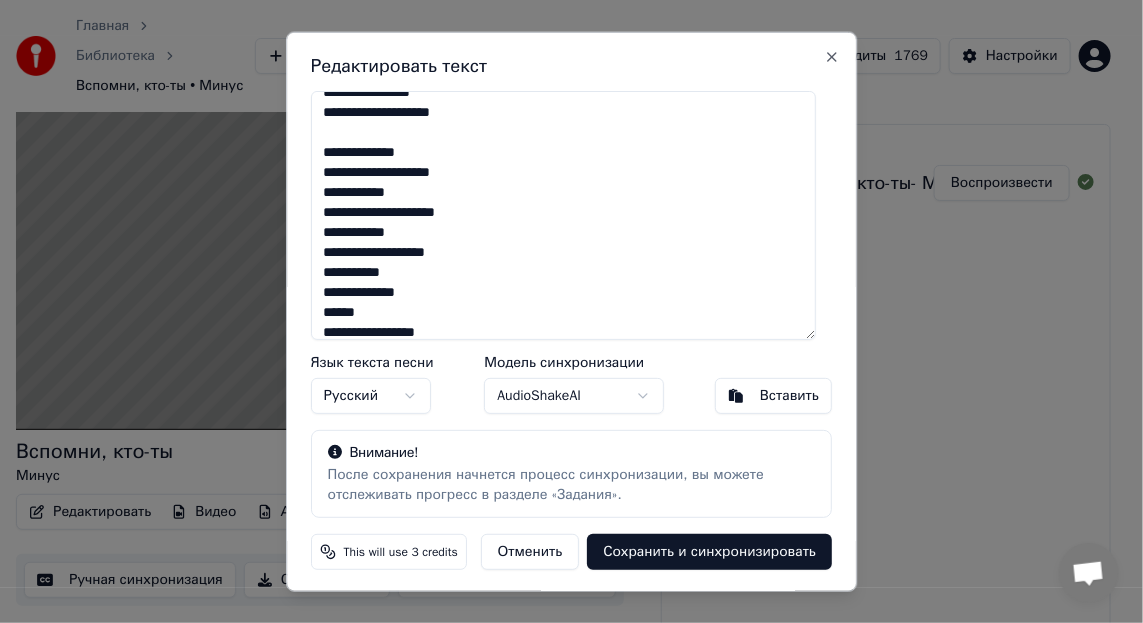 scroll, scrollTop: 600, scrollLeft: 0, axis: vertical 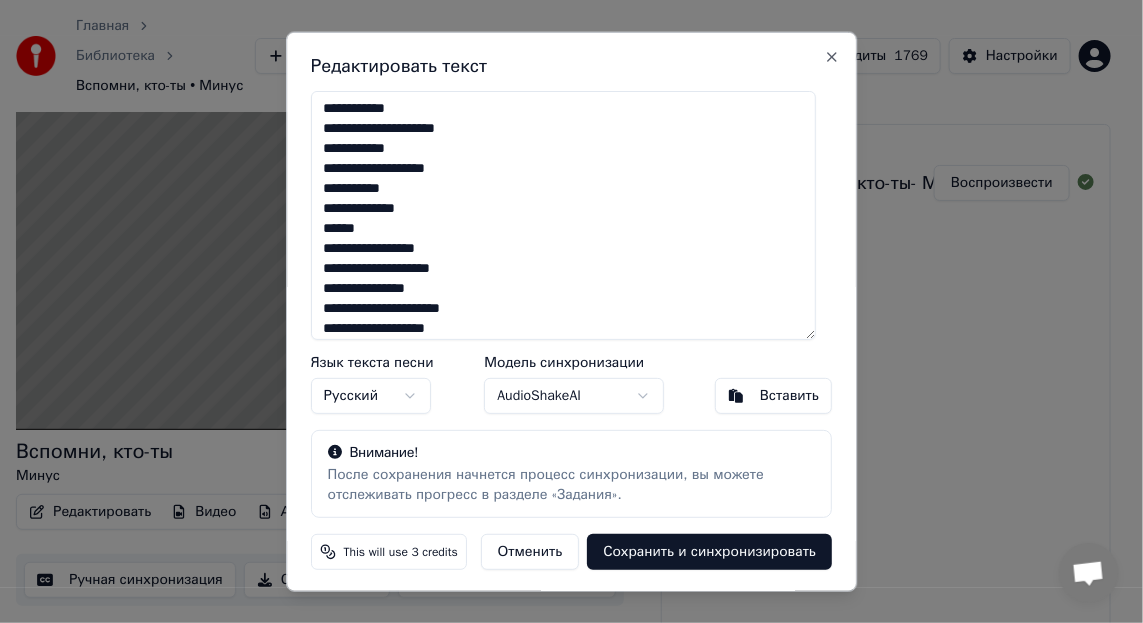 click at bounding box center [564, 214] 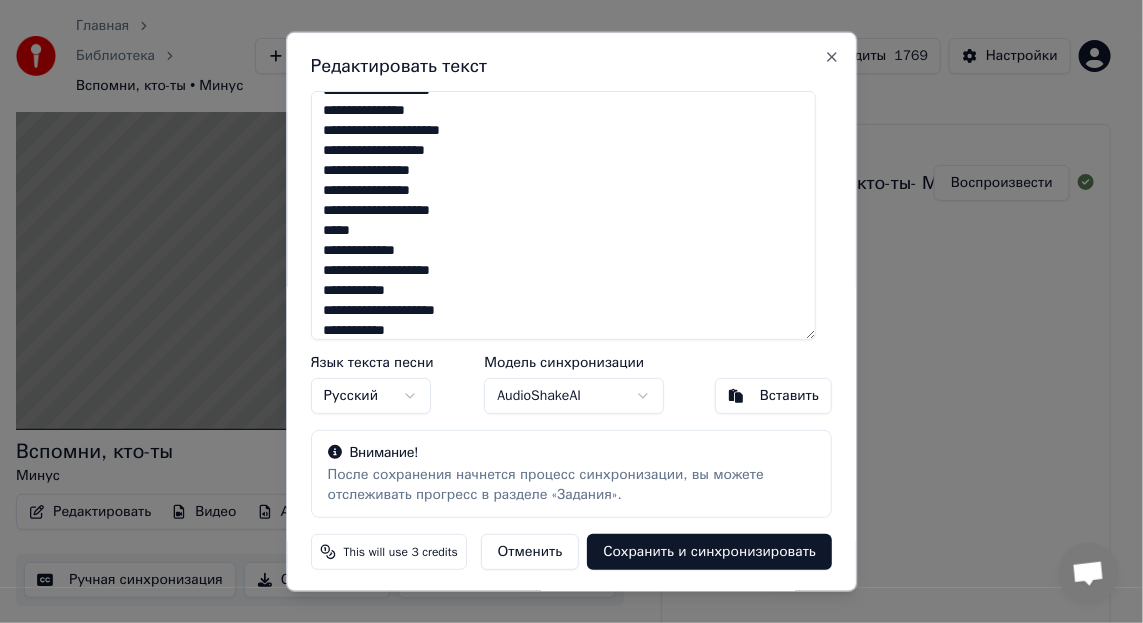 scroll, scrollTop: 799, scrollLeft: 0, axis: vertical 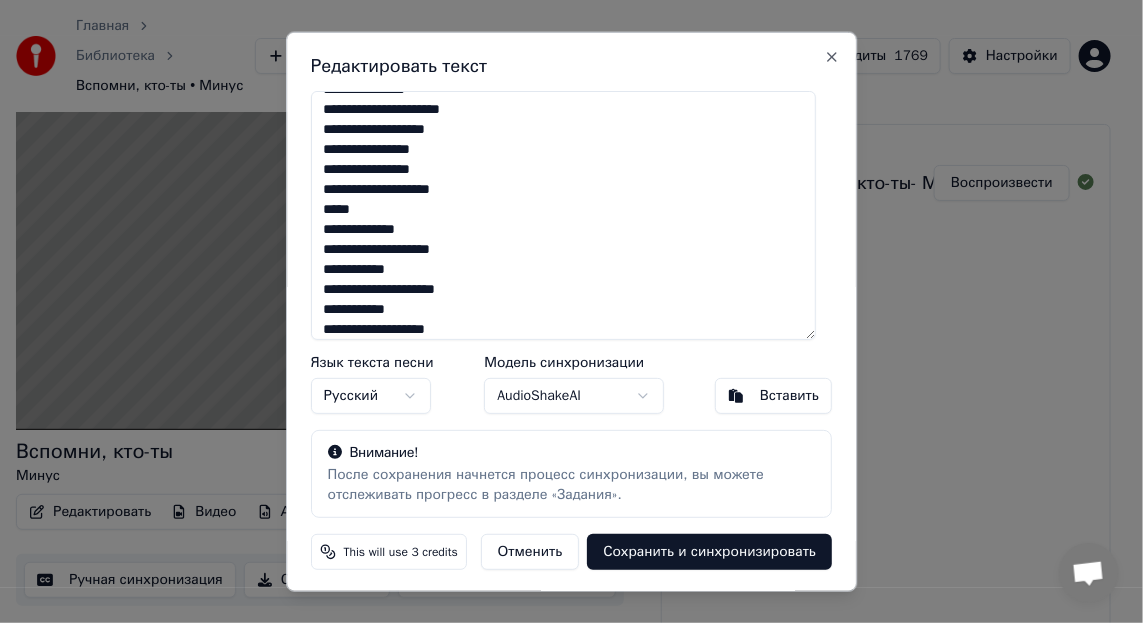 click at bounding box center [564, 214] 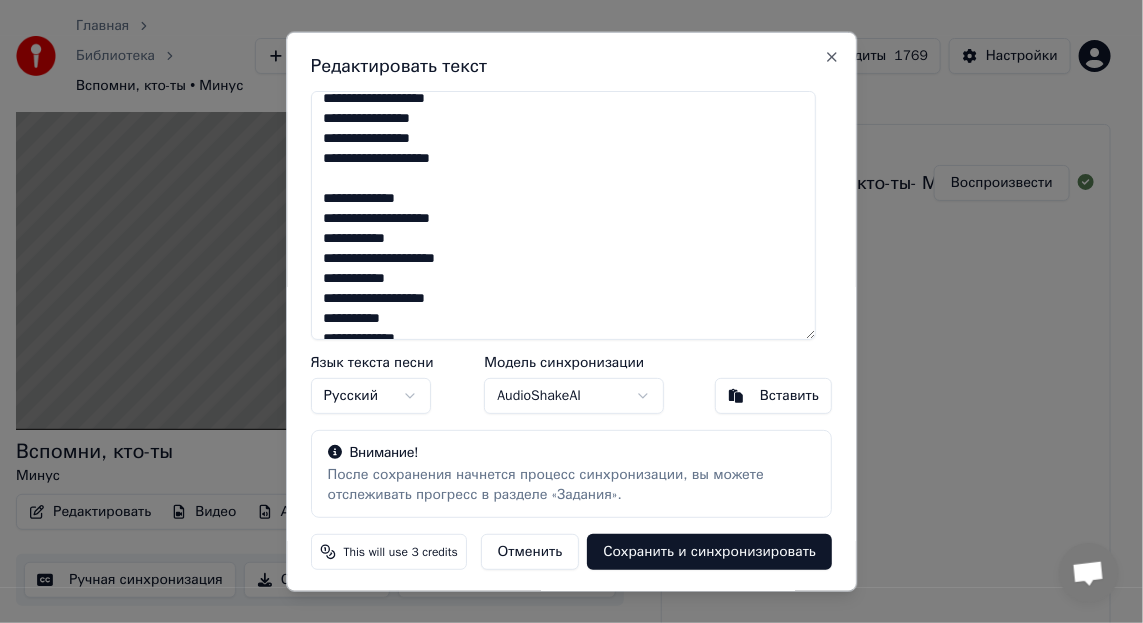 scroll, scrollTop: 847, scrollLeft: 0, axis: vertical 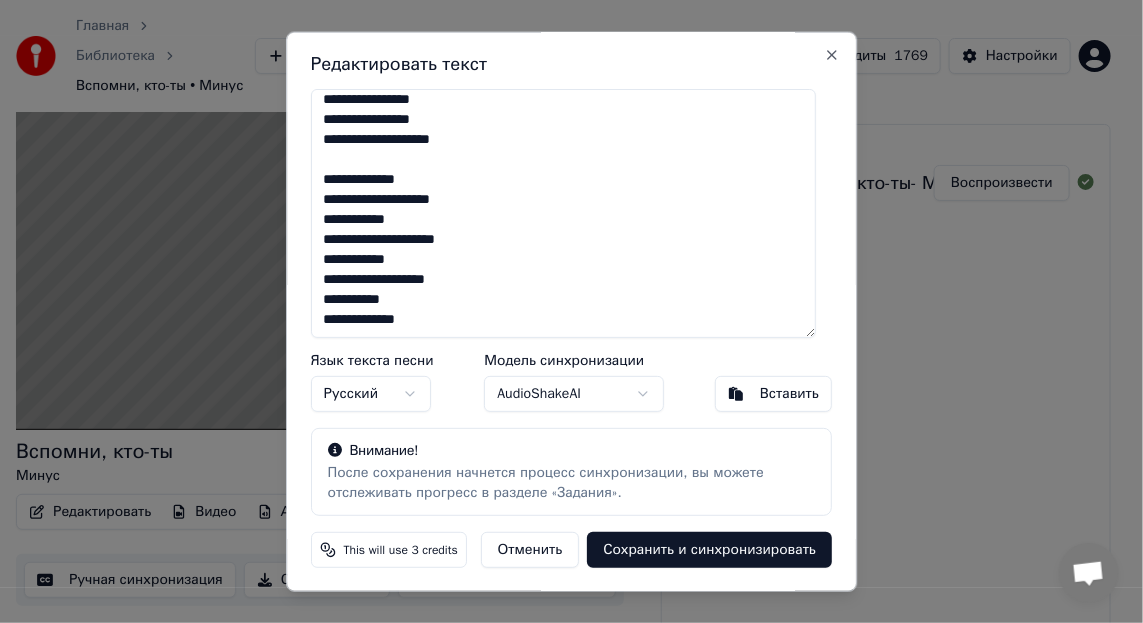 type on "**********" 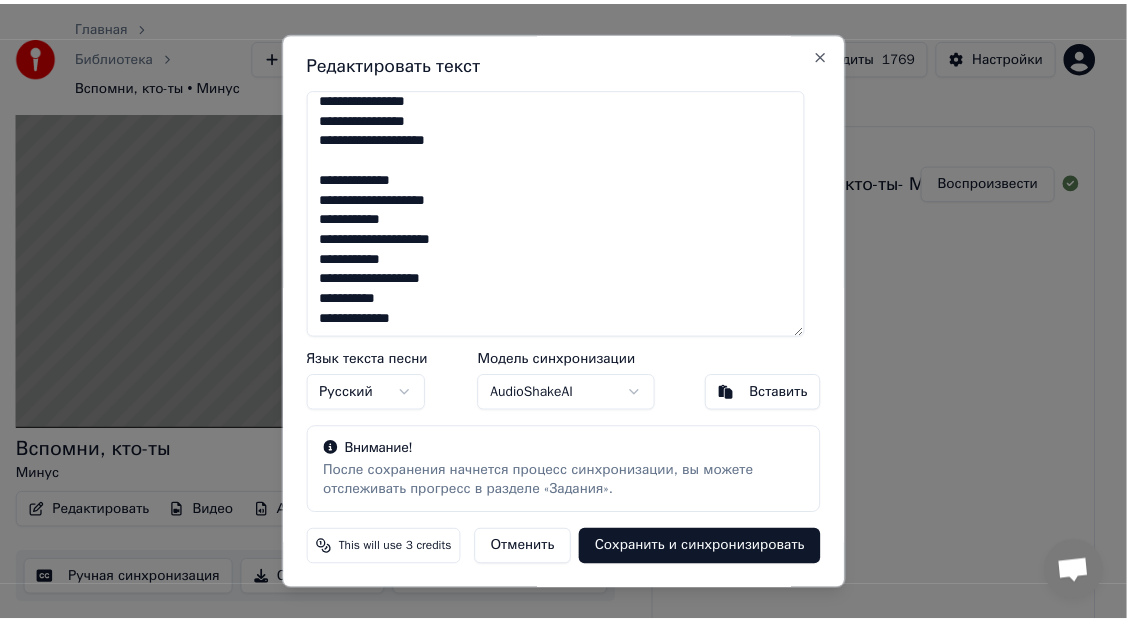 scroll, scrollTop: 35, scrollLeft: 0, axis: vertical 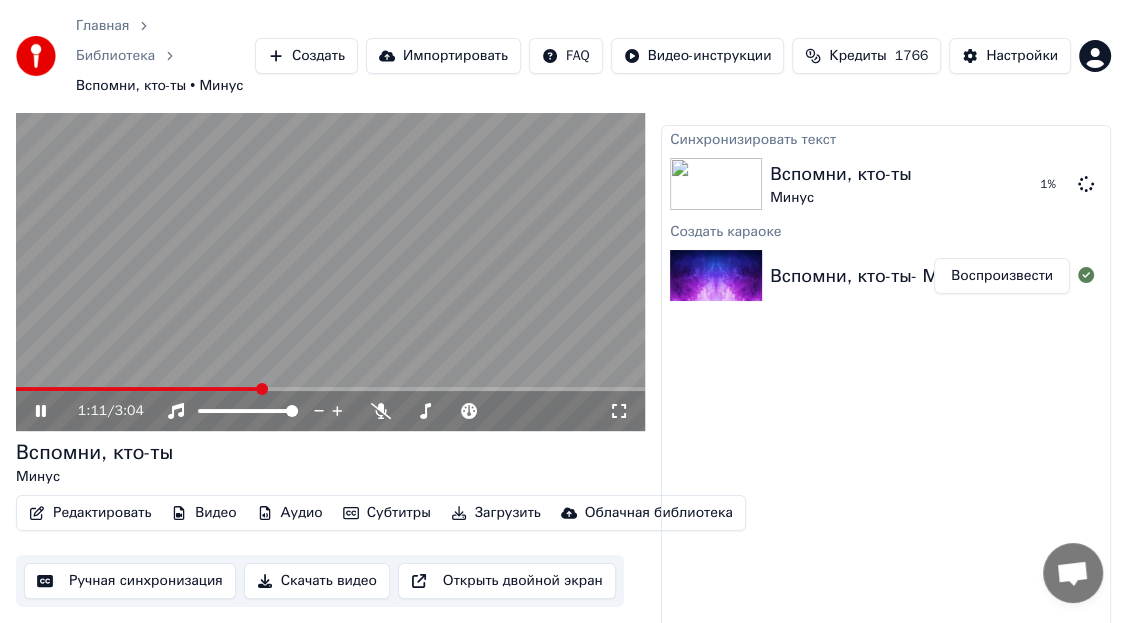 click 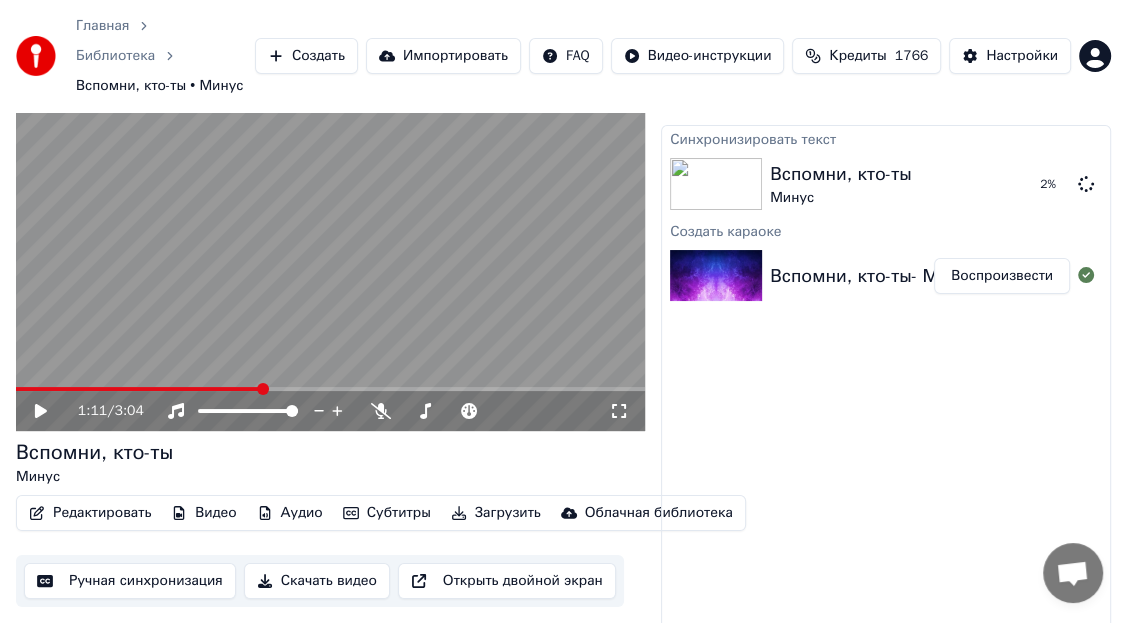 click at bounding box center [139, 389] 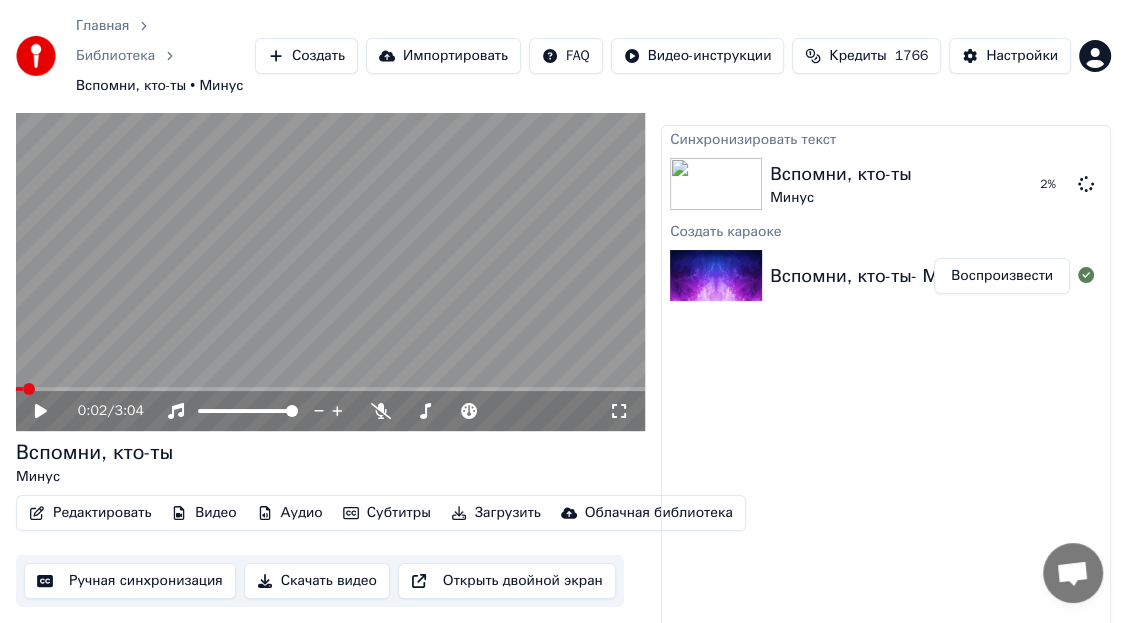 click 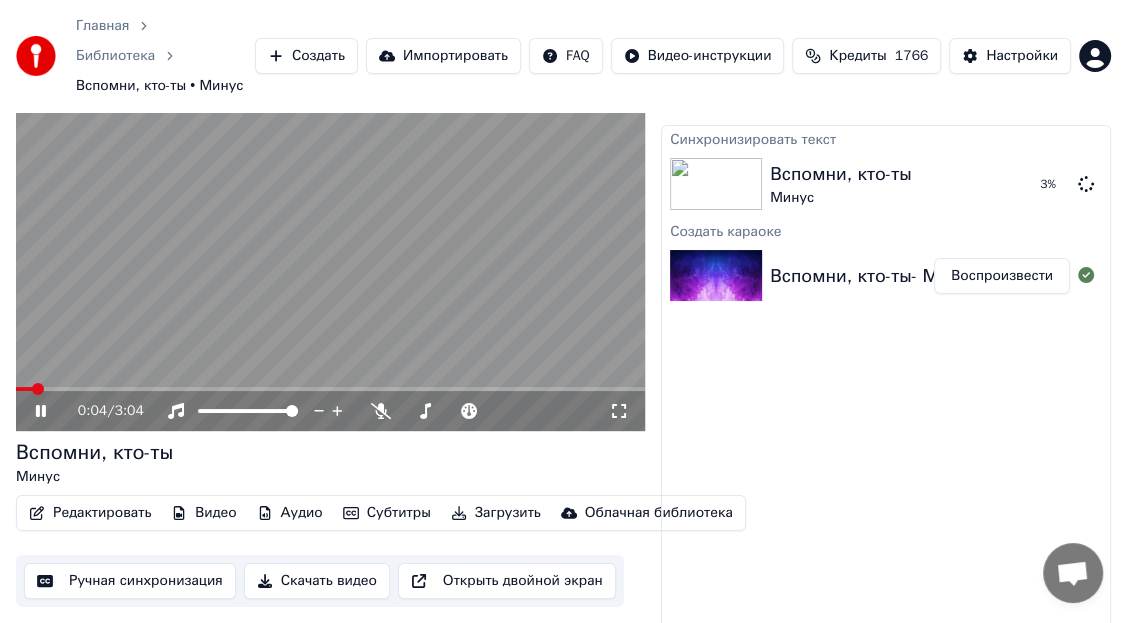 click 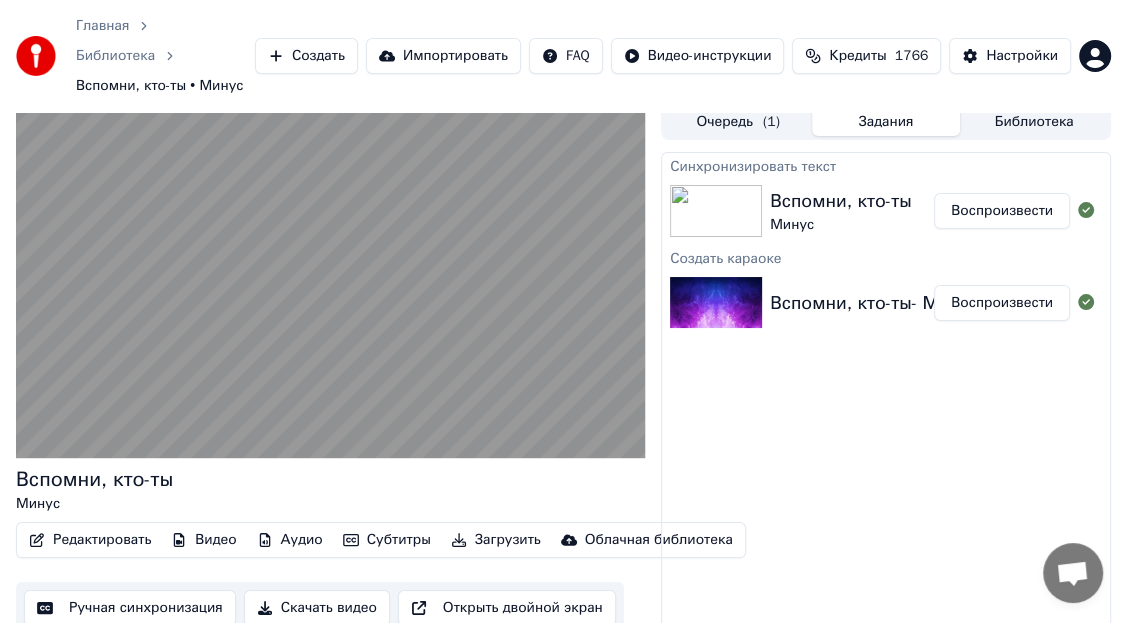 scroll, scrollTop: 0, scrollLeft: 0, axis: both 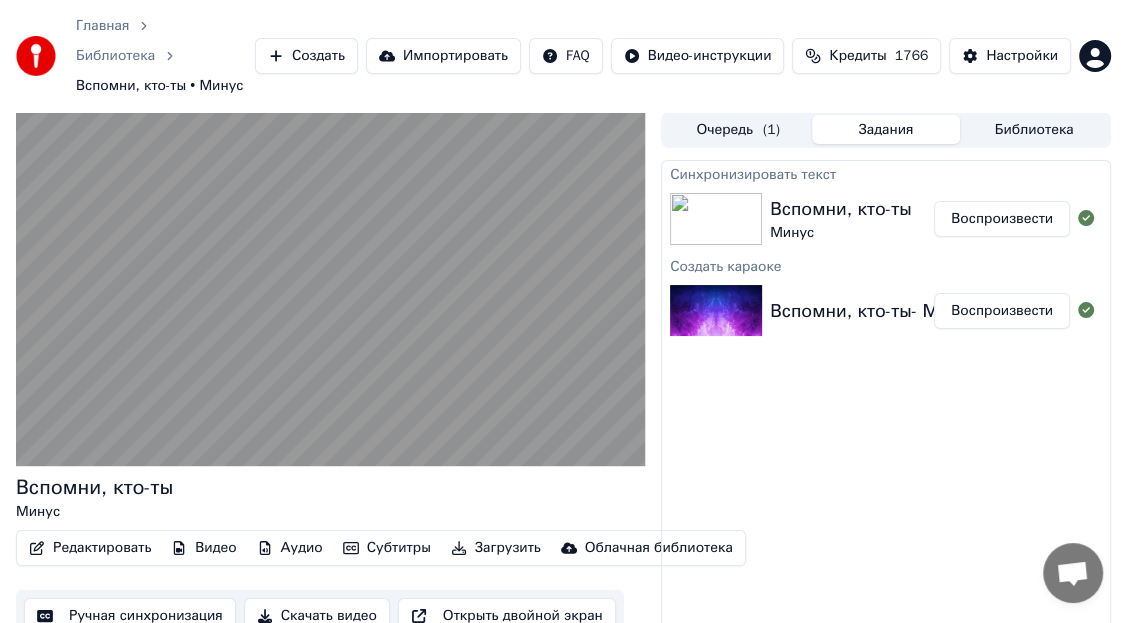 click at bounding box center (716, 219) 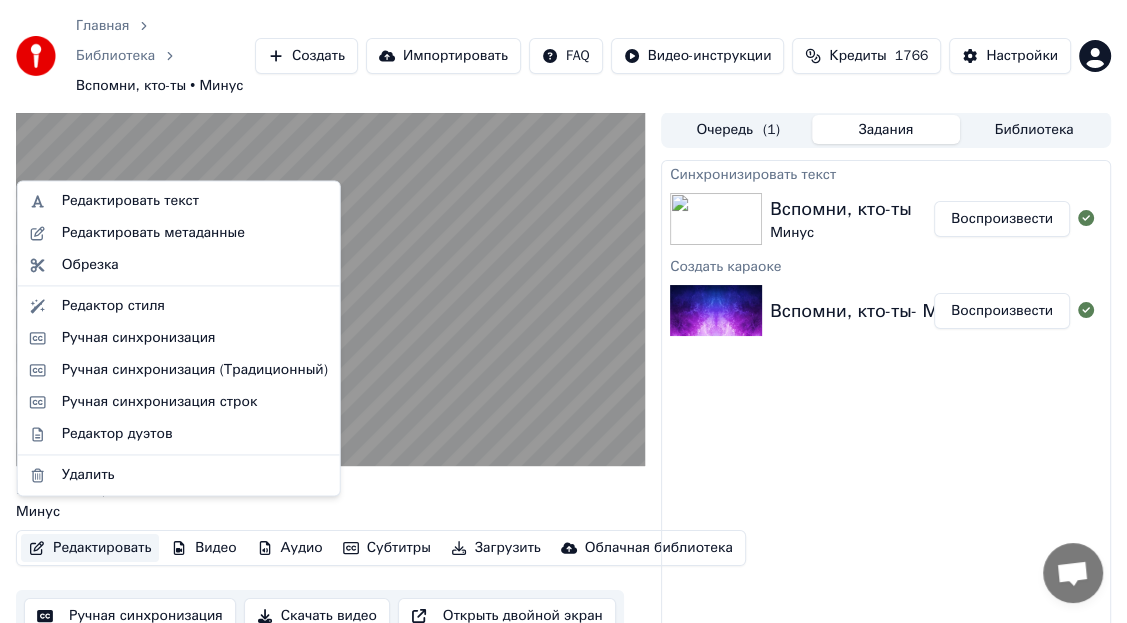 click on "Редактировать" at bounding box center (90, 548) 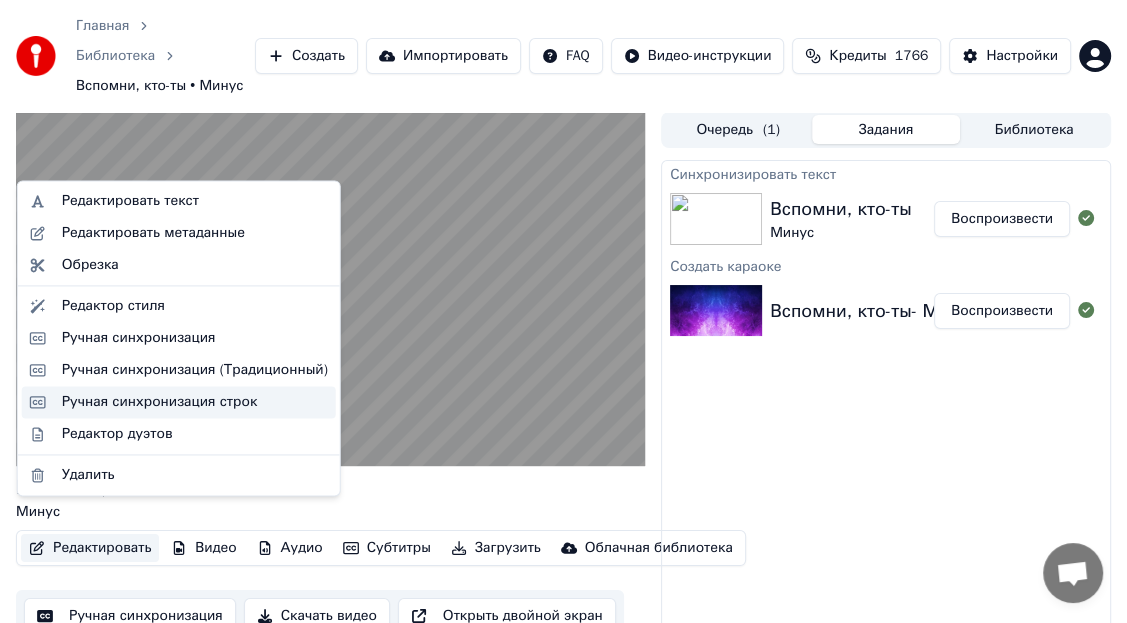 click on "Ручная синхронизация строк" at bounding box center [160, 402] 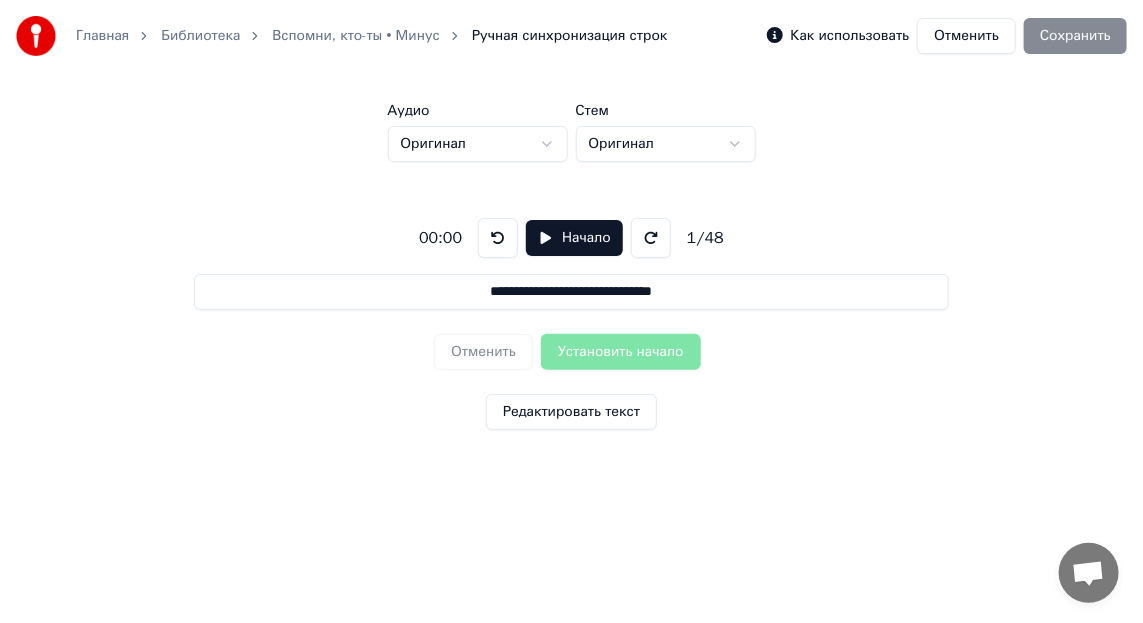 click on "Отменить Установить начало" at bounding box center [571, 352] 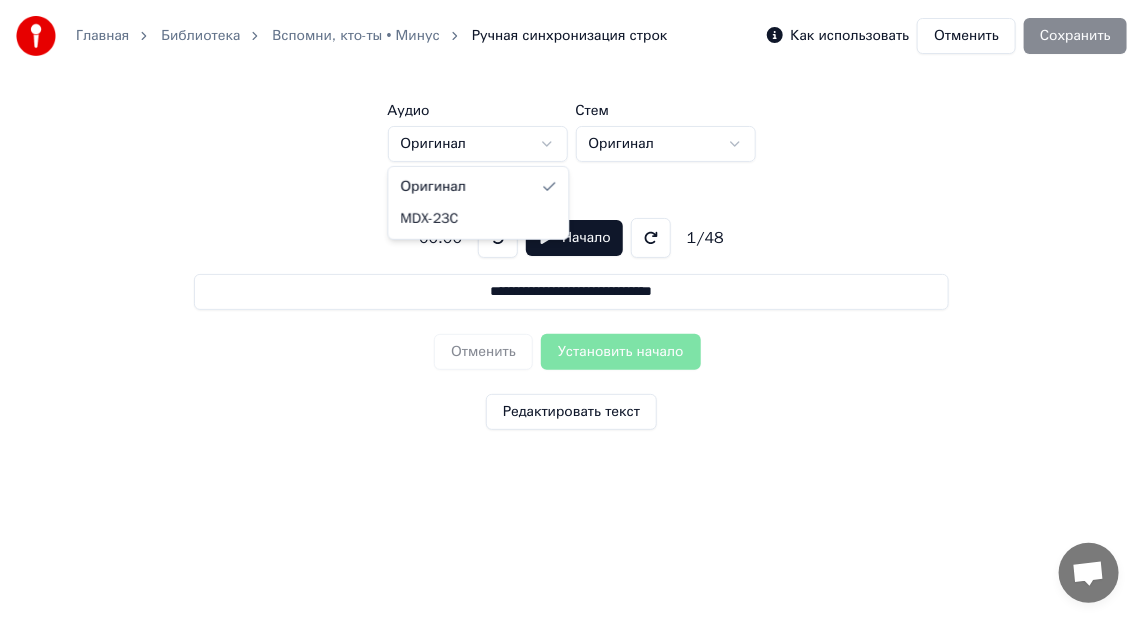 click on "**********" at bounding box center (571, 255) 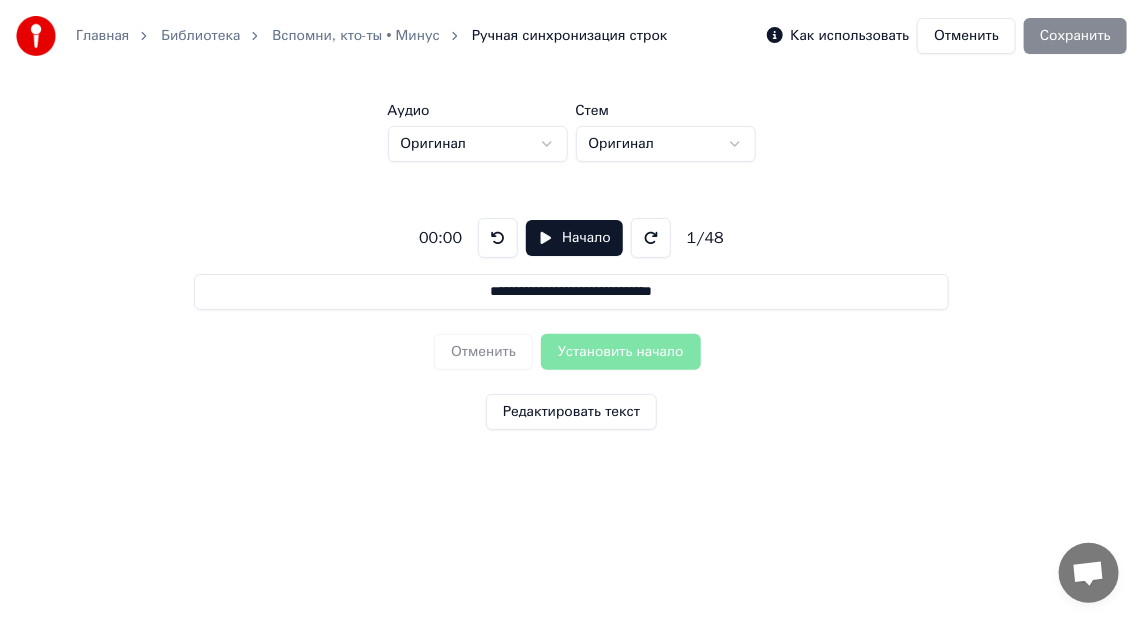 click on "Начало" at bounding box center [574, 238] 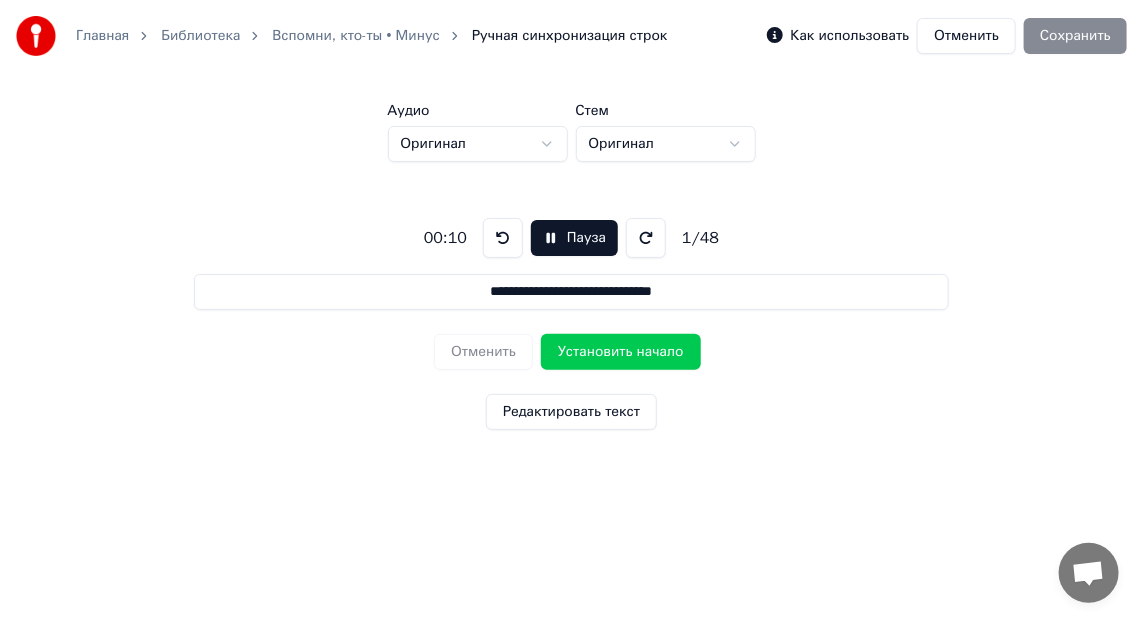 click on "**********" at bounding box center (571, 292) 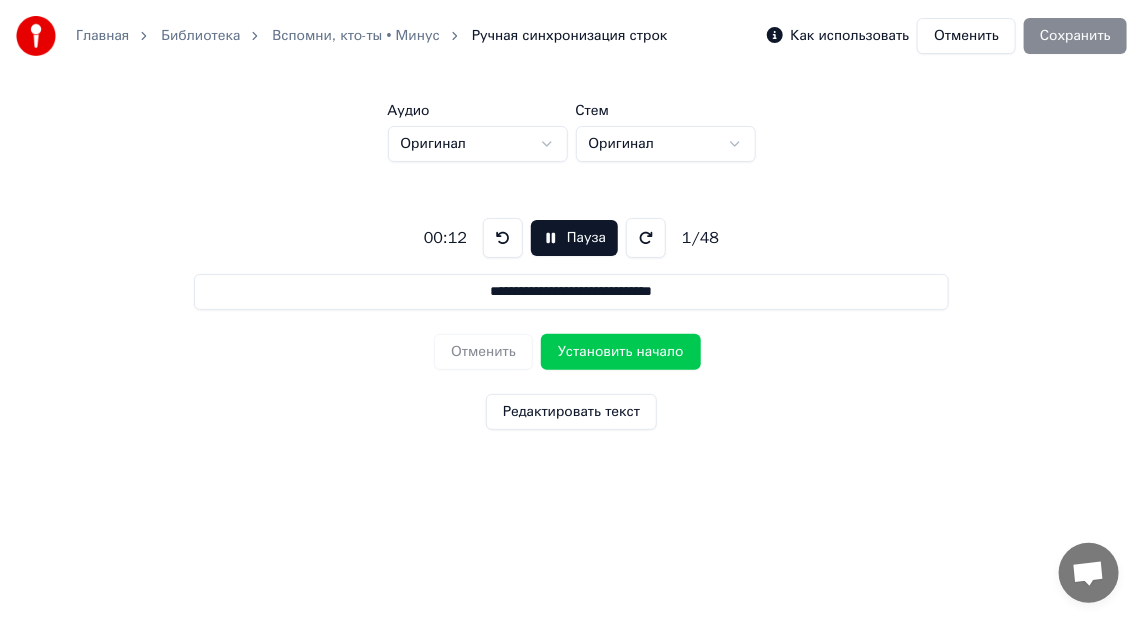 click on "**********" at bounding box center (571, 292) 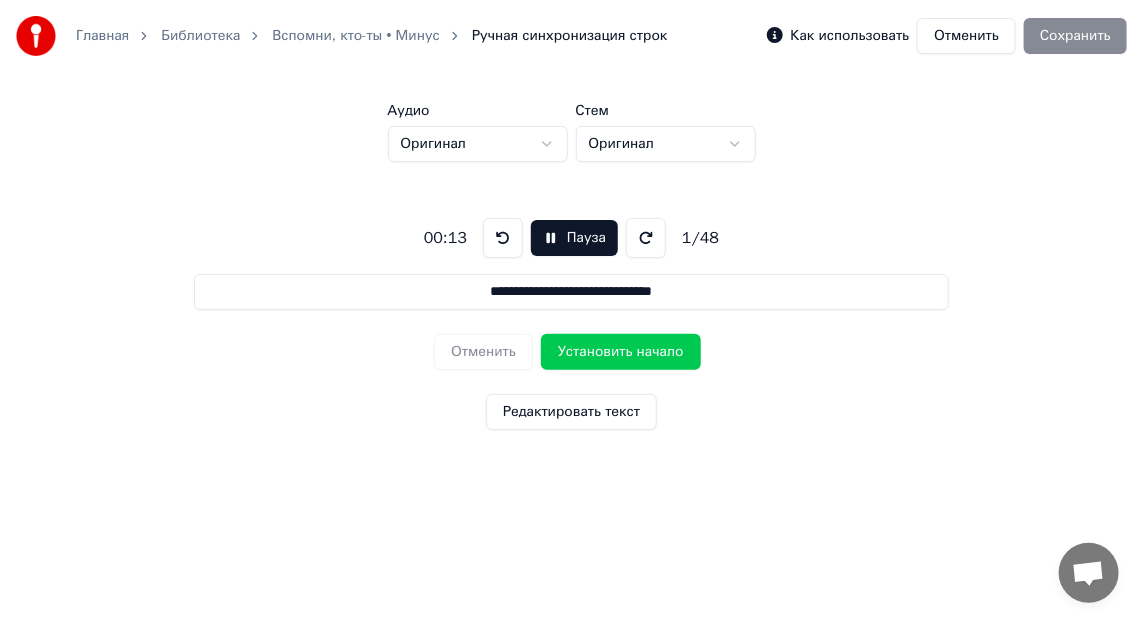 click on "**********" at bounding box center (571, 292) 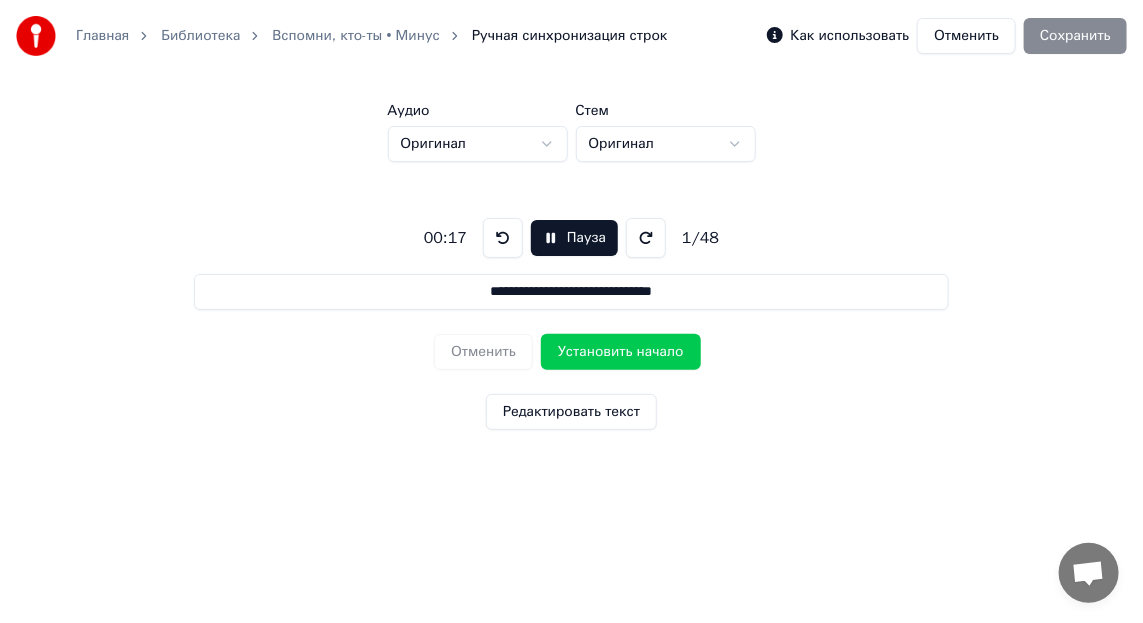 drag, startPoint x: 456, startPoint y: 297, endPoint x: 707, endPoint y: 307, distance: 251.19913 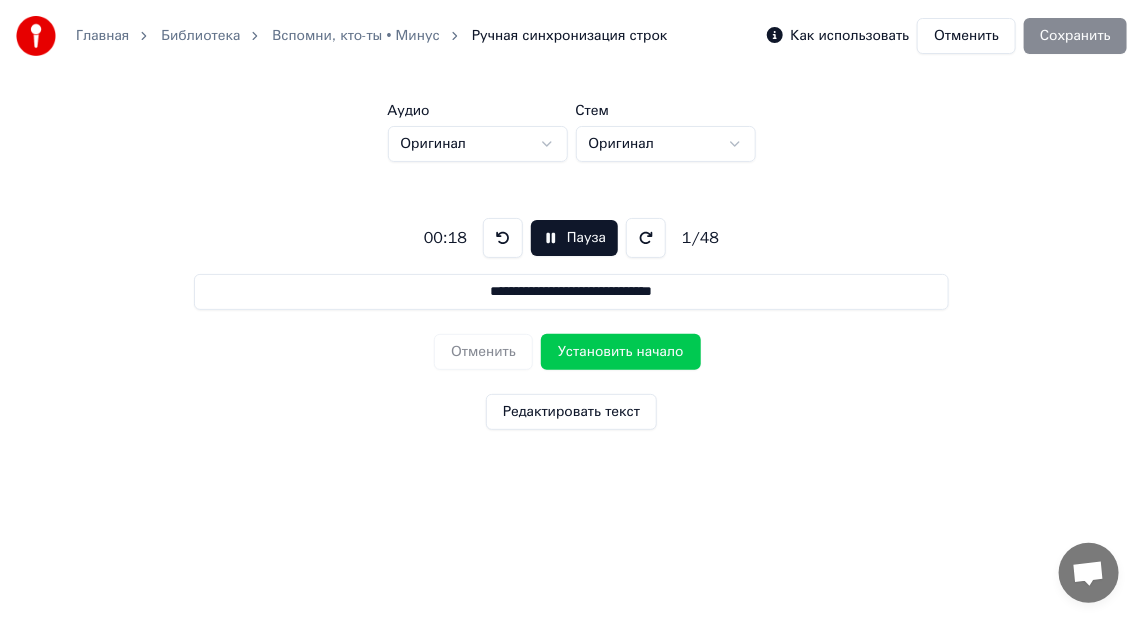 click on "**********" at bounding box center (571, 292) 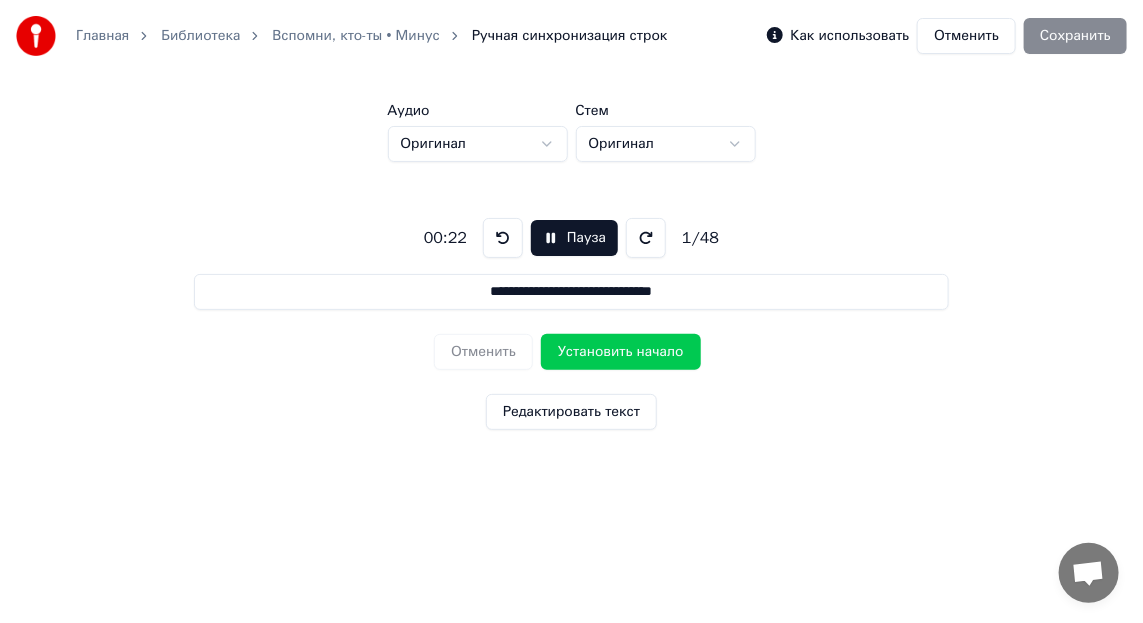 click on "Как использовать" at bounding box center (850, 36) 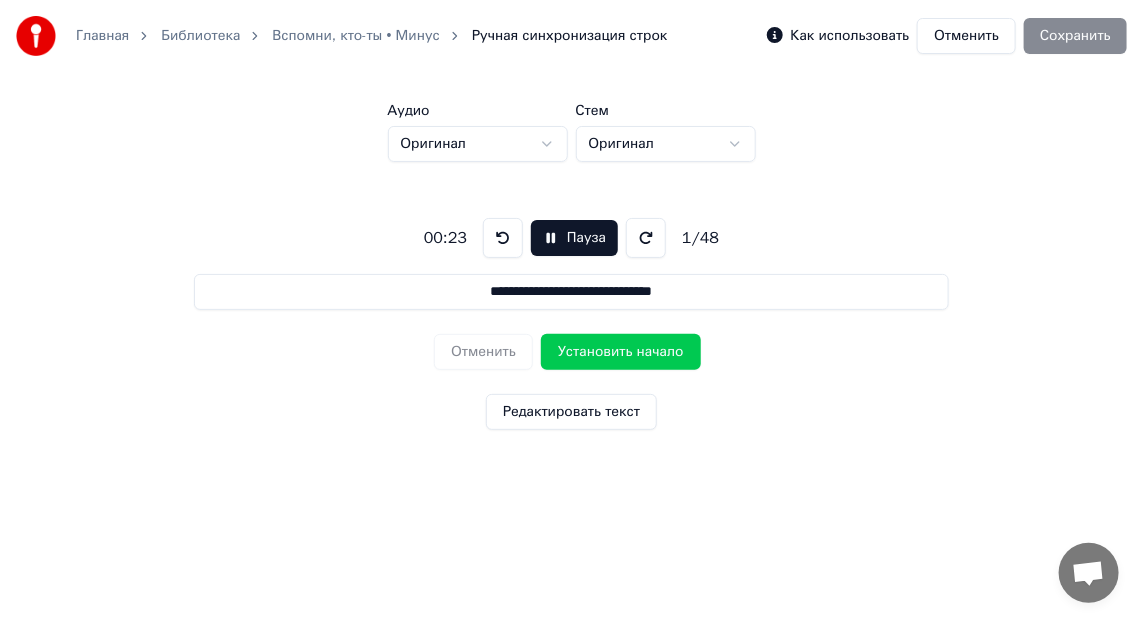 click on "Как использовать" at bounding box center [850, 36] 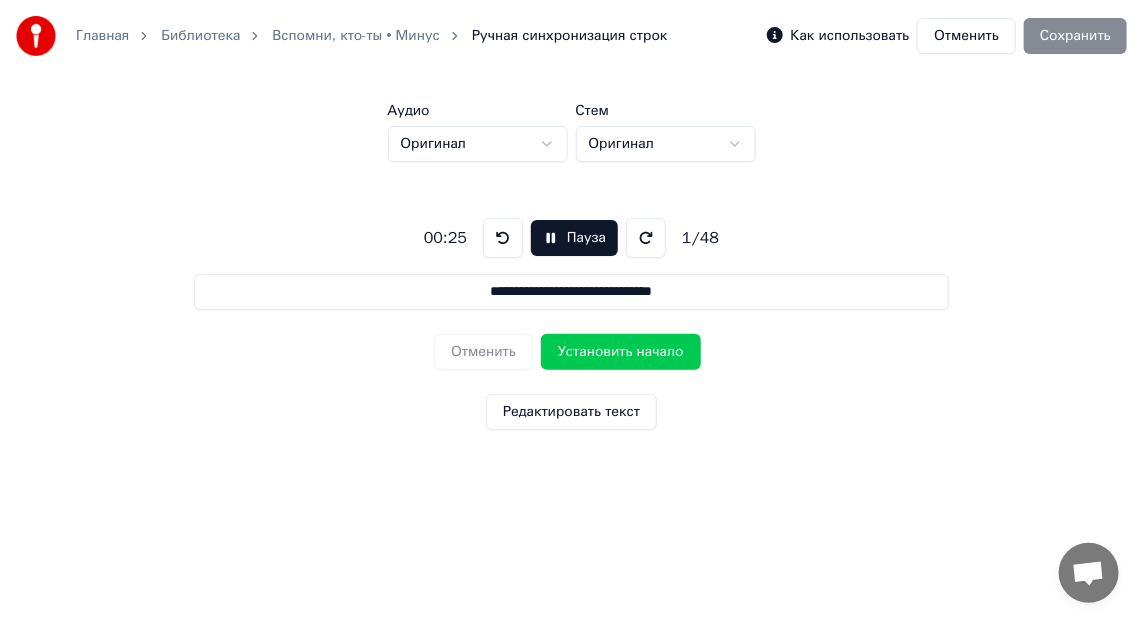 click on "Пауза" at bounding box center [574, 238] 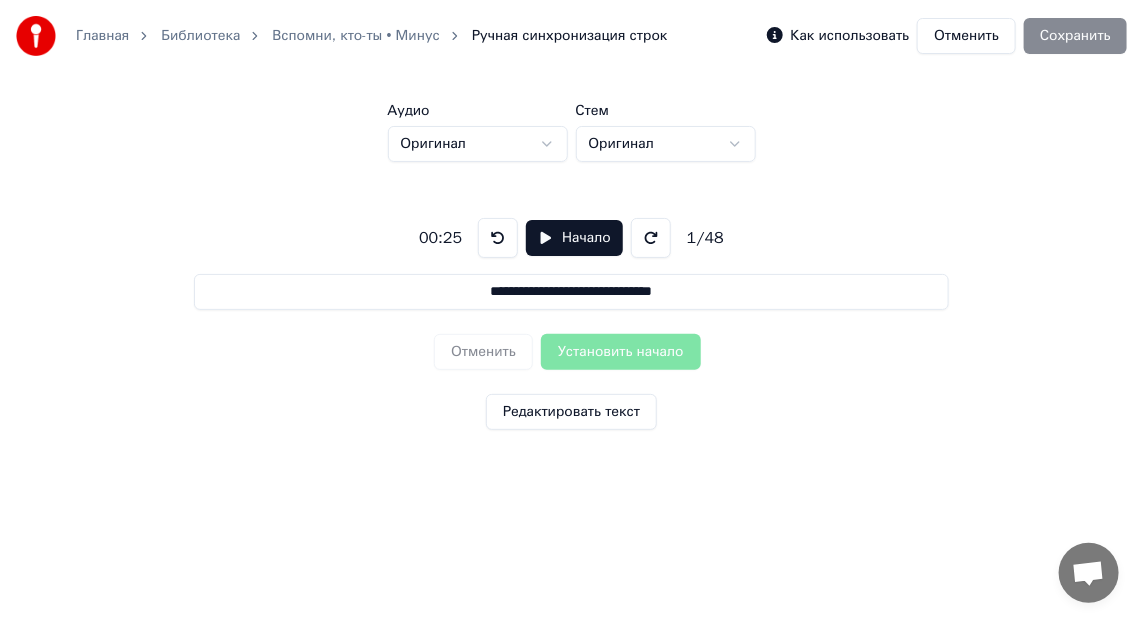 click on "Как использовать" at bounding box center [850, 36] 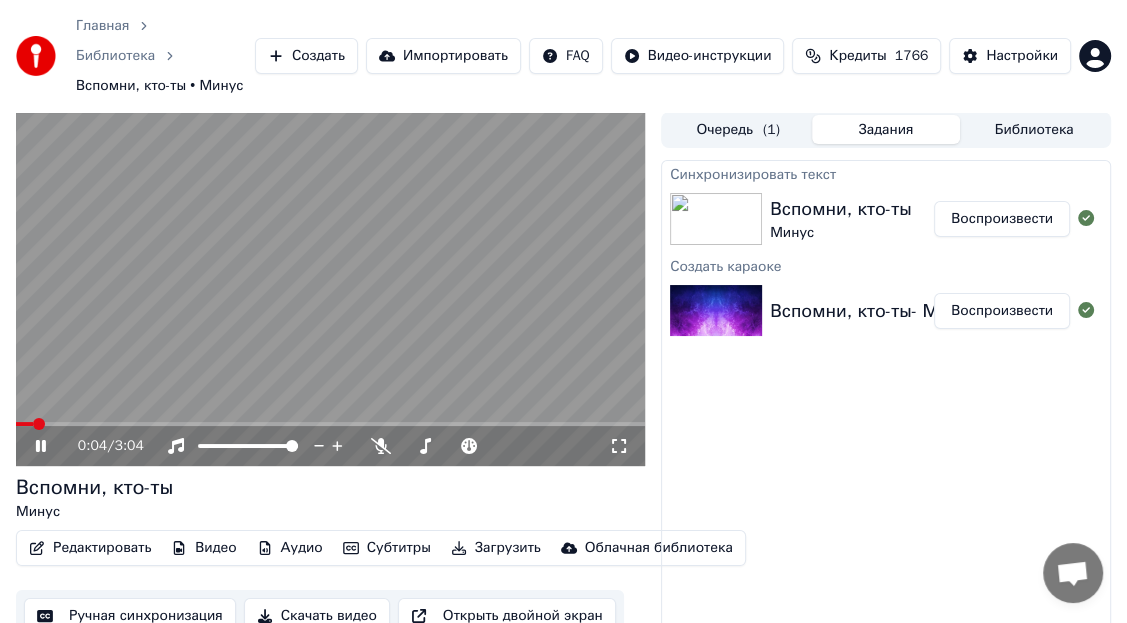 click 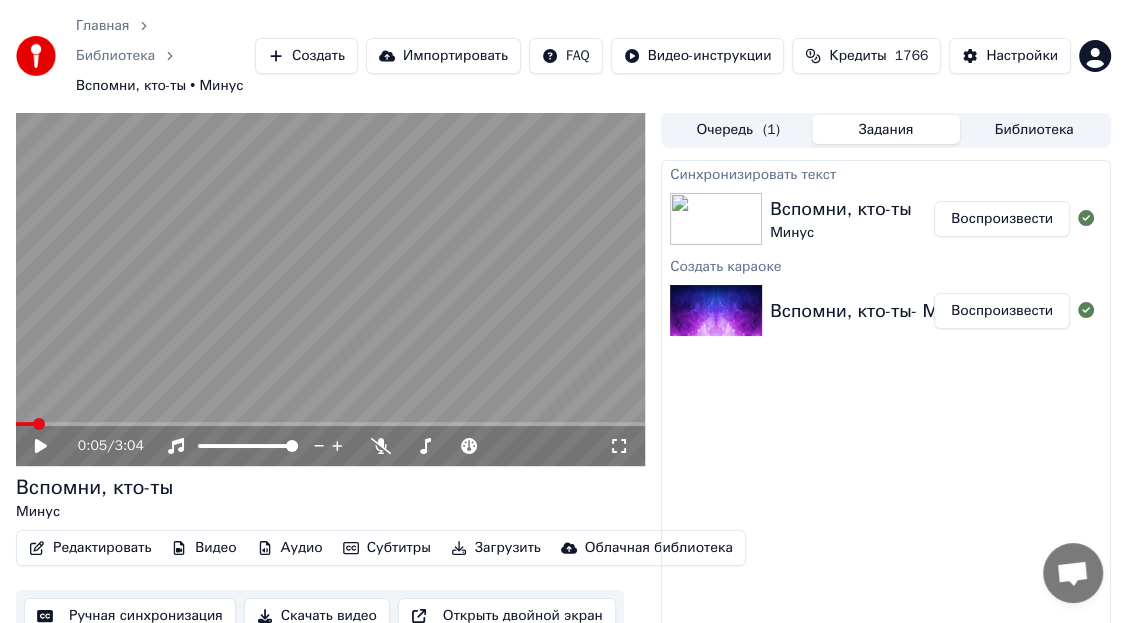 click on "Редактировать" at bounding box center [90, 548] 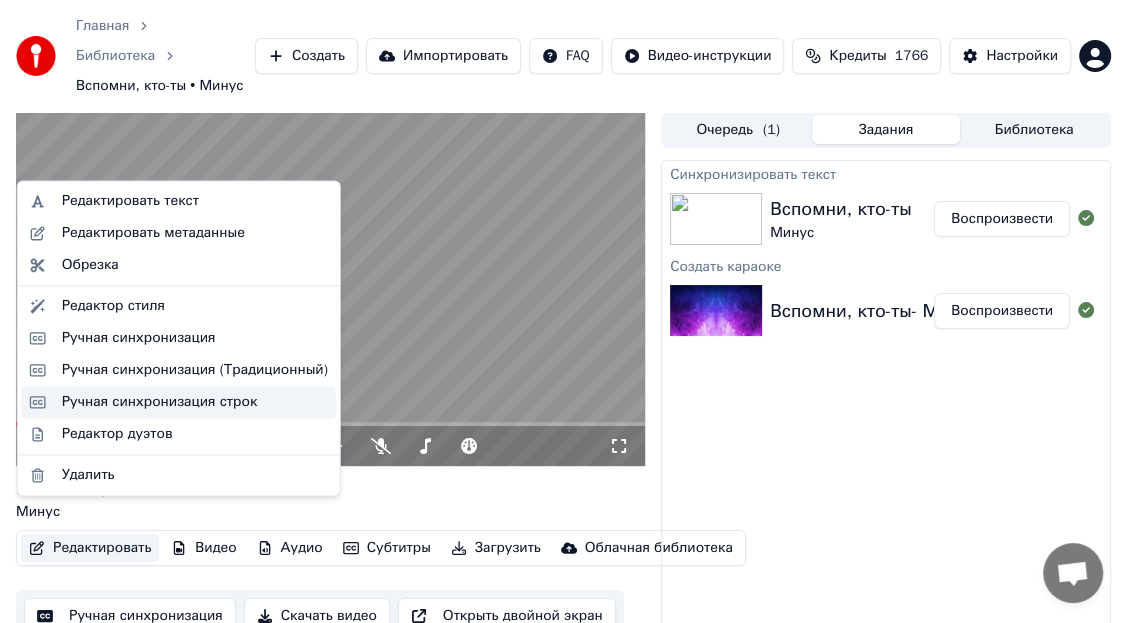 click on "Ручная синхронизация строк" at bounding box center [160, 402] 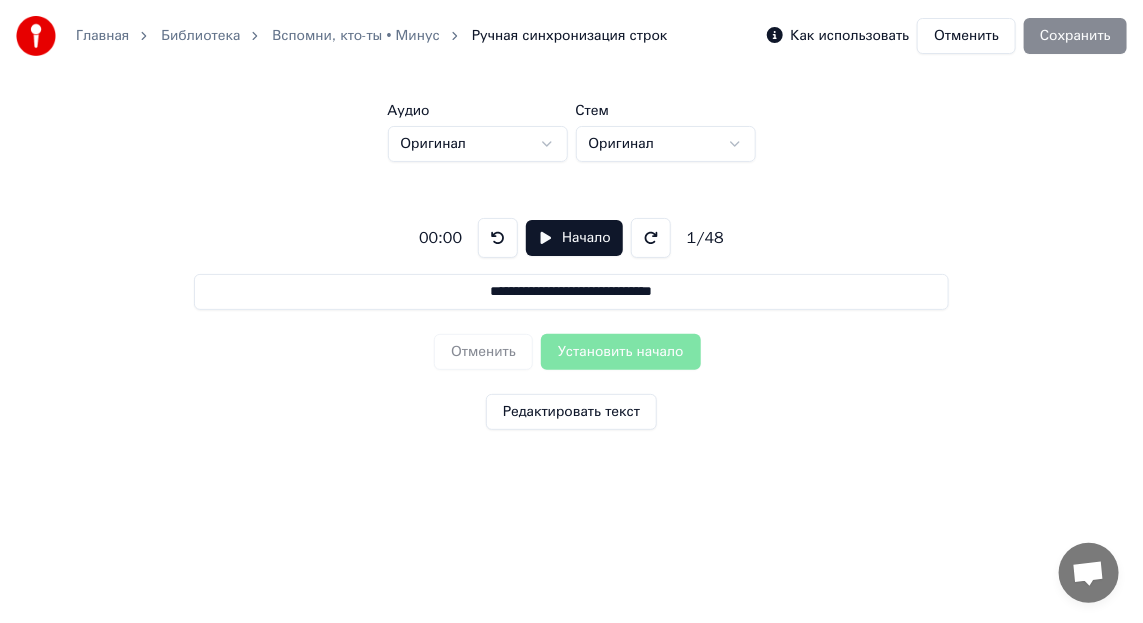 click on "Отменить" at bounding box center (966, 36) 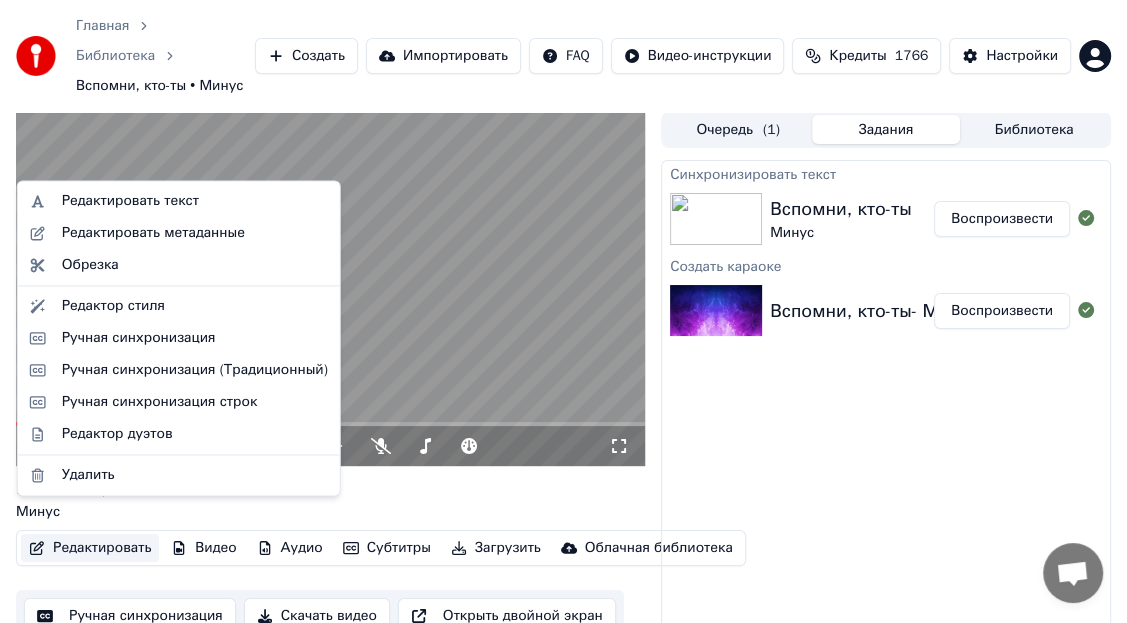 click on "Редактировать" at bounding box center [90, 548] 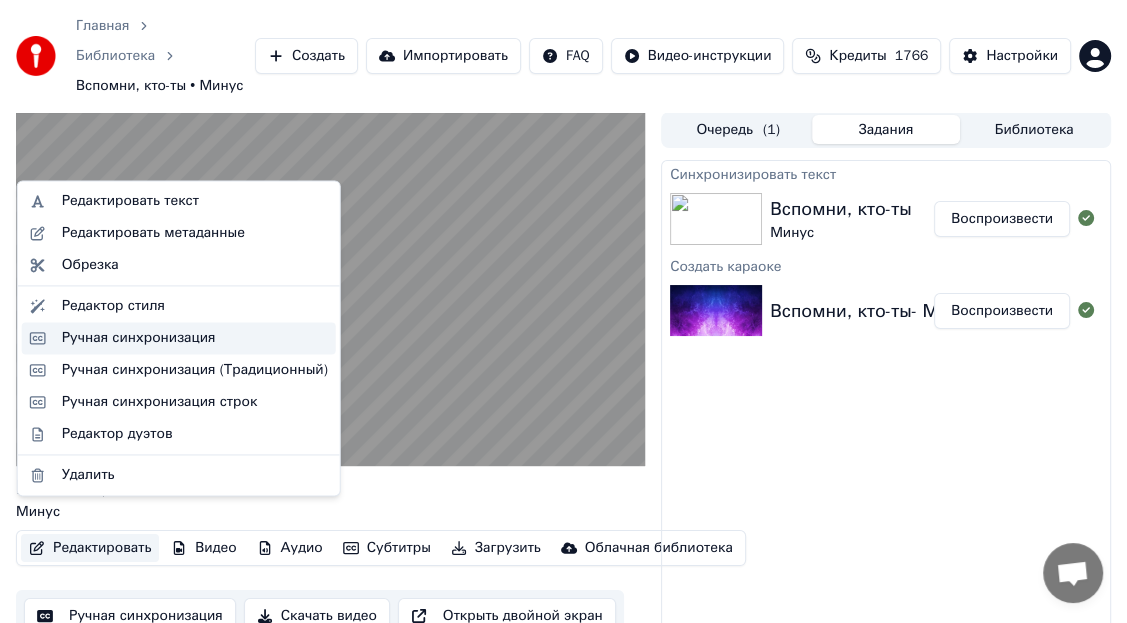 click on "Ручная синхронизация" at bounding box center [139, 338] 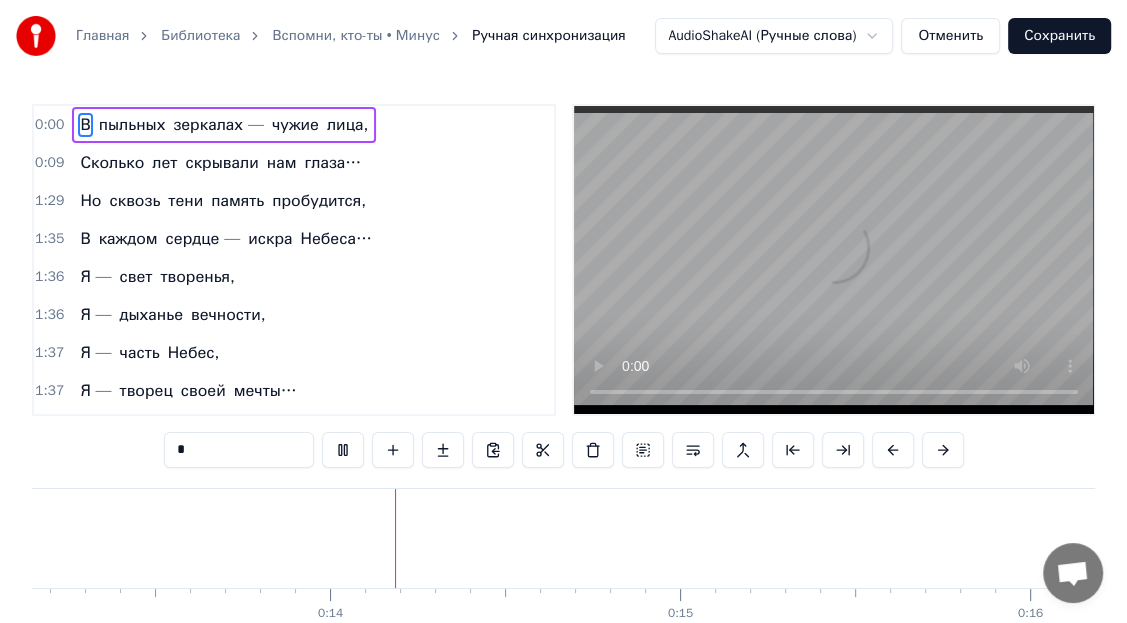 scroll, scrollTop: 0, scrollLeft: 4688, axis: horizontal 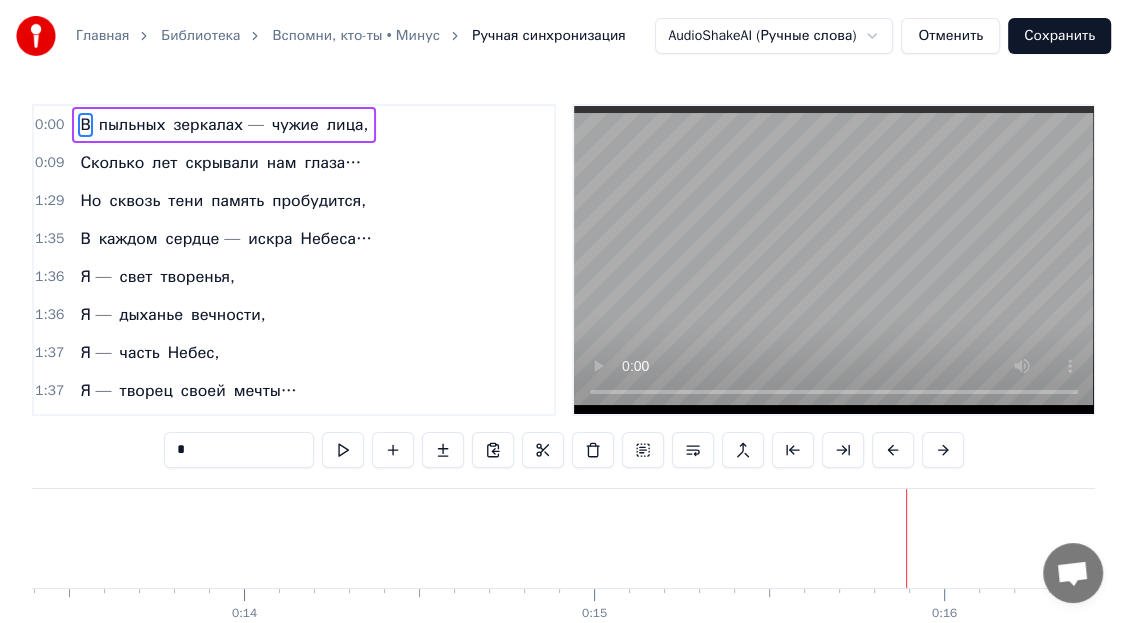 type 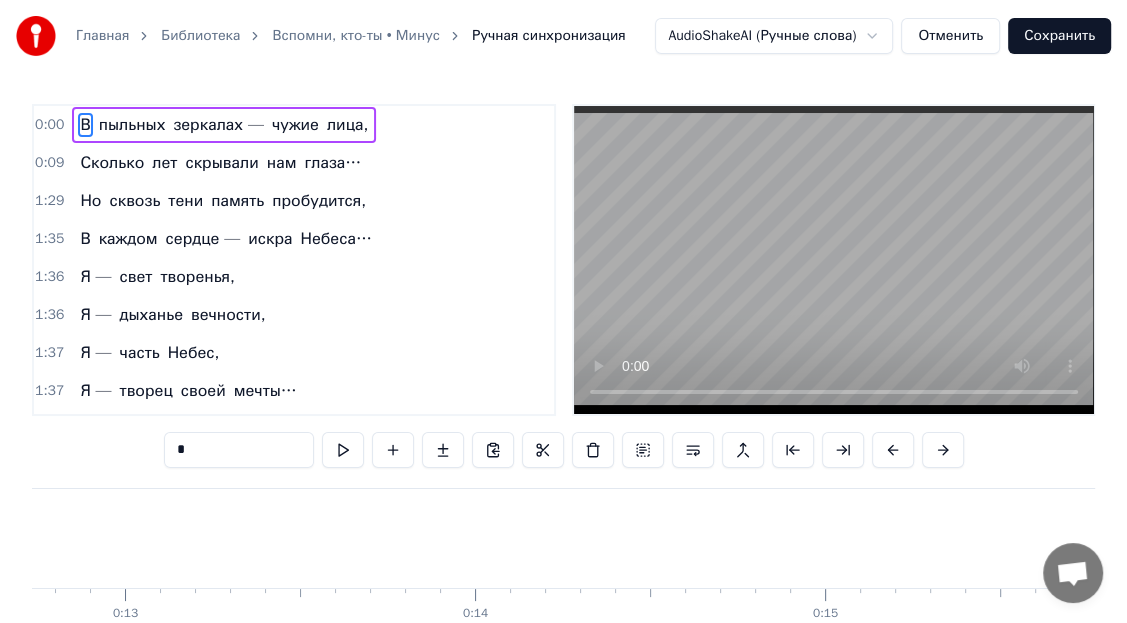 scroll, scrollTop: 0, scrollLeft: 4260, axis: horizontal 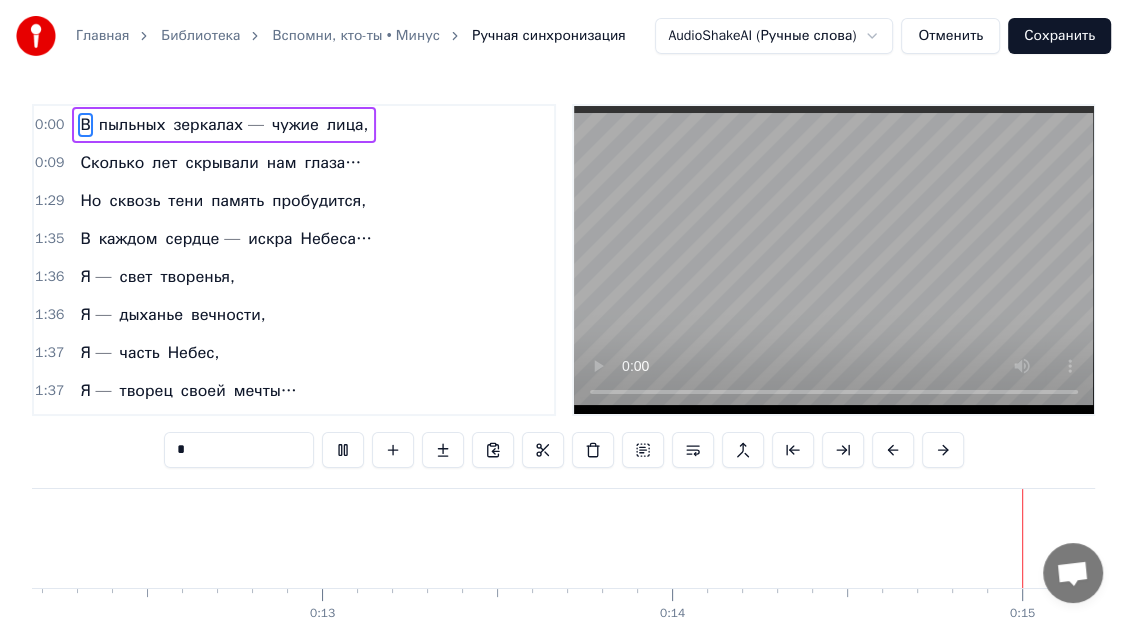 click on "зеркалах —" at bounding box center (218, 125) 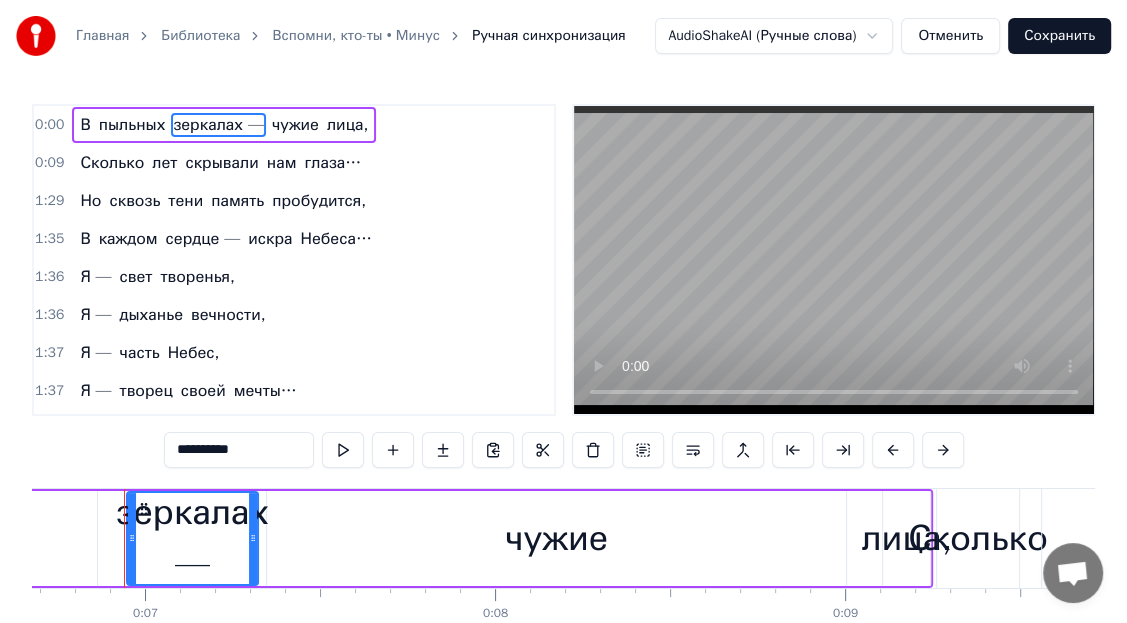 scroll, scrollTop: 0, scrollLeft: 2329, axis: horizontal 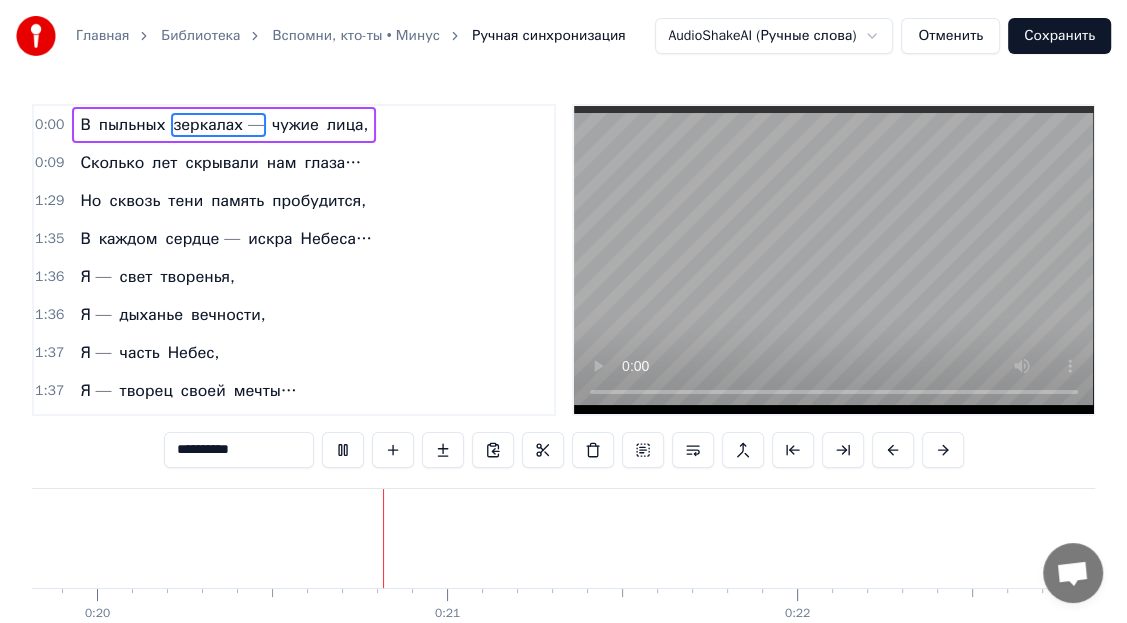 click on "Отменить" at bounding box center (950, 36) 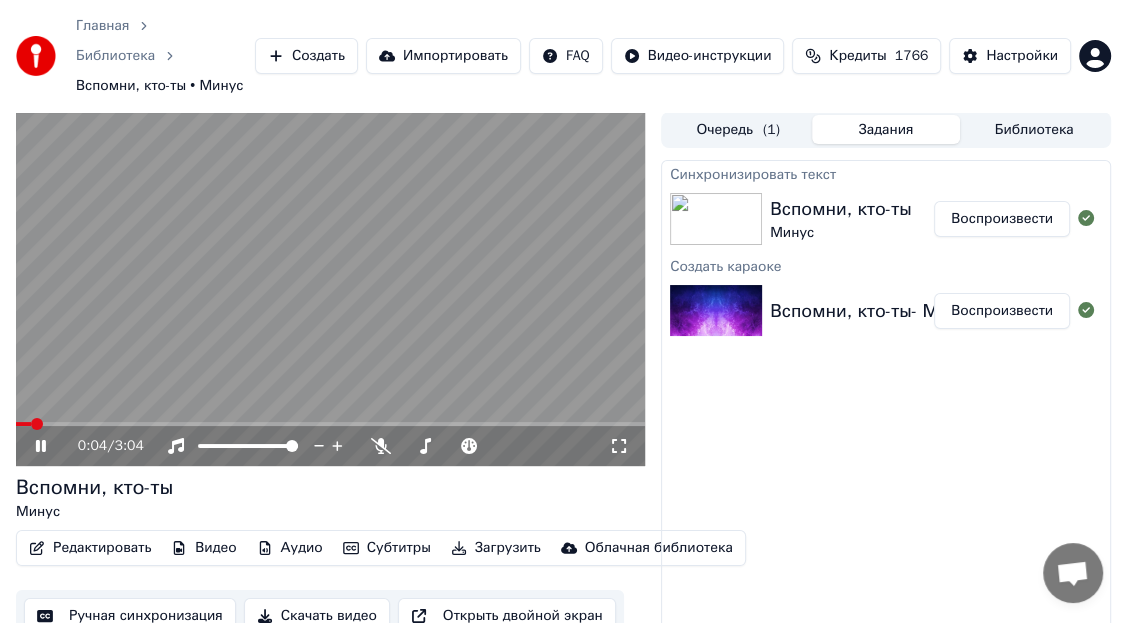 click 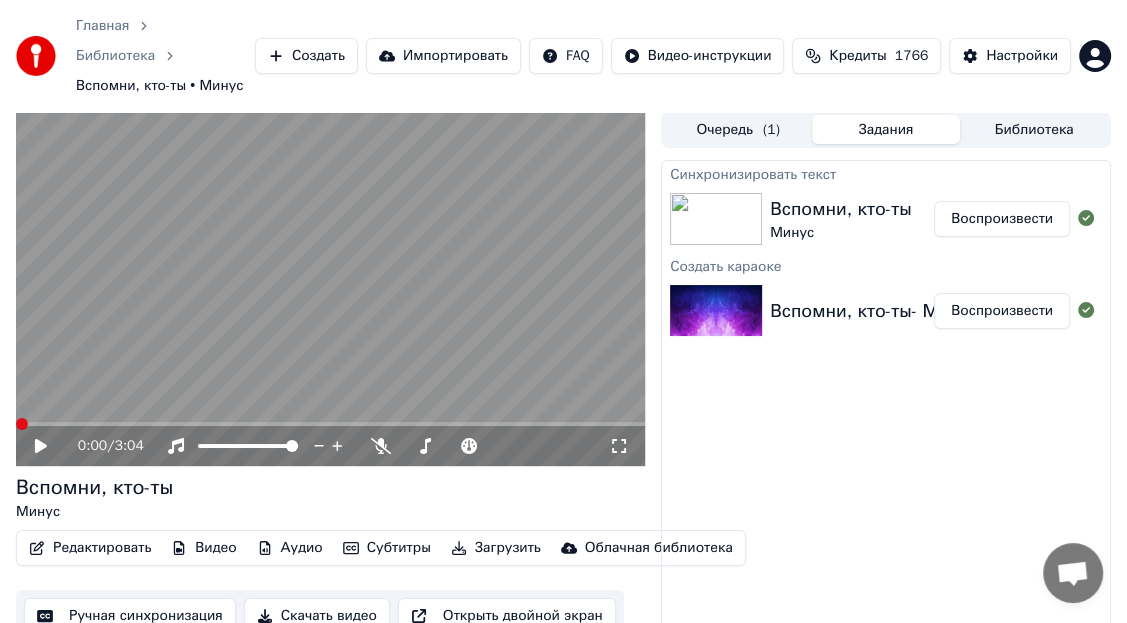 click at bounding box center (22, 424) 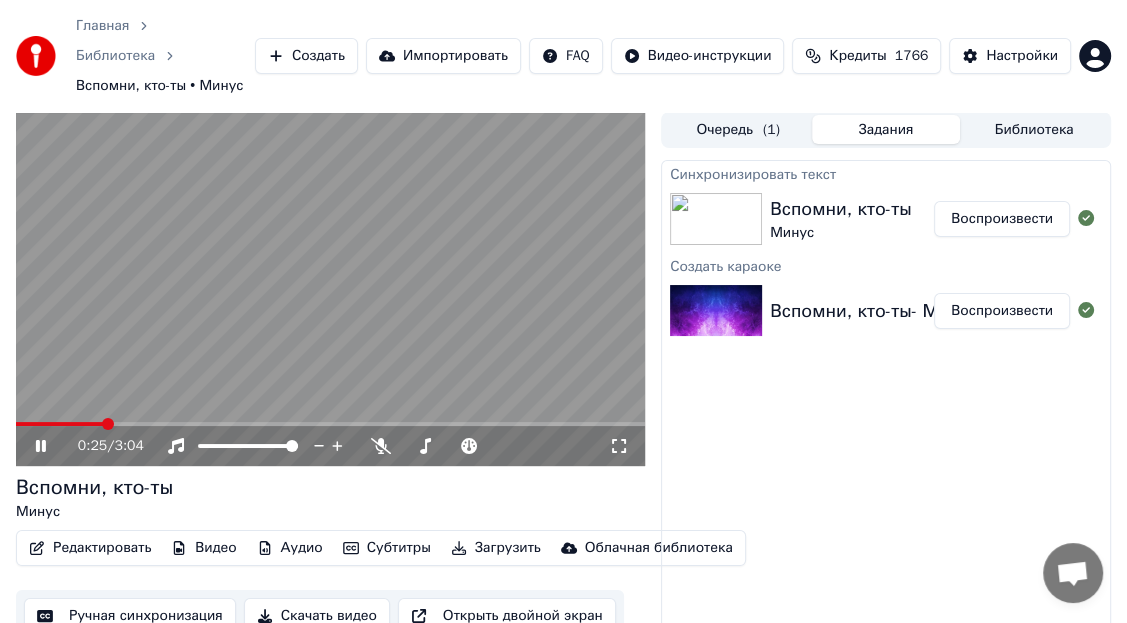 click at bounding box center [330, 289] 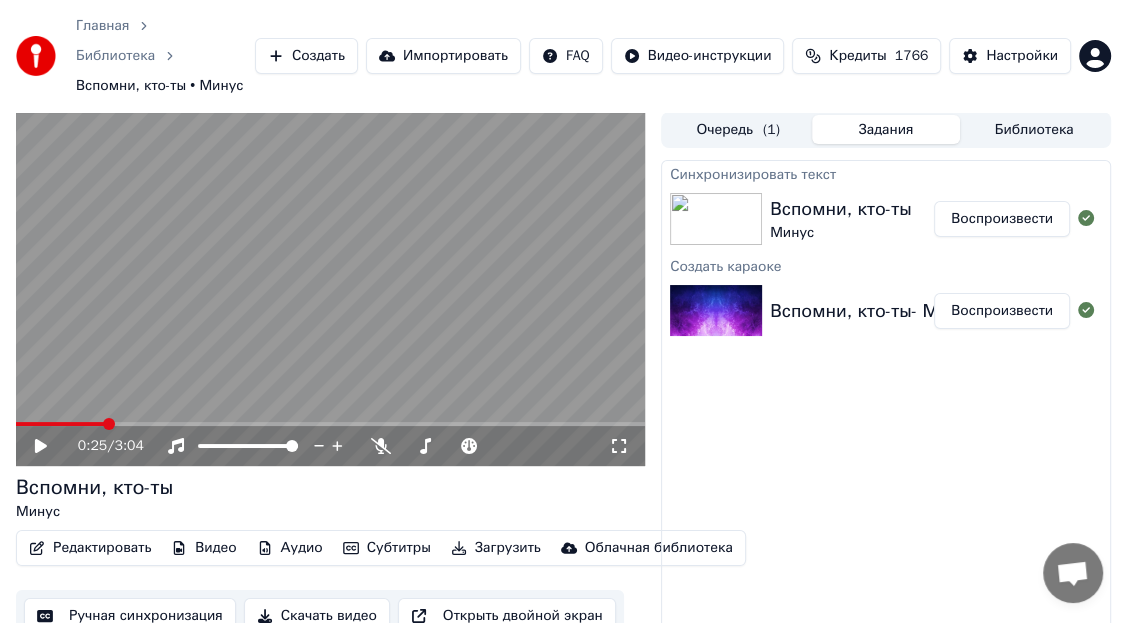 click 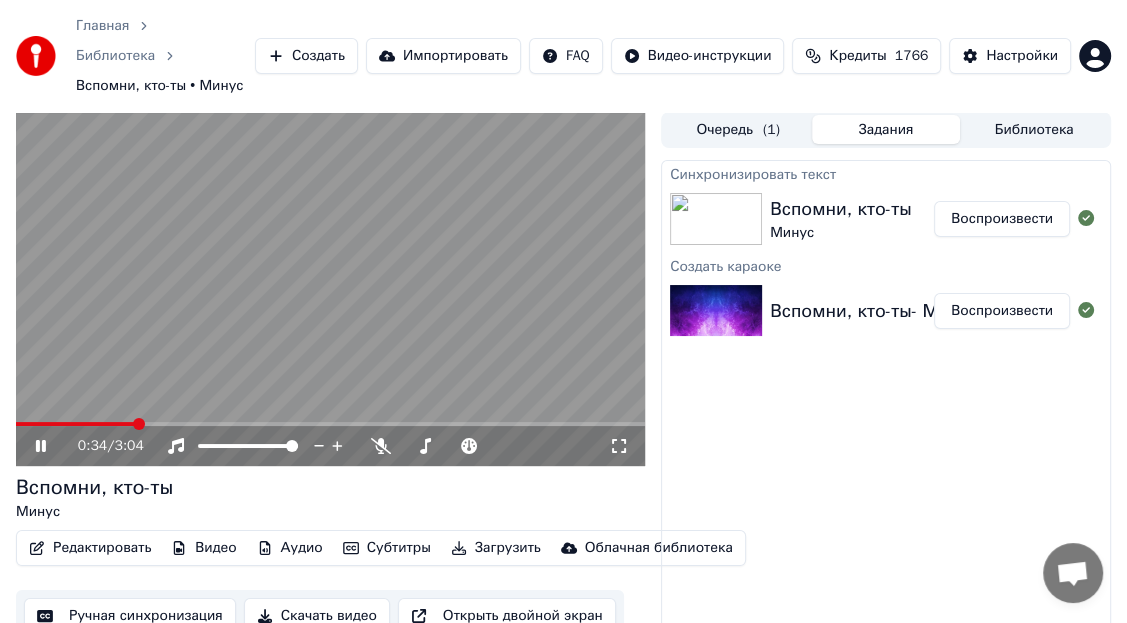 click 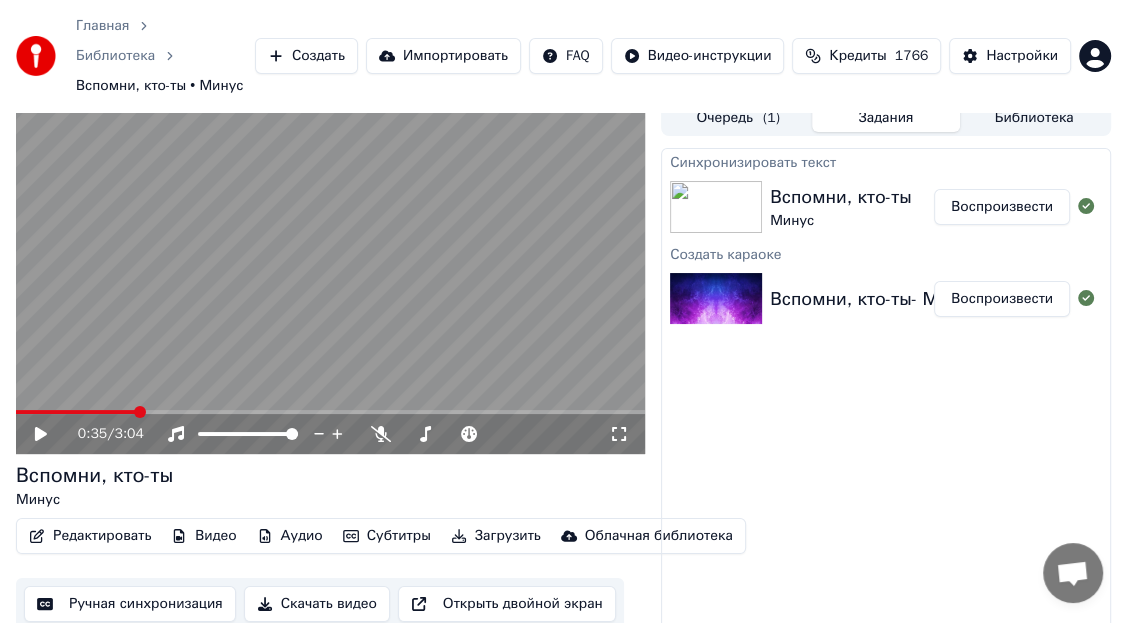 scroll, scrollTop: 0, scrollLeft: 0, axis: both 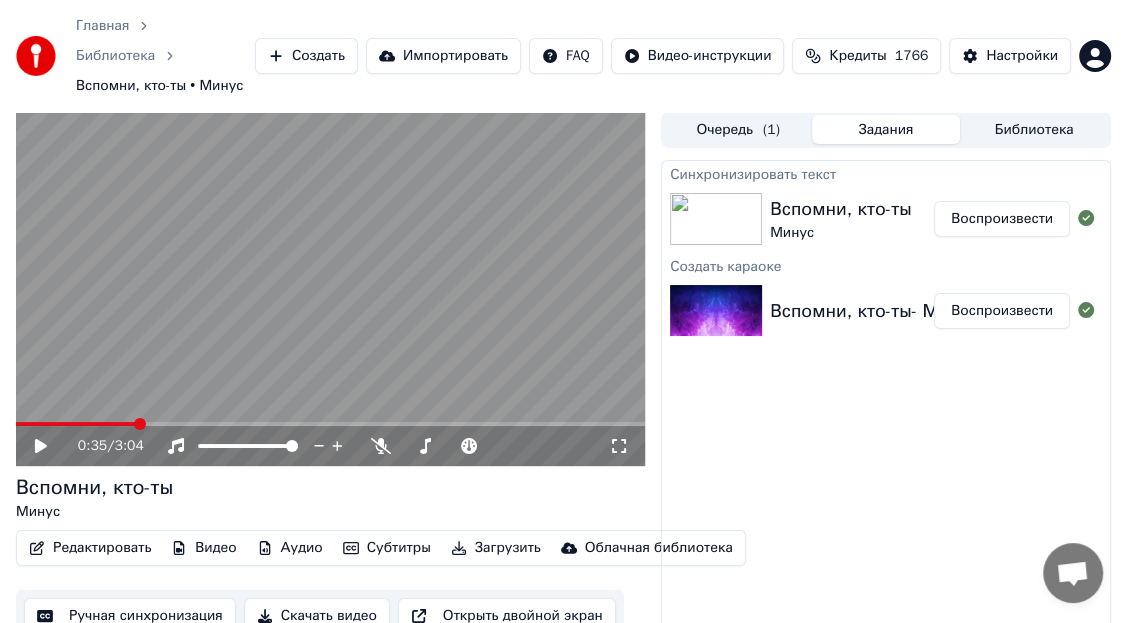 click on "Ручная синхронизация" at bounding box center [130, 616] 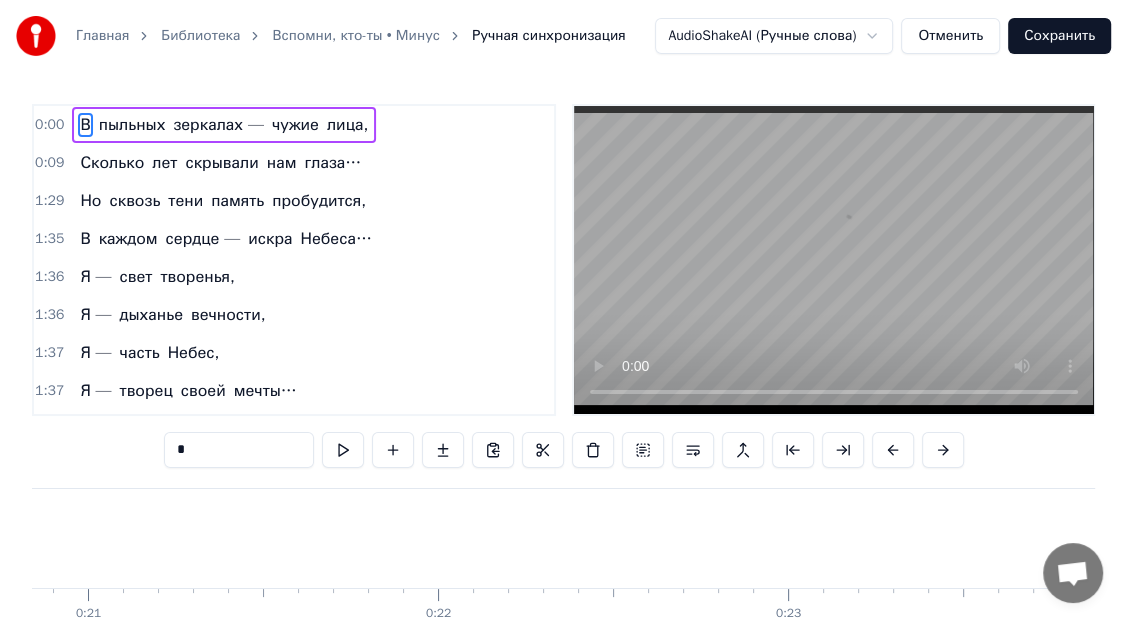 scroll, scrollTop: 0, scrollLeft: 7302, axis: horizontal 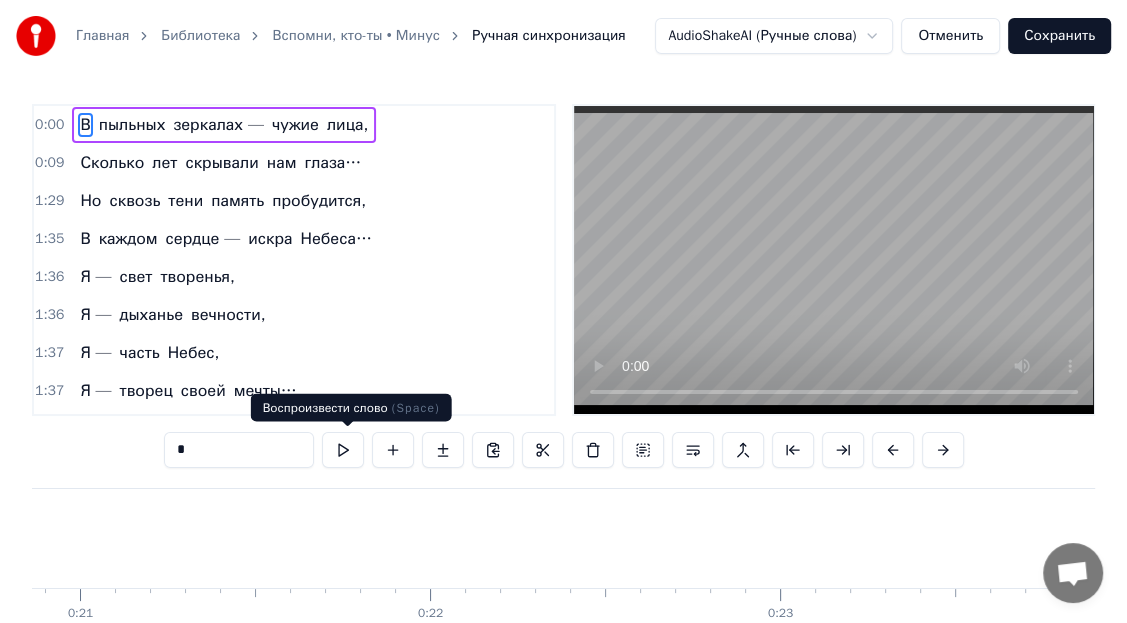 click at bounding box center [343, 450] 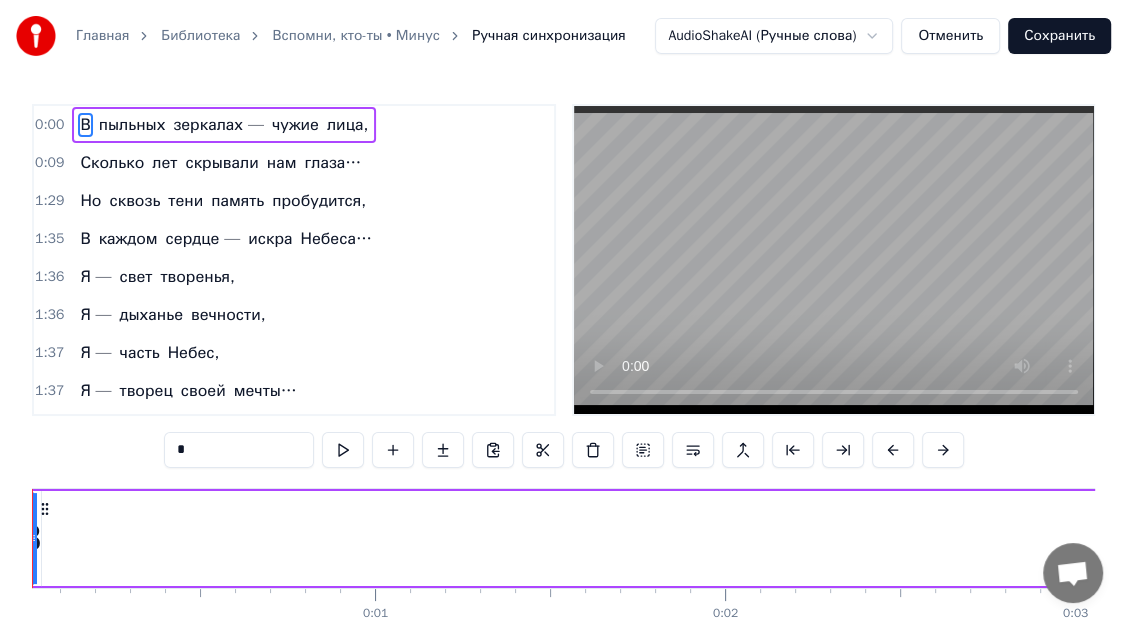 scroll, scrollTop: 0, scrollLeft: 0, axis: both 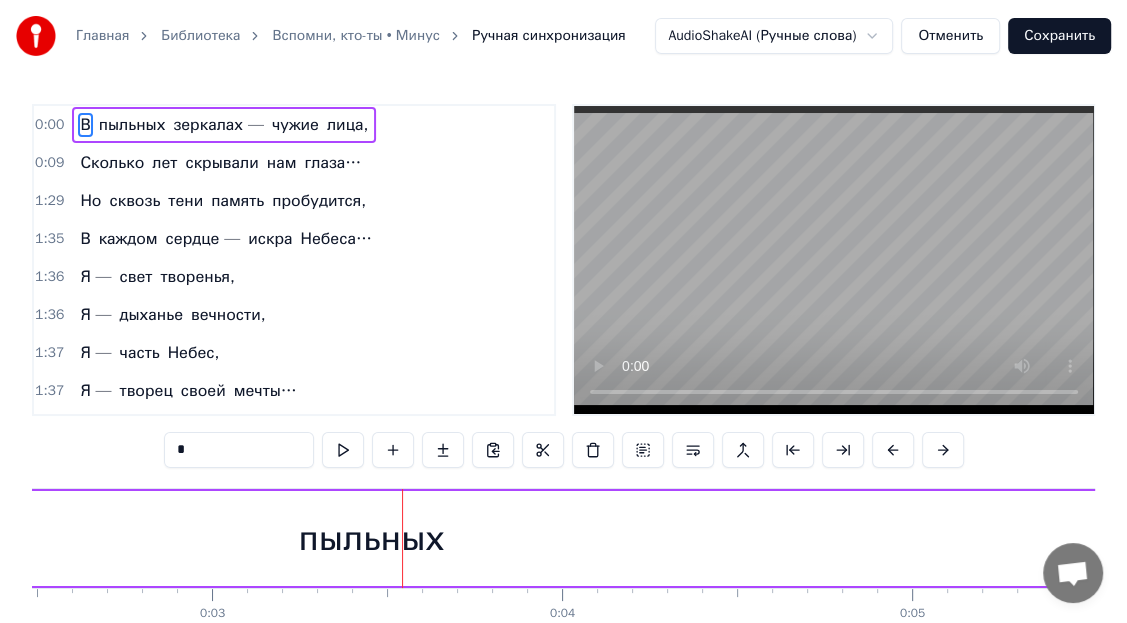 click on "Отменить" at bounding box center (950, 36) 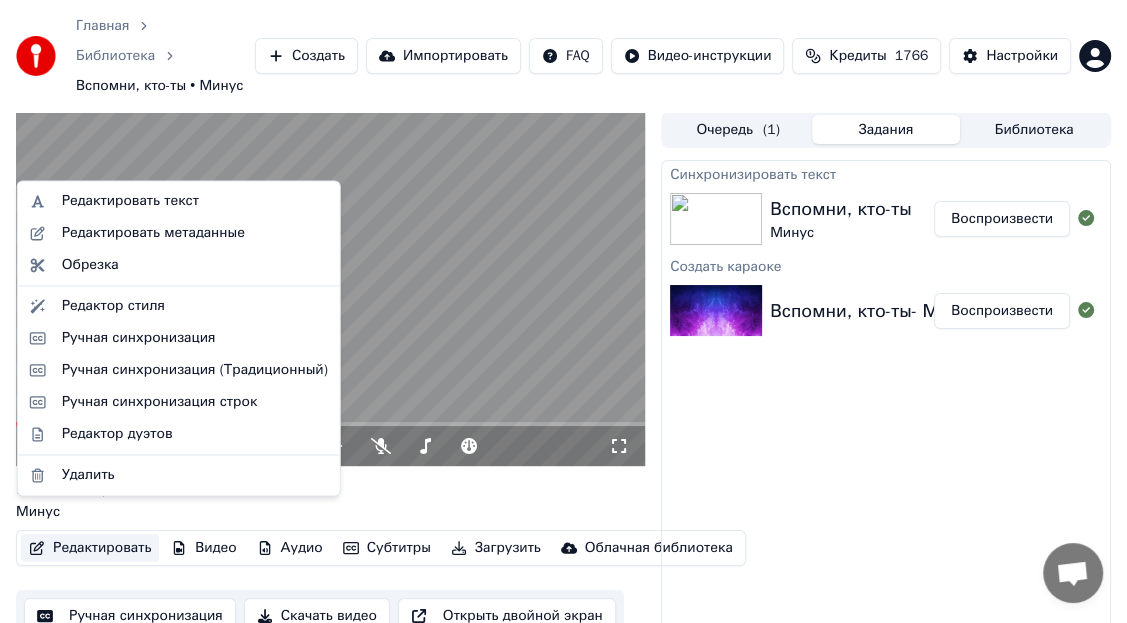 click on "Редактировать" at bounding box center (90, 548) 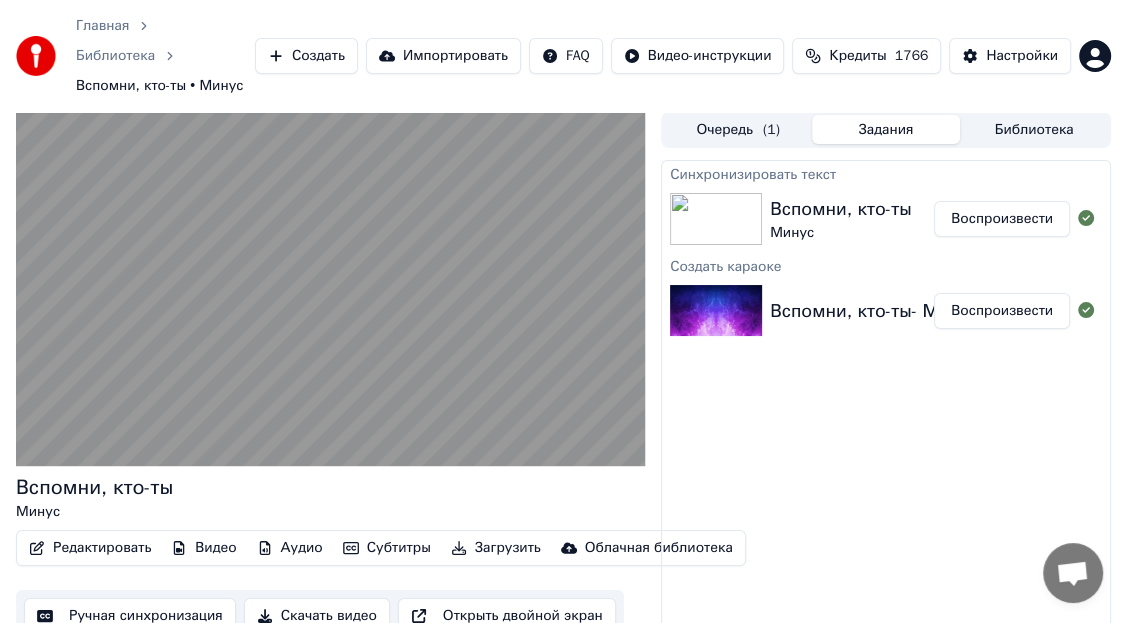 click on "Ручная синхронизация" at bounding box center [130, 616] 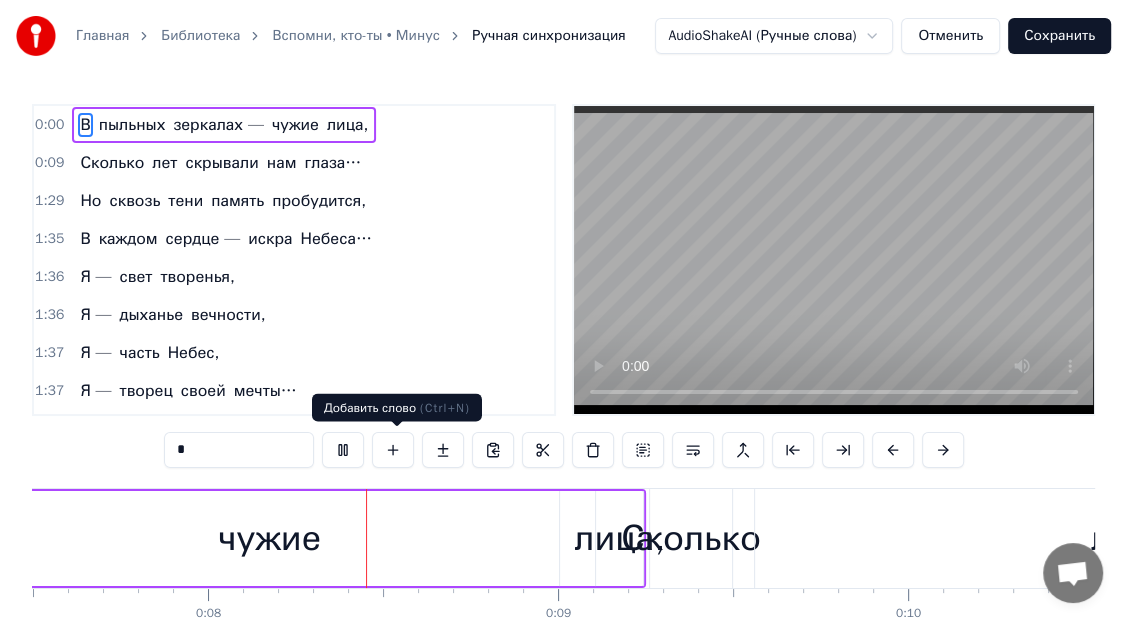 scroll, scrollTop: 0, scrollLeft: 2630, axis: horizontal 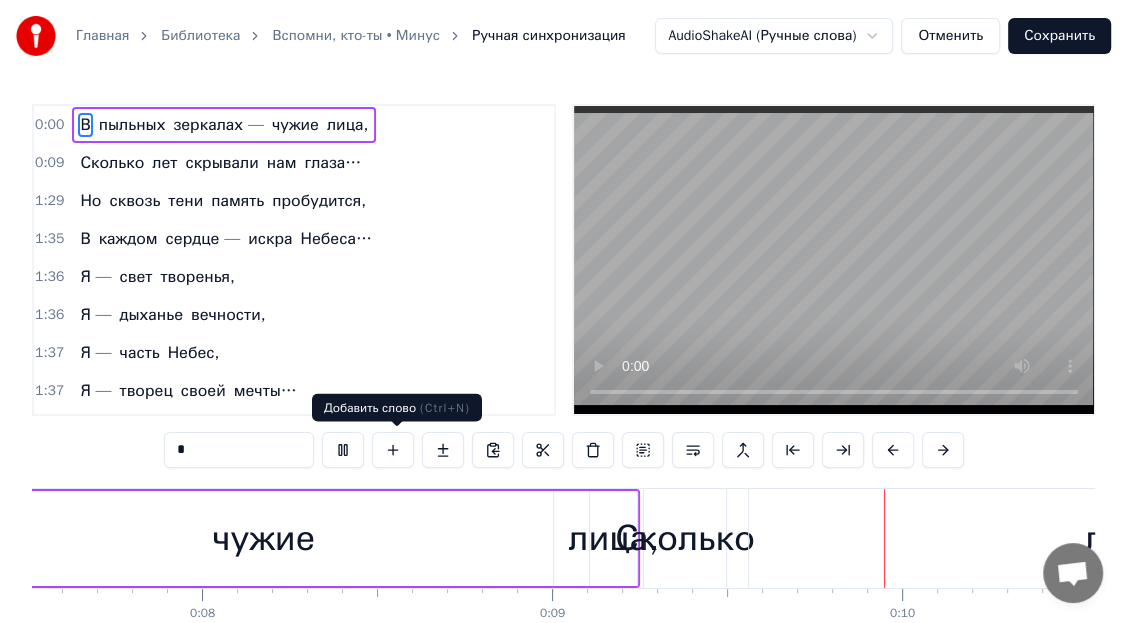 click at bounding box center (393, 450) 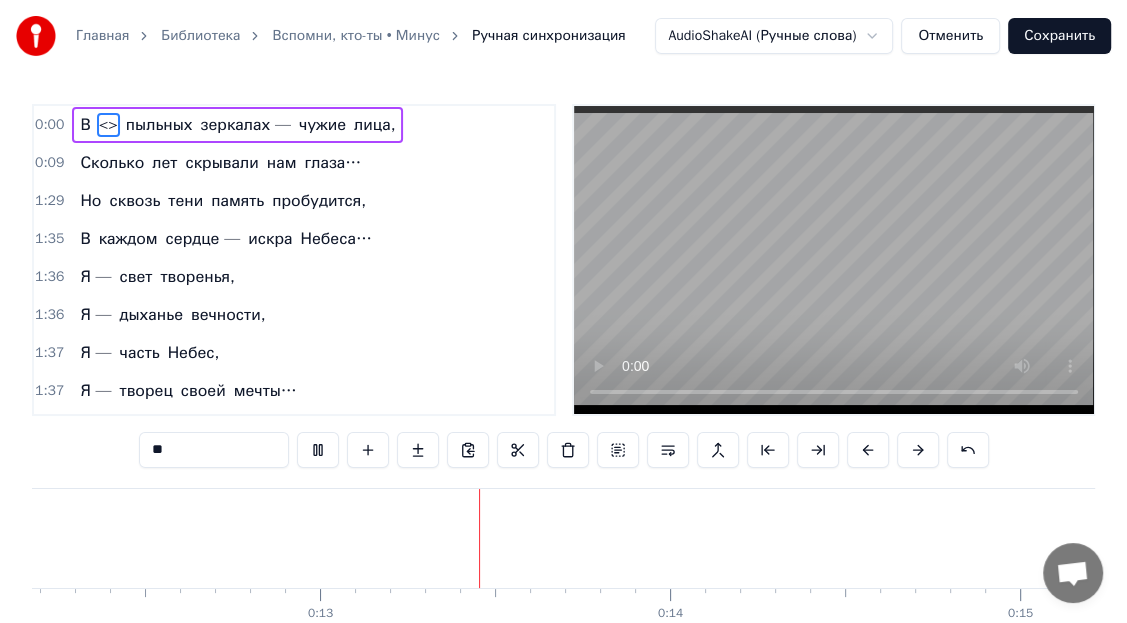 scroll, scrollTop: 0, scrollLeft: 4430, axis: horizontal 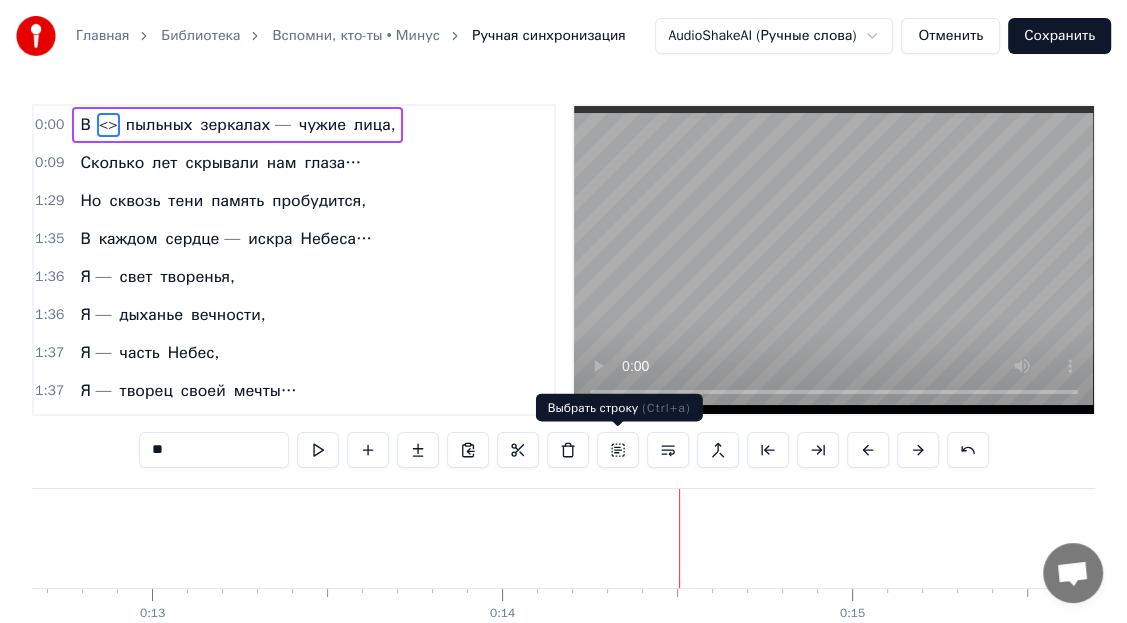 click at bounding box center [618, 450] 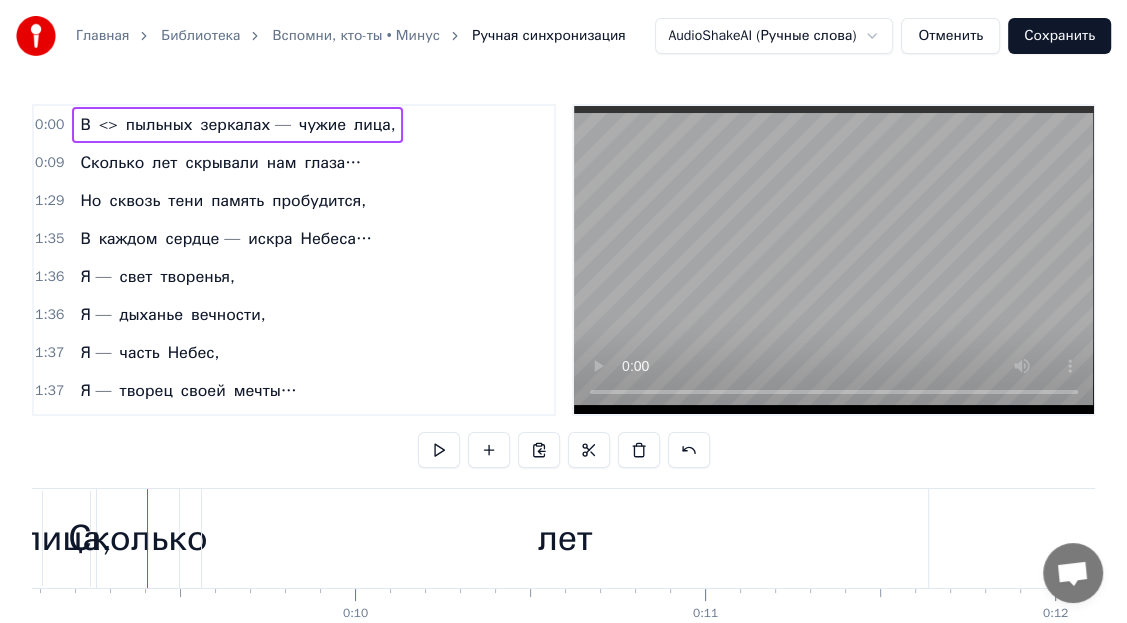 scroll, scrollTop: 0, scrollLeft: 3192, axis: horizontal 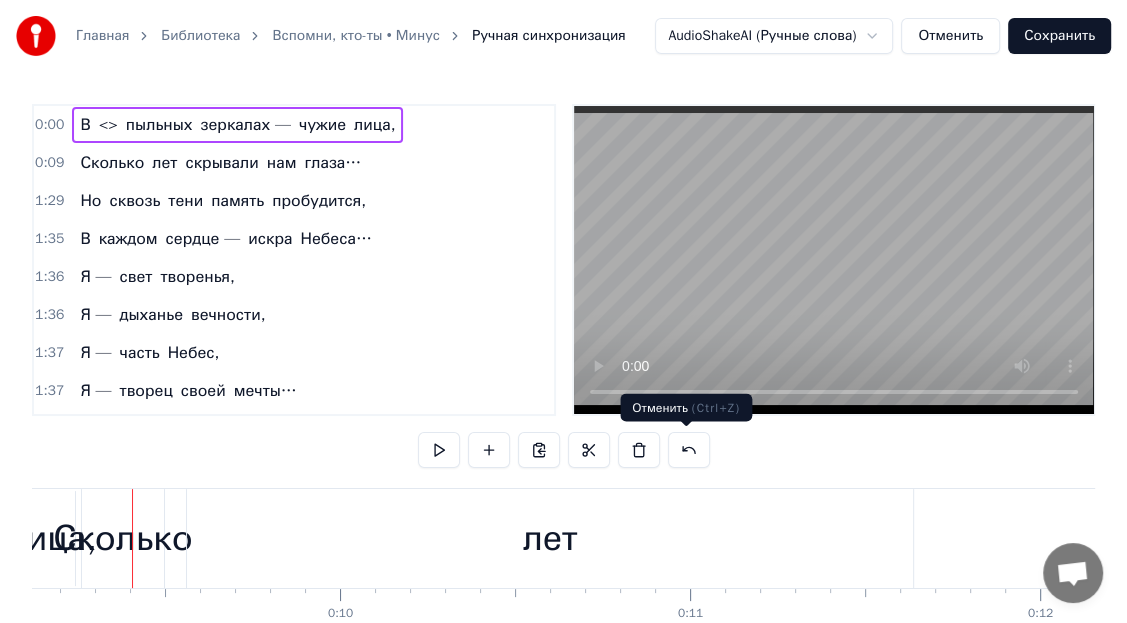click at bounding box center (689, 450) 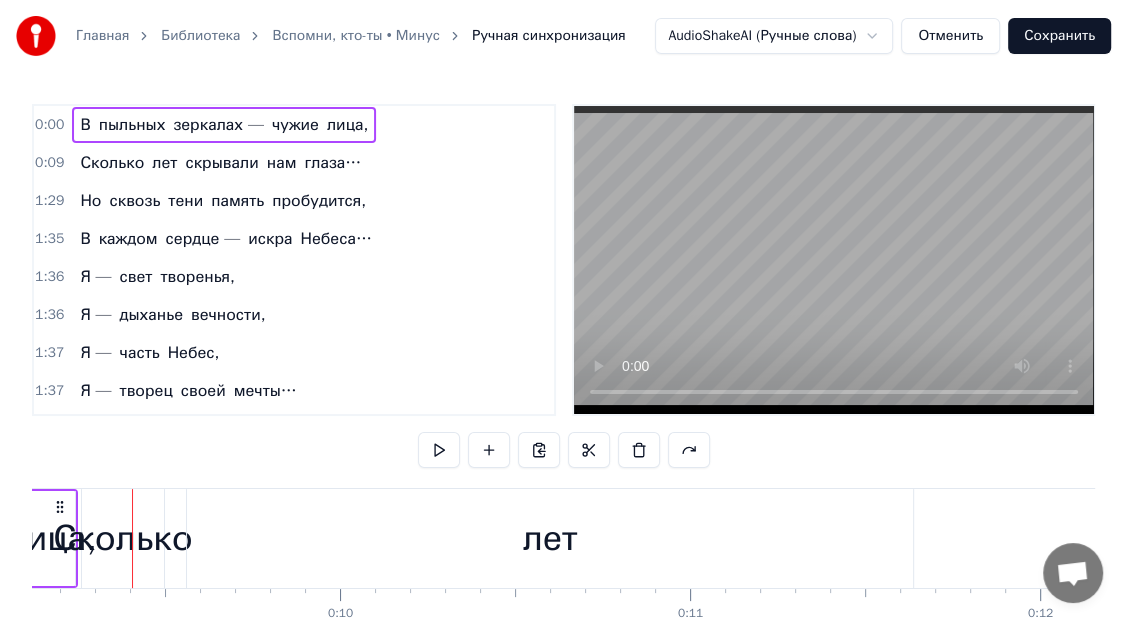 click at bounding box center [689, 450] 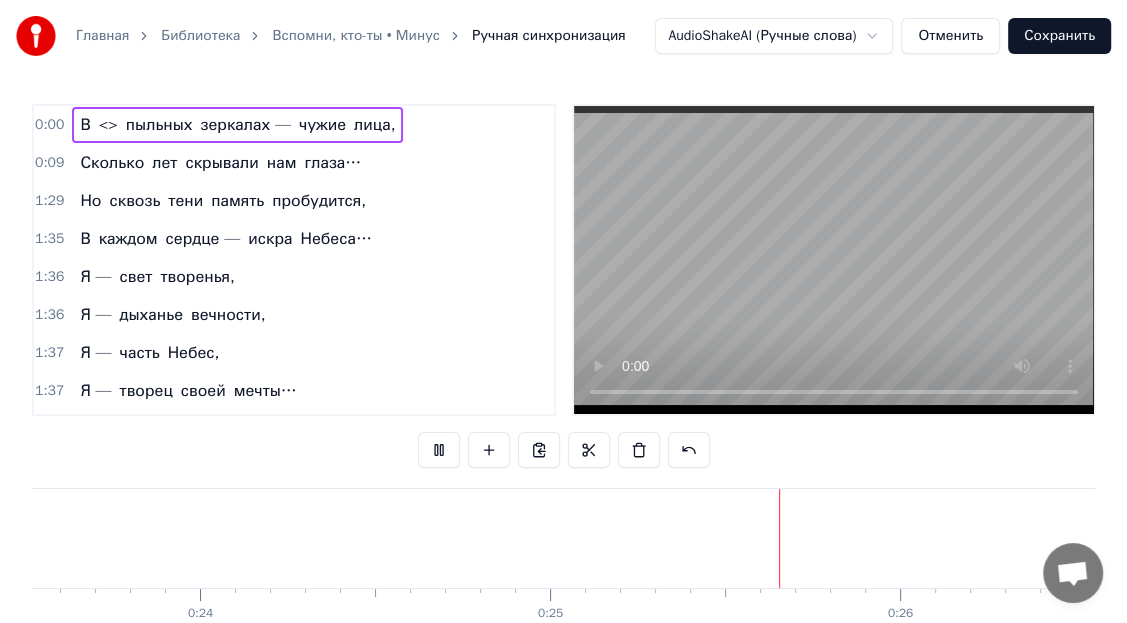 scroll, scrollTop: 0, scrollLeft: 8702, axis: horizontal 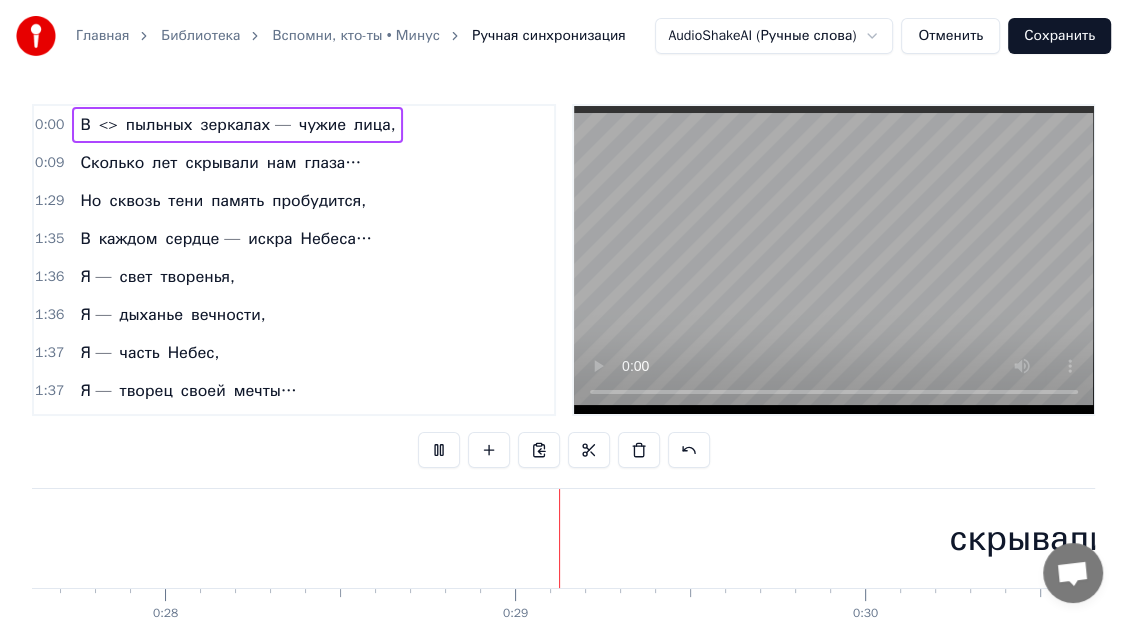 click on "Я —" at bounding box center (95, 277) 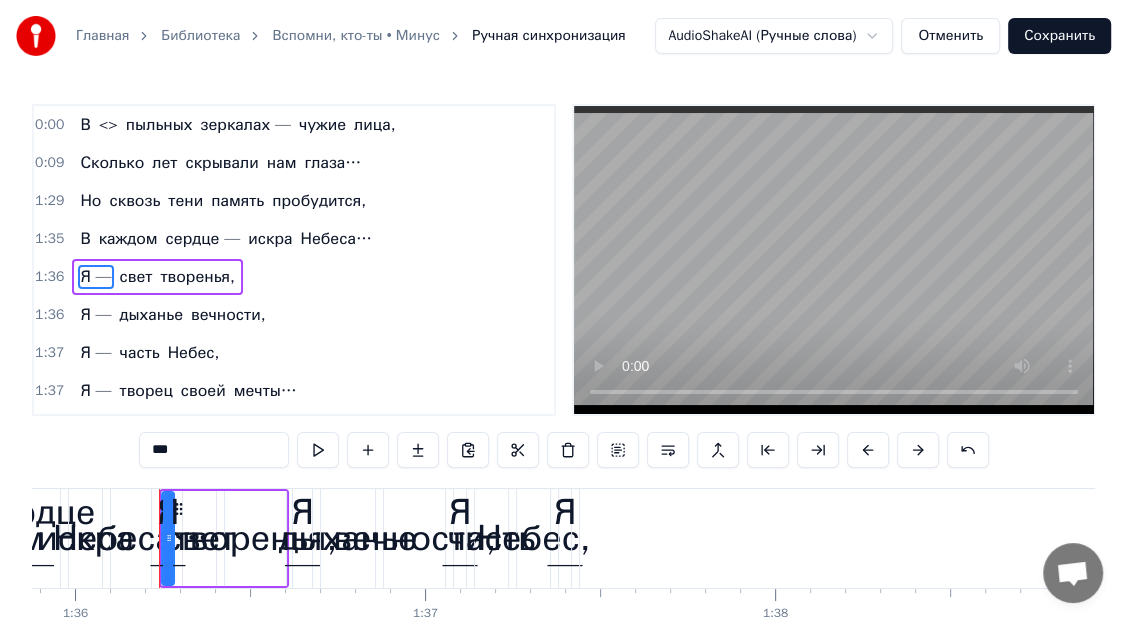 scroll, scrollTop: 0, scrollLeft: 33583, axis: horizontal 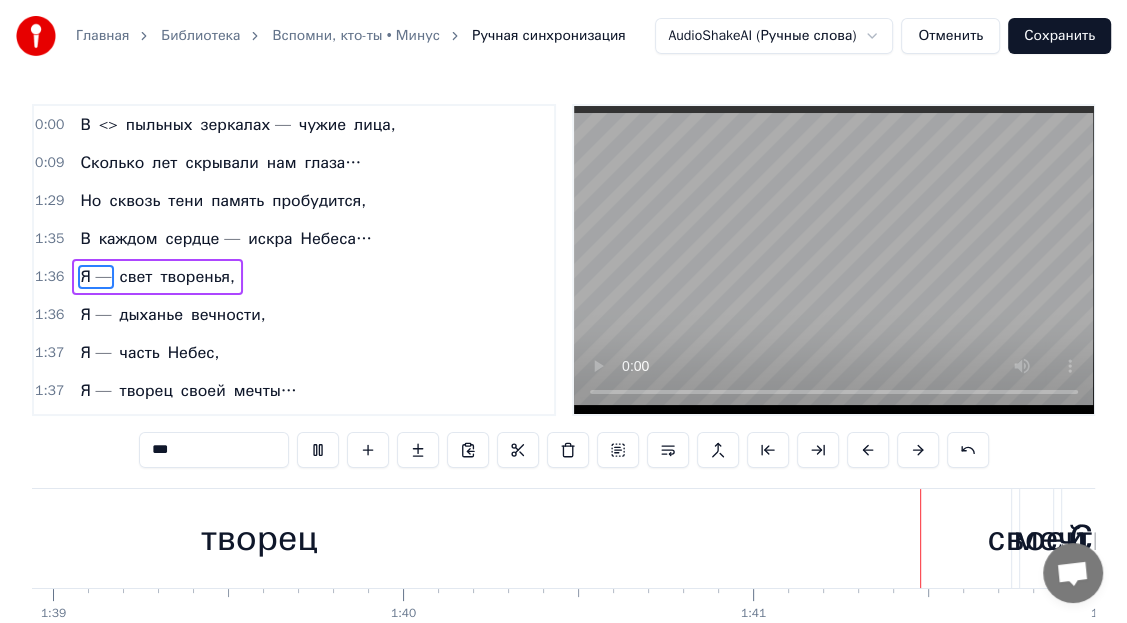 click on "Я —" at bounding box center [95, 277] 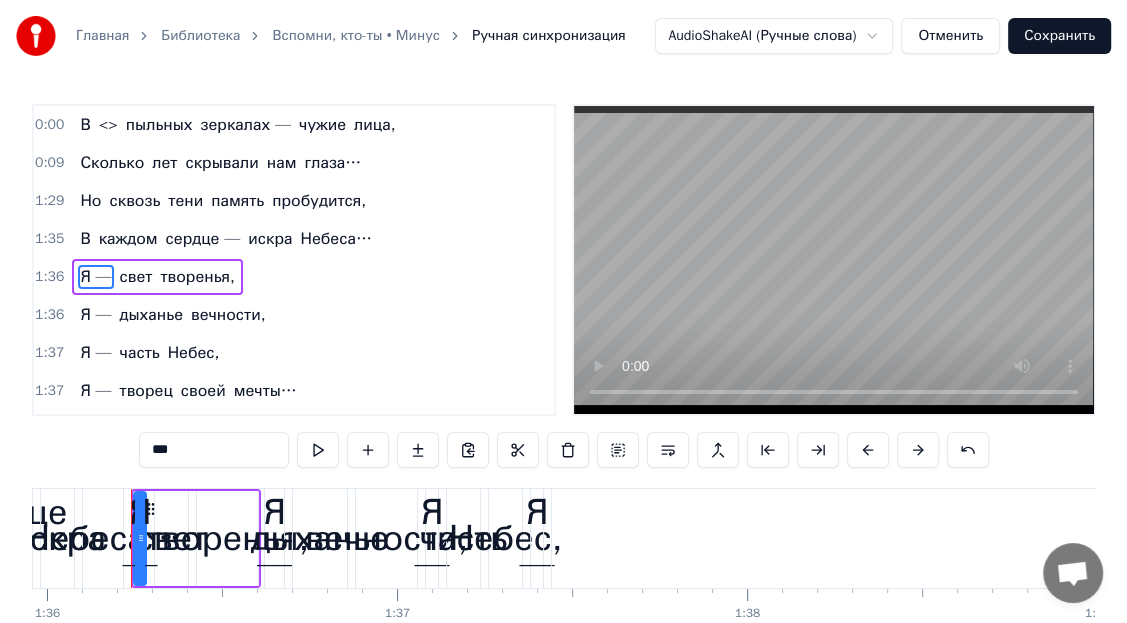 scroll, scrollTop: 0, scrollLeft: 33583, axis: horizontal 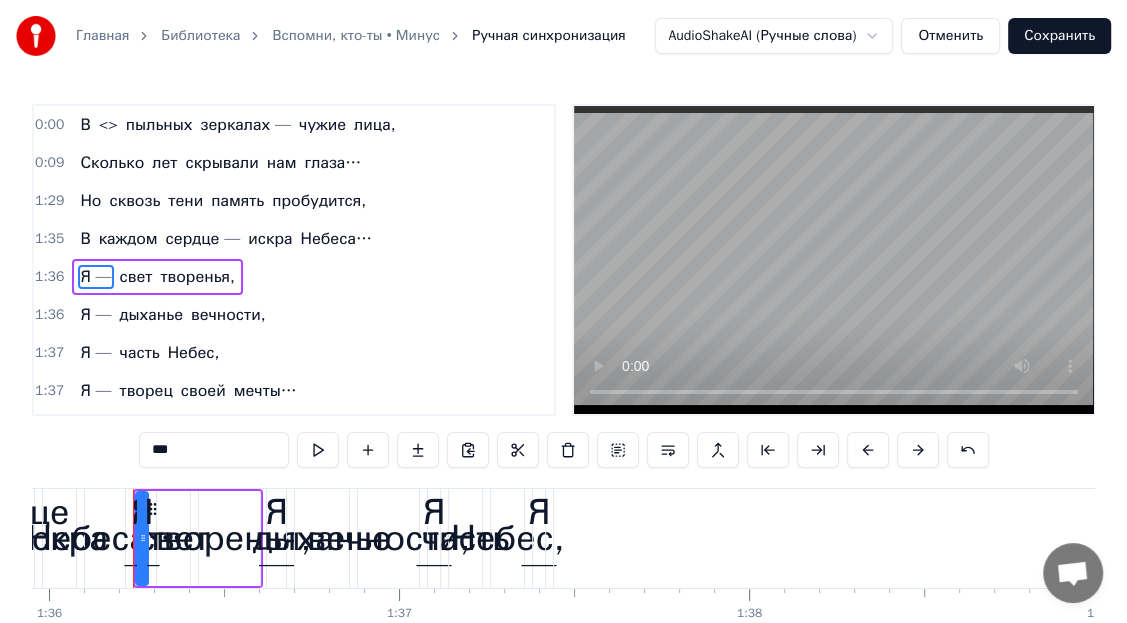 click on "Я —" at bounding box center (95, 277) 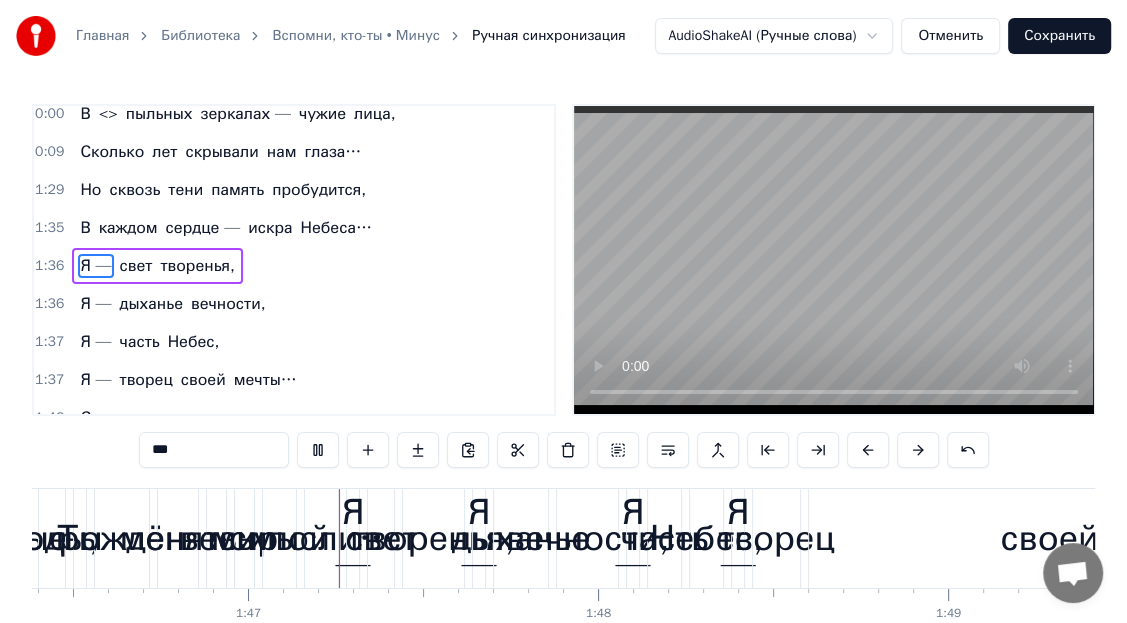 scroll, scrollTop: 0, scrollLeft: 37235, axis: horizontal 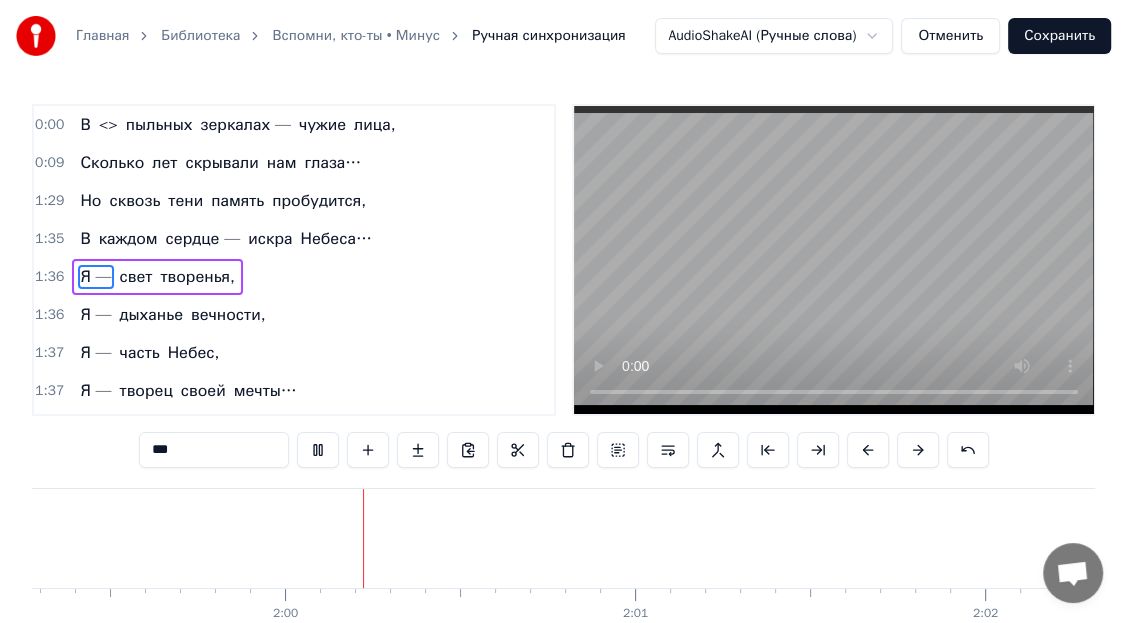 click on "Главная Библиотека Вспомни, кто-ты • Минус Ручная синхронизация AudioShakeAI (Ручные слова) Отменить Сохранить 0:00 В <> пыльных зеркалах — чужие лица, 0:09 Сколько лет скрывали нам глаза… 1:29 Но сквозь тени память пробудится, 1:35 В каждом сердце — искра Небеса… 1:36 Я — свет творенья, 1:36 Я — дыханье вечности, 1:37 Я — часть Небес, 1:37 Я — творец своей мечты… 1:42 Сквозь ложь и страх, 1:42 Я пробуждаю силу, 1:43 Вспомни, кто ты — 1:44 Ты и есть Бог внутри! 1:44 В нас течёт бессмертная природа, 1:45 Свет Творца пылает в каждой жиле… 1:45 Стань собой — разрушь старые коды, 1:46 Ты рождён менять" at bounding box center (563, 361) 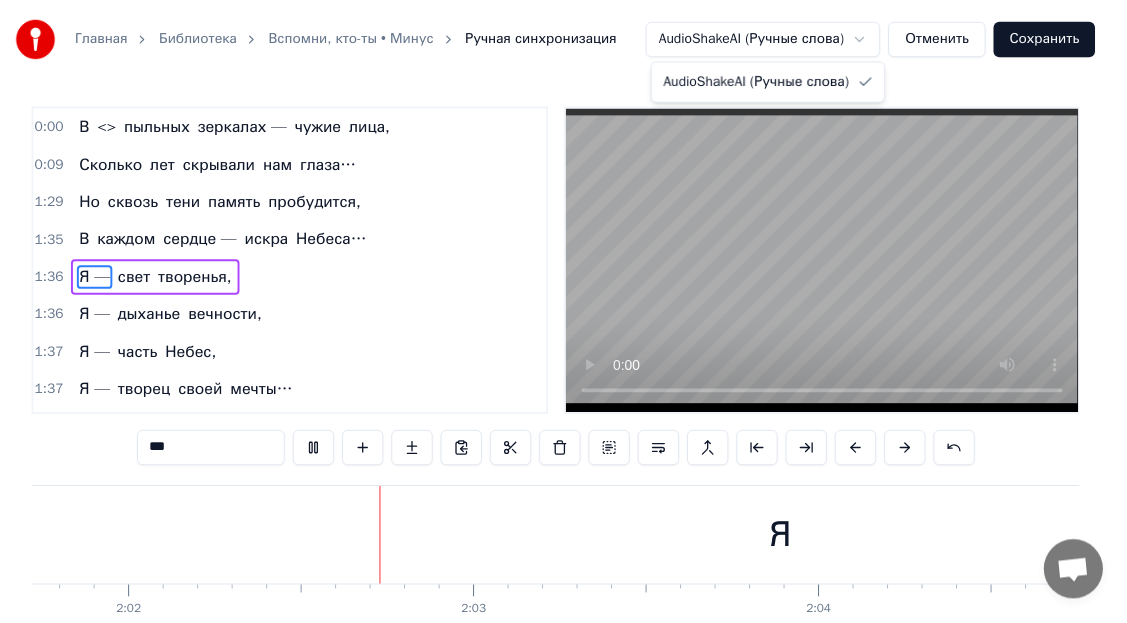 scroll, scrollTop: 0, scrollLeft: 42626, axis: horizontal 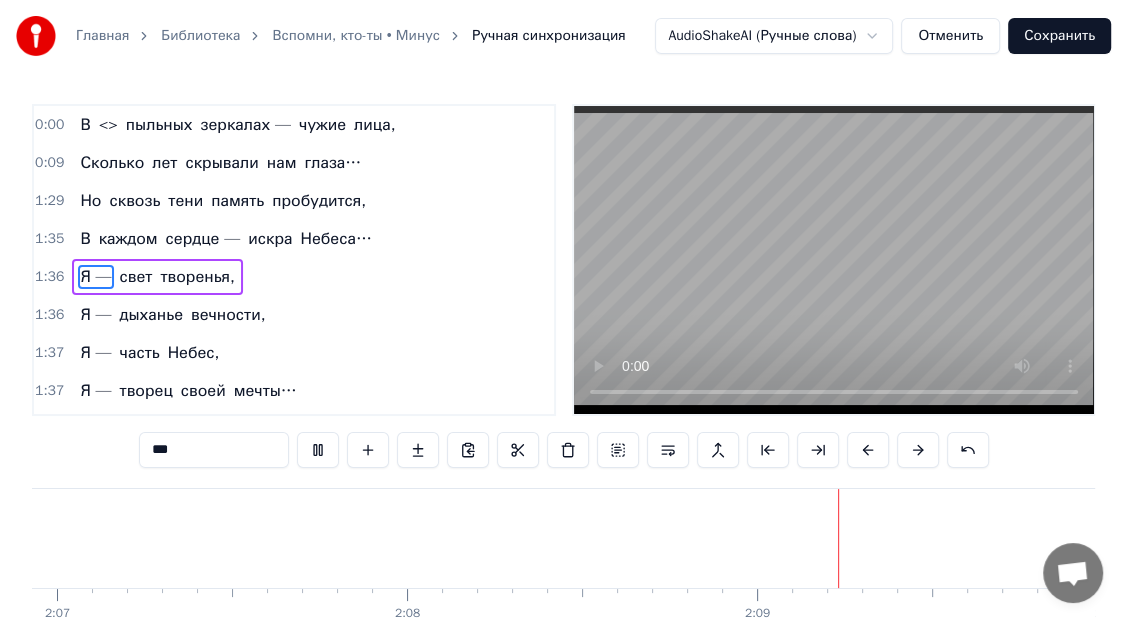 type 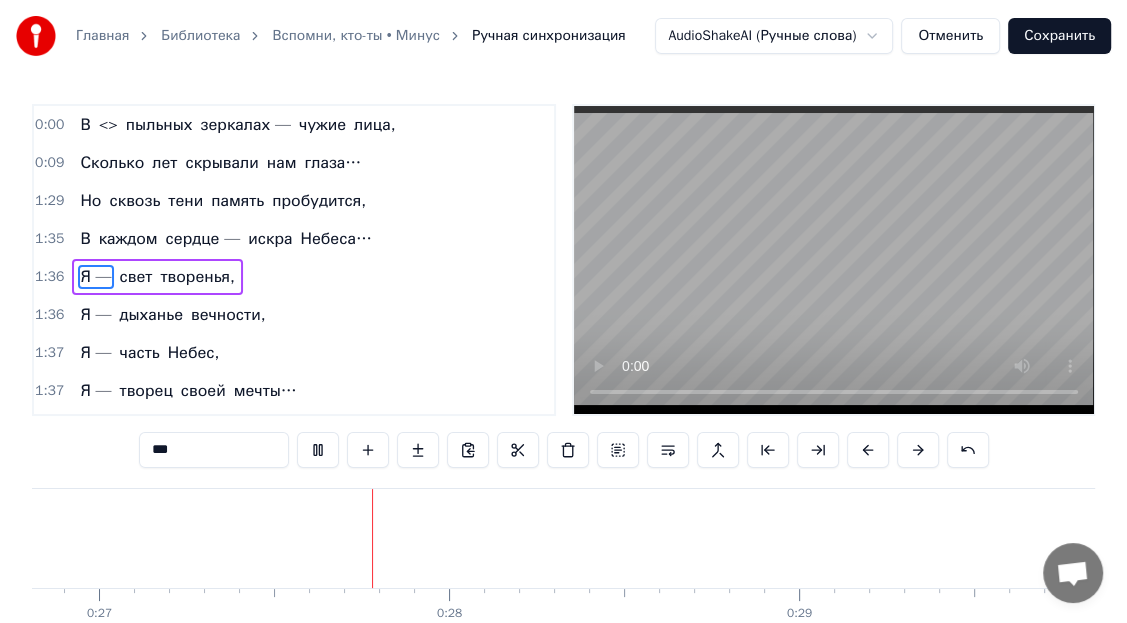 scroll, scrollTop: 0, scrollLeft: 9415, axis: horizontal 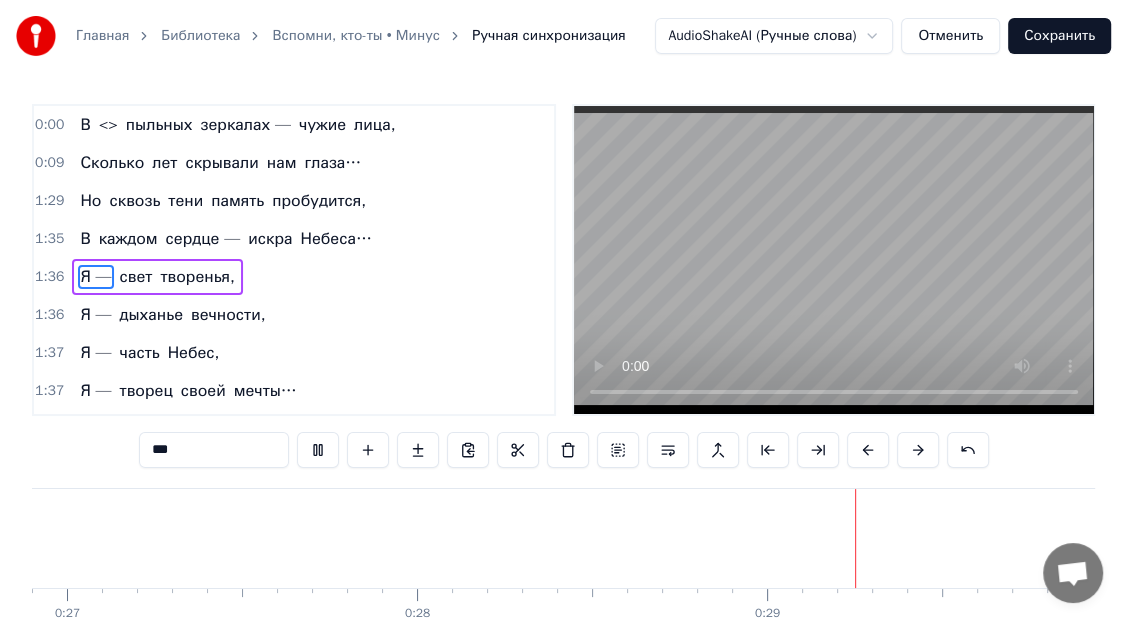 click on "творенья," at bounding box center [197, 277] 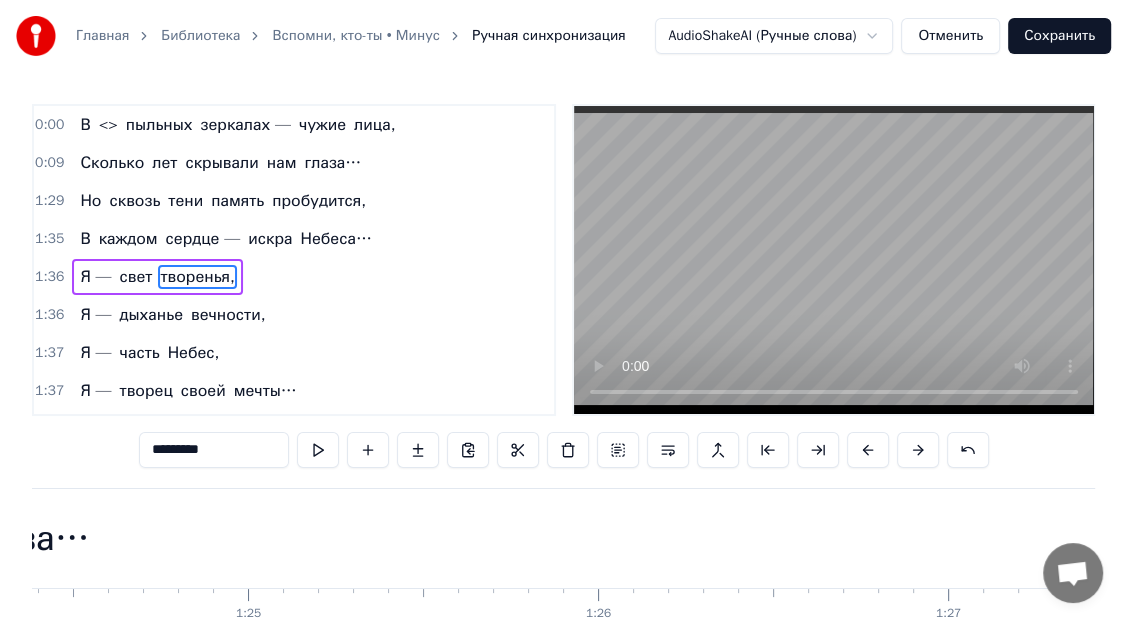 scroll, scrollTop: 0, scrollLeft: 33647, axis: horizontal 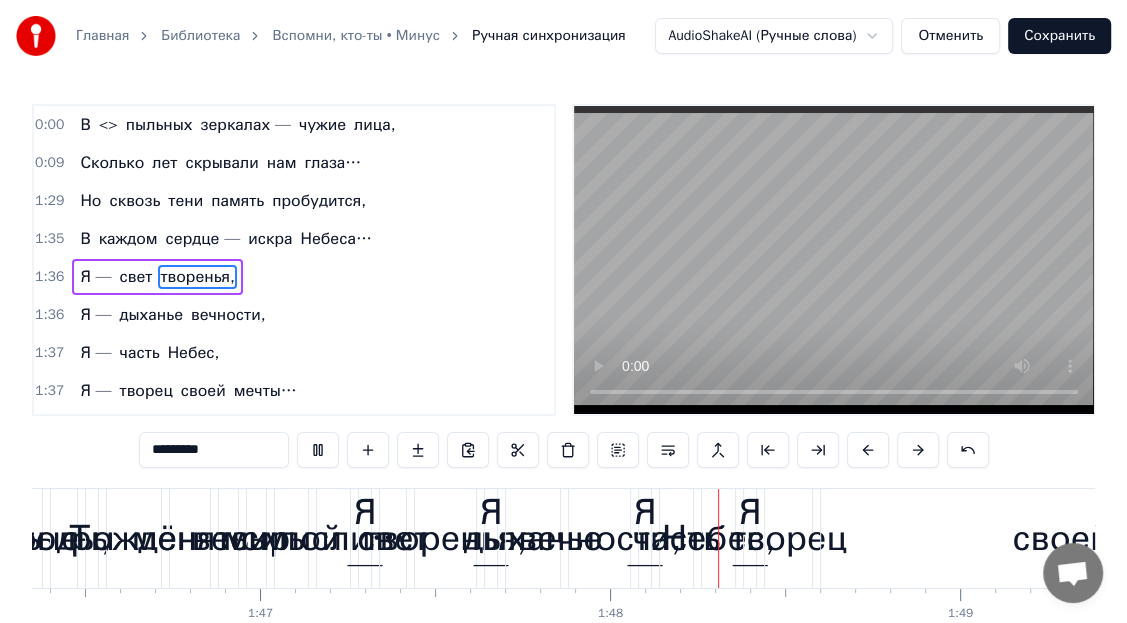 click on "Отменить" at bounding box center [950, 36] 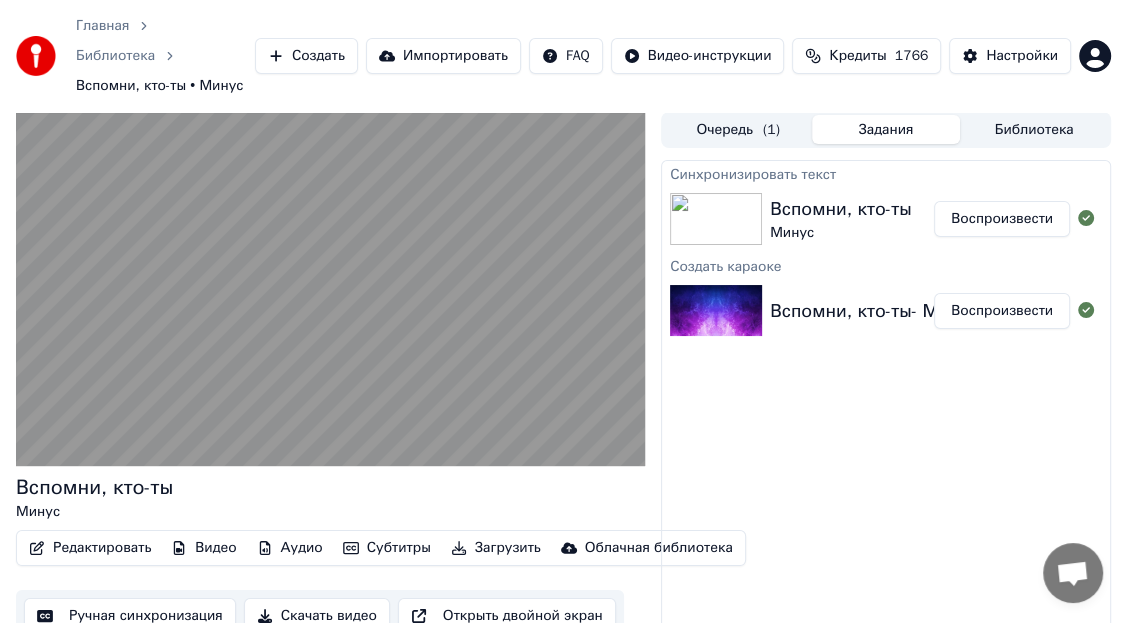 click on "Воспроизвести" at bounding box center [1002, 219] 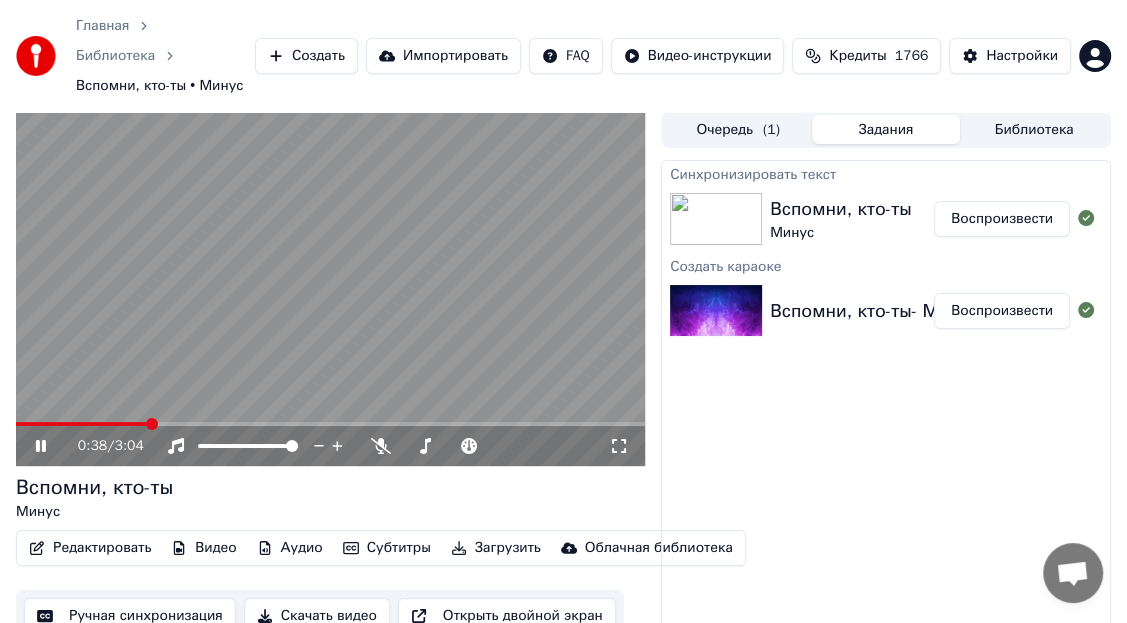 click 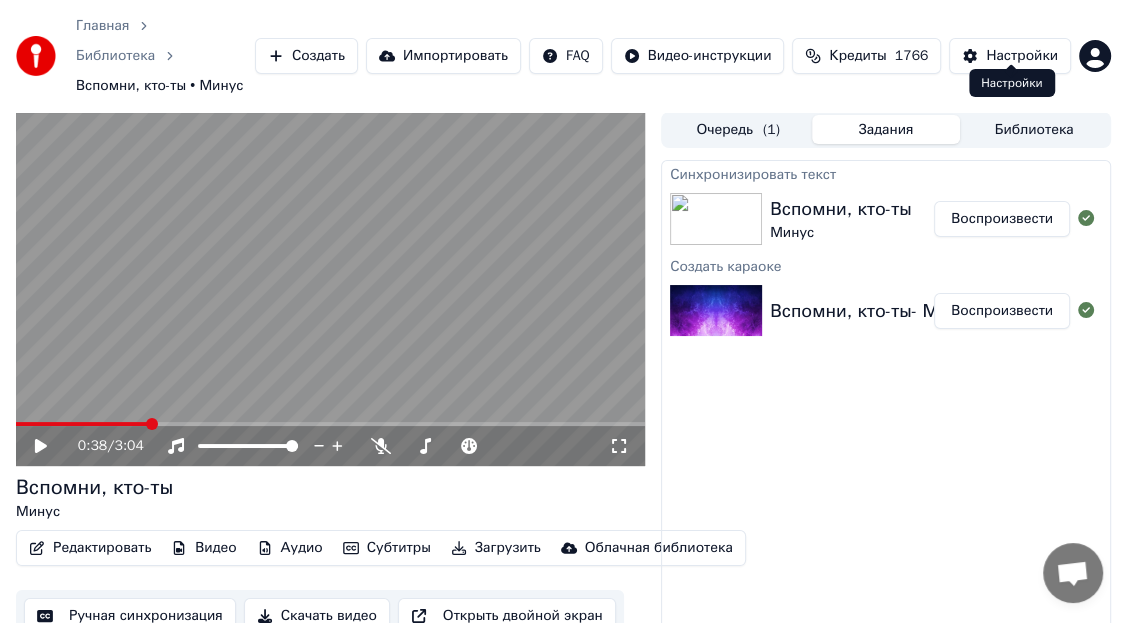click on "Настройки" at bounding box center [1022, 56] 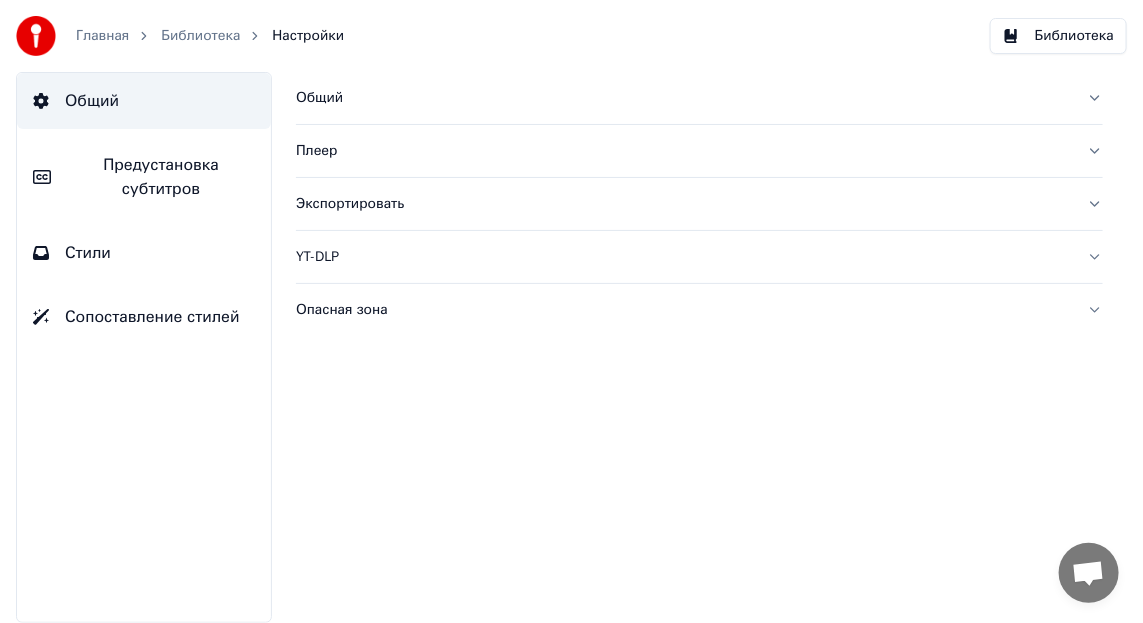 click on "Предустановка субтитров" at bounding box center (161, 177) 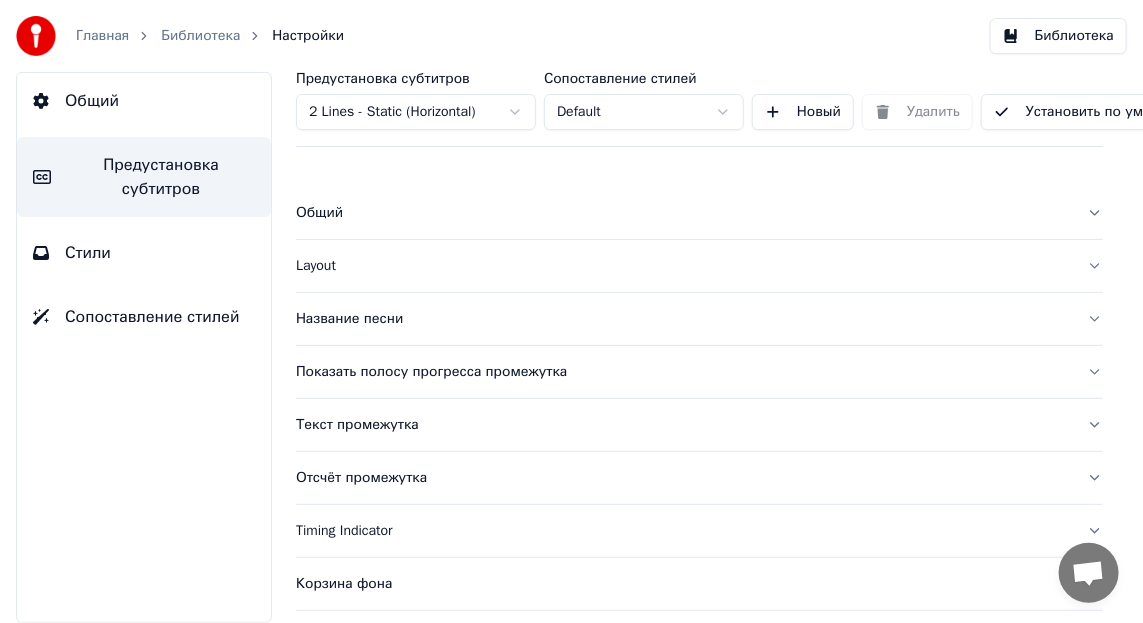 scroll, scrollTop: 99, scrollLeft: 0, axis: vertical 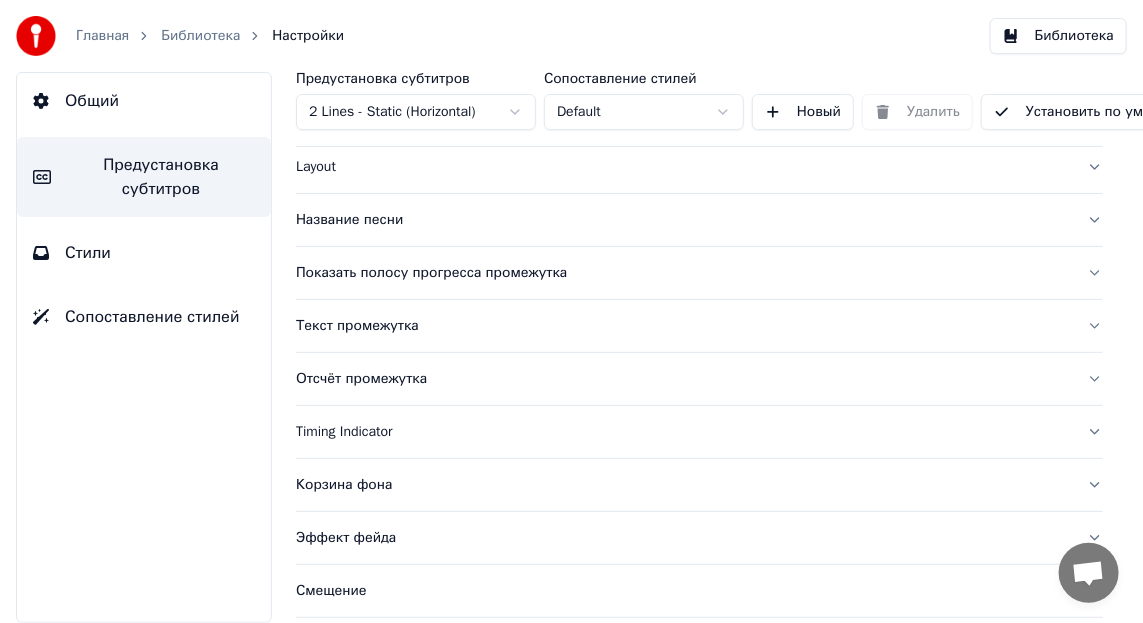 click on "Показать полосу прогресса промежутка" at bounding box center (699, 273) 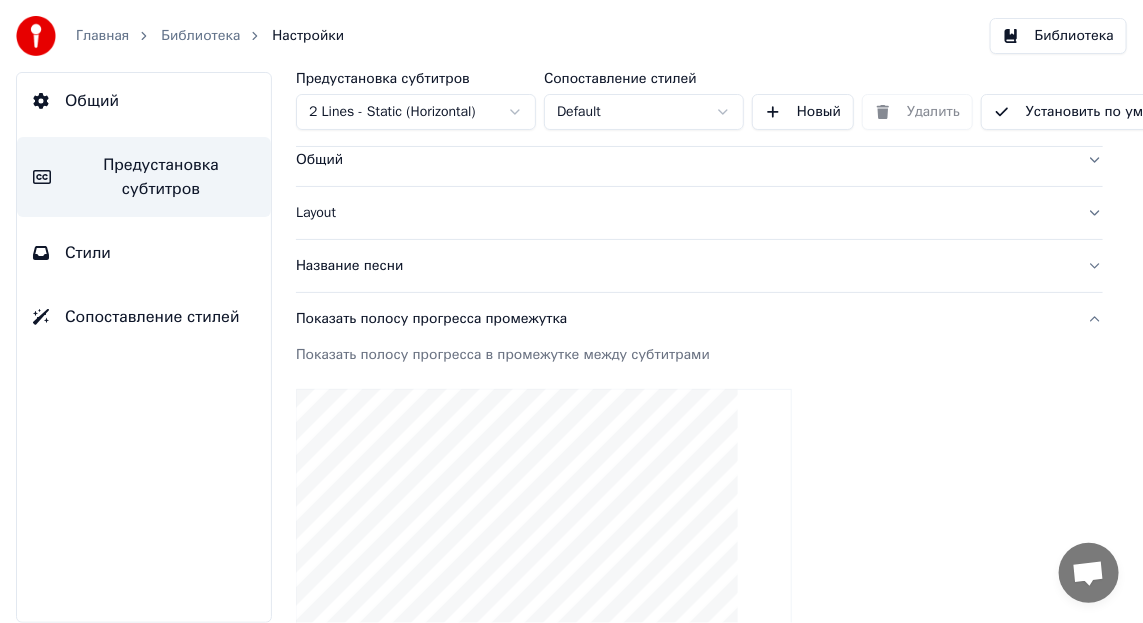 scroll, scrollTop: 0, scrollLeft: 0, axis: both 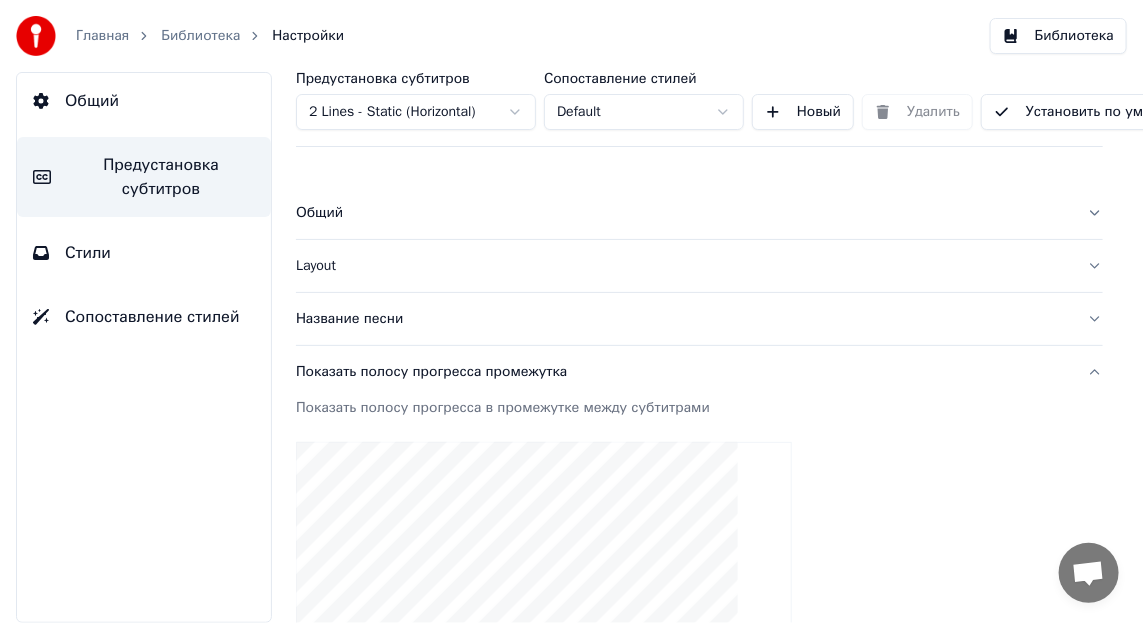 click on "Сопоставление стилей" at bounding box center (644, 79) 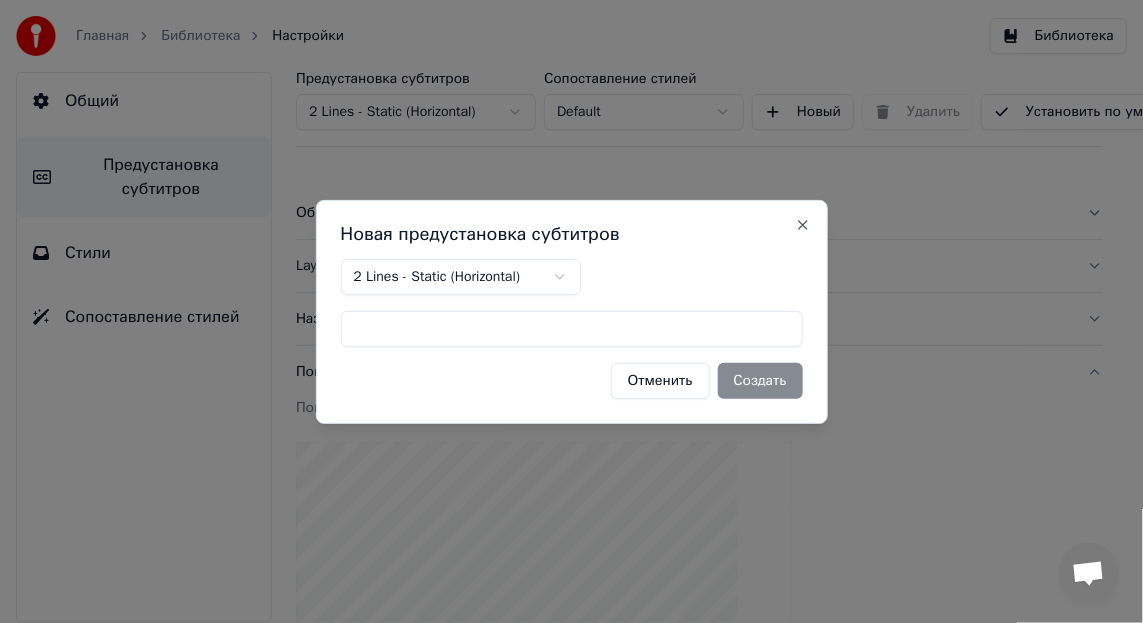 drag, startPoint x: 672, startPoint y: 380, endPoint x: 704, endPoint y: 367, distance: 34.539833 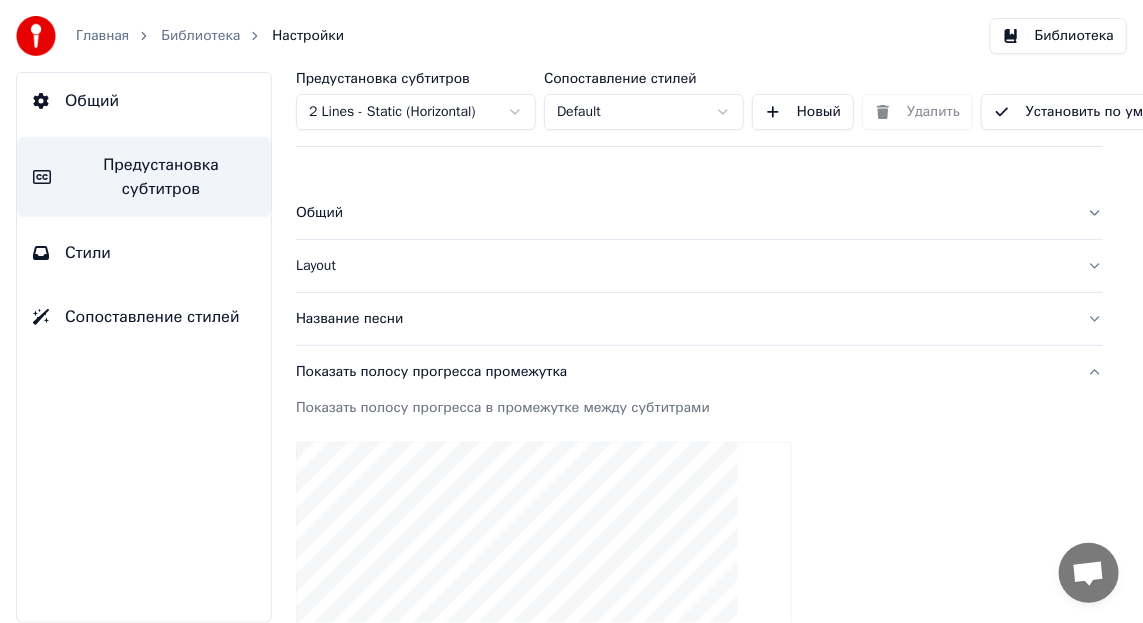 click on "Стили" at bounding box center [88, 253] 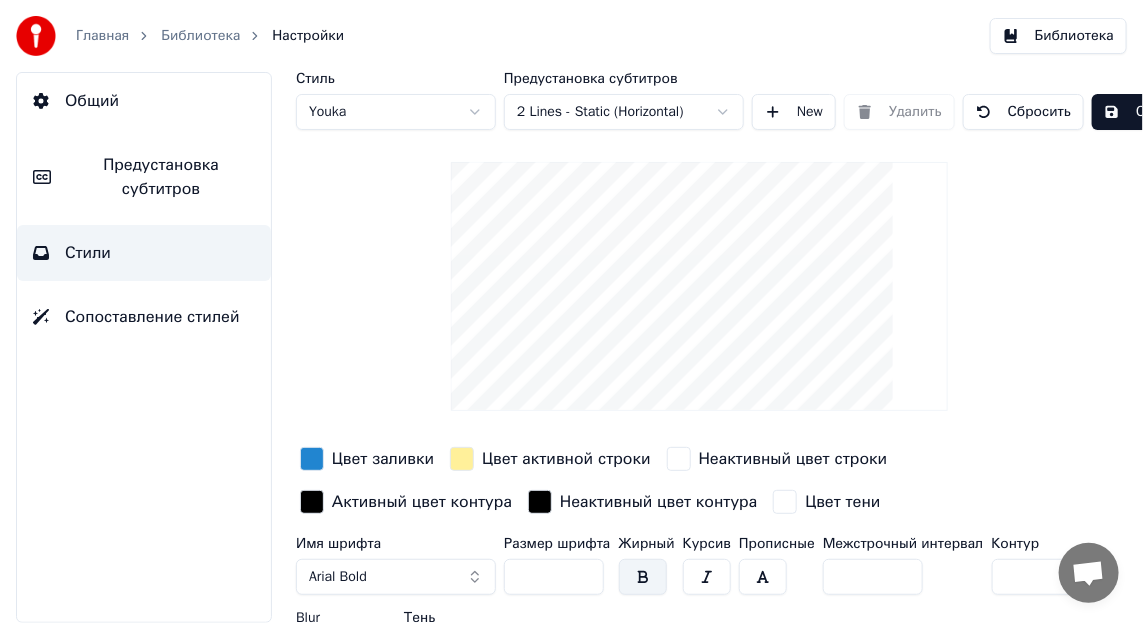 click at bounding box center (462, 459) 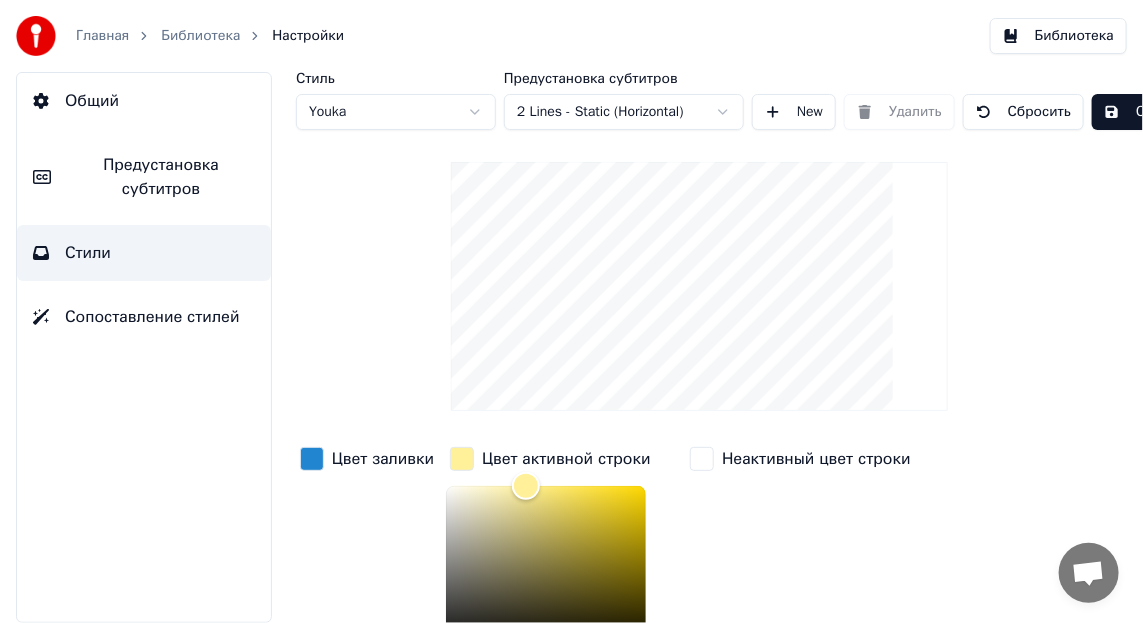 click at bounding box center (702, 459) 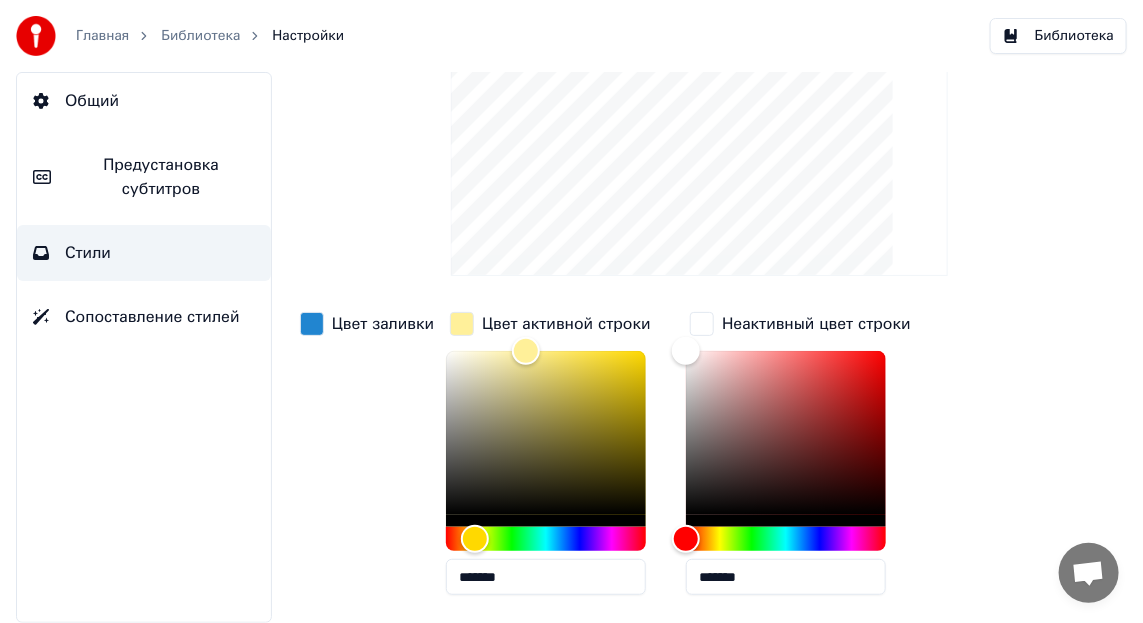 scroll, scrollTop: 35, scrollLeft: 0, axis: vertical 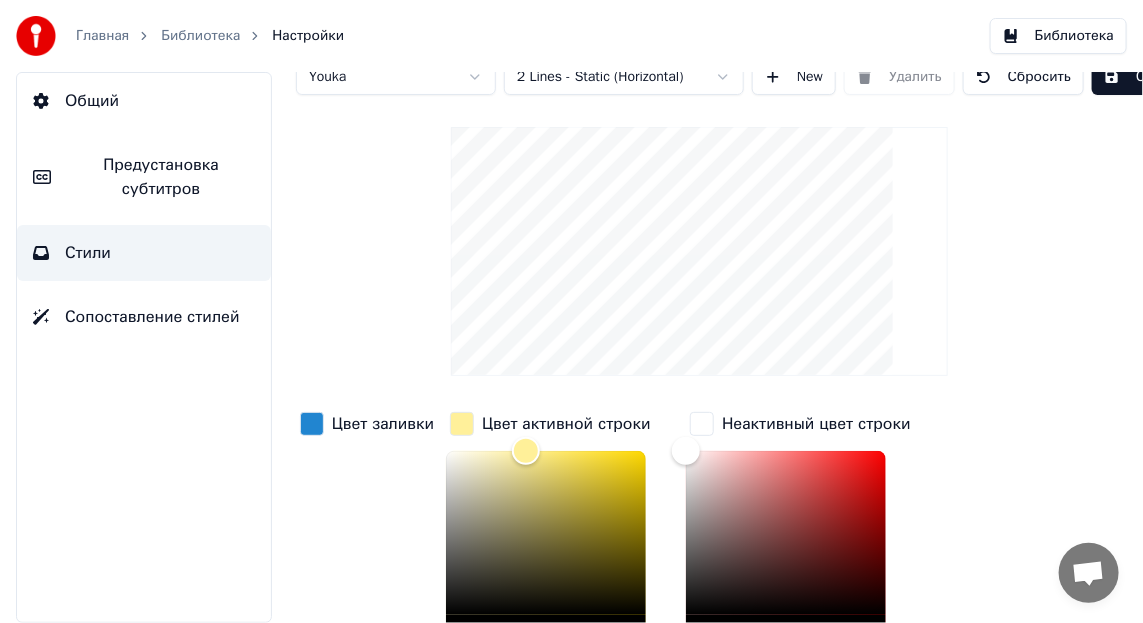 click at bounding box center (312, 424) 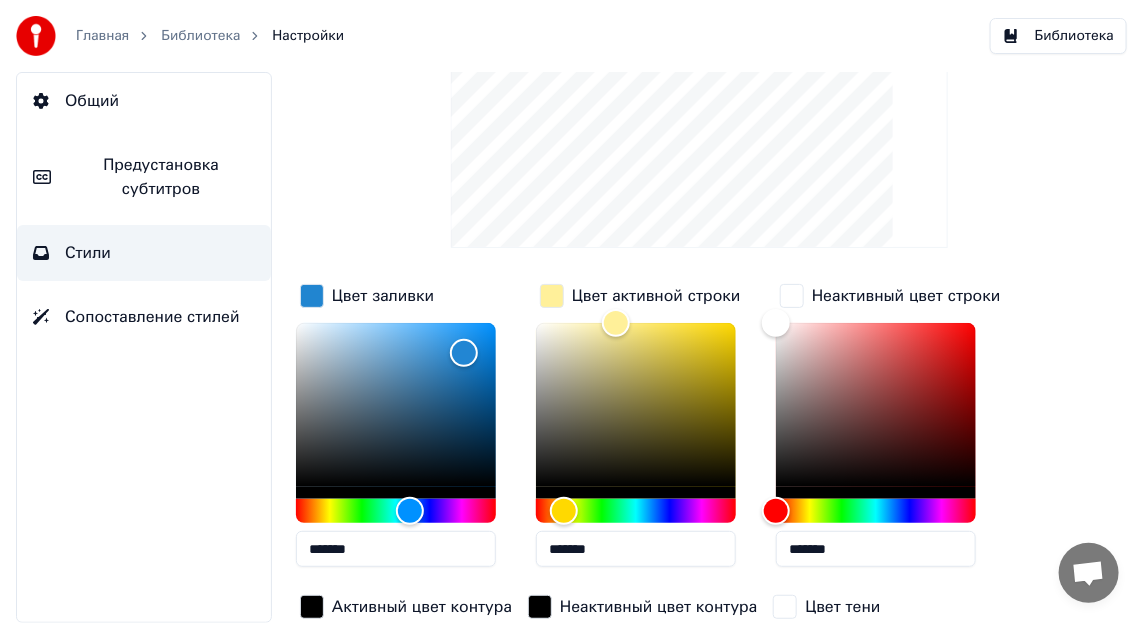 scroll, scrollTop: 335, scrollLeft: 0, axis: vertical 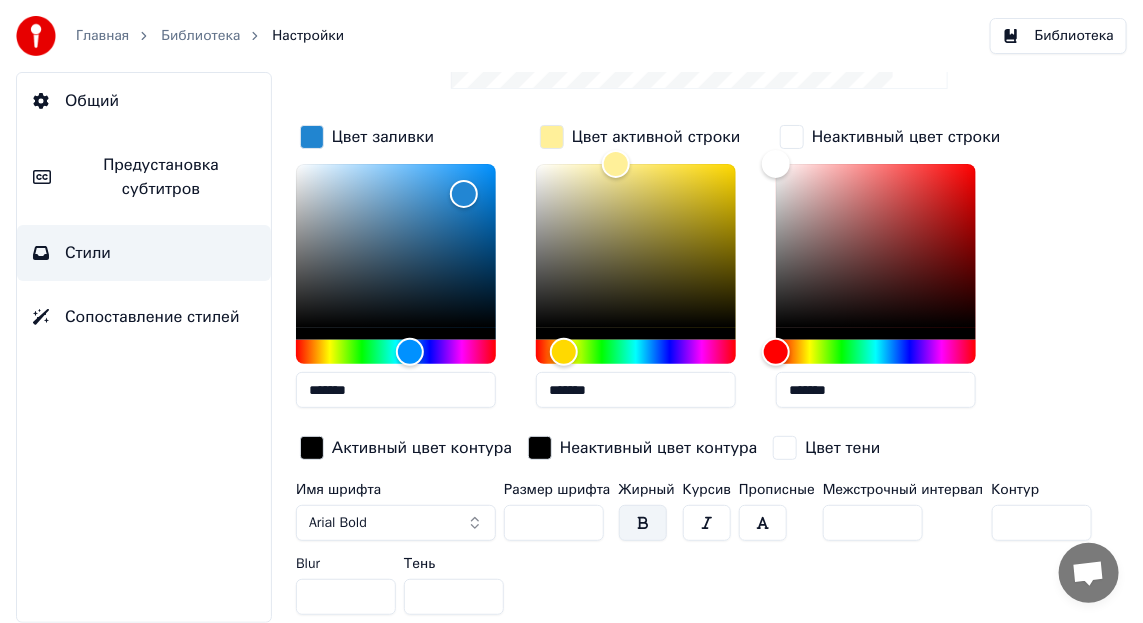 click at bounding box center [643, 523] 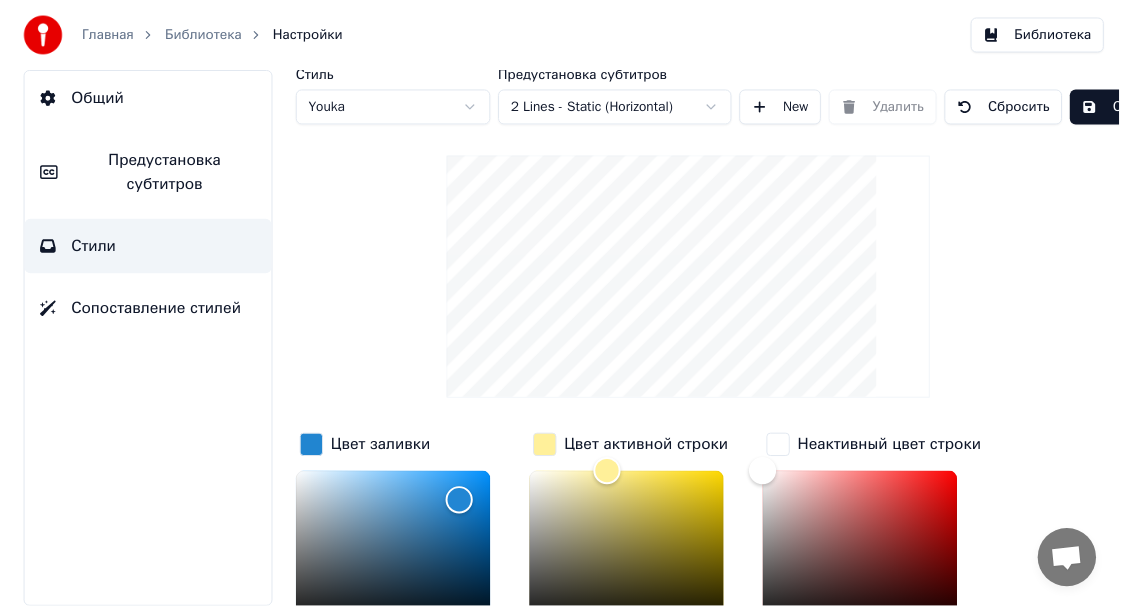 scroll, scrollTop: 0, scrollLeft: 0, axis: both 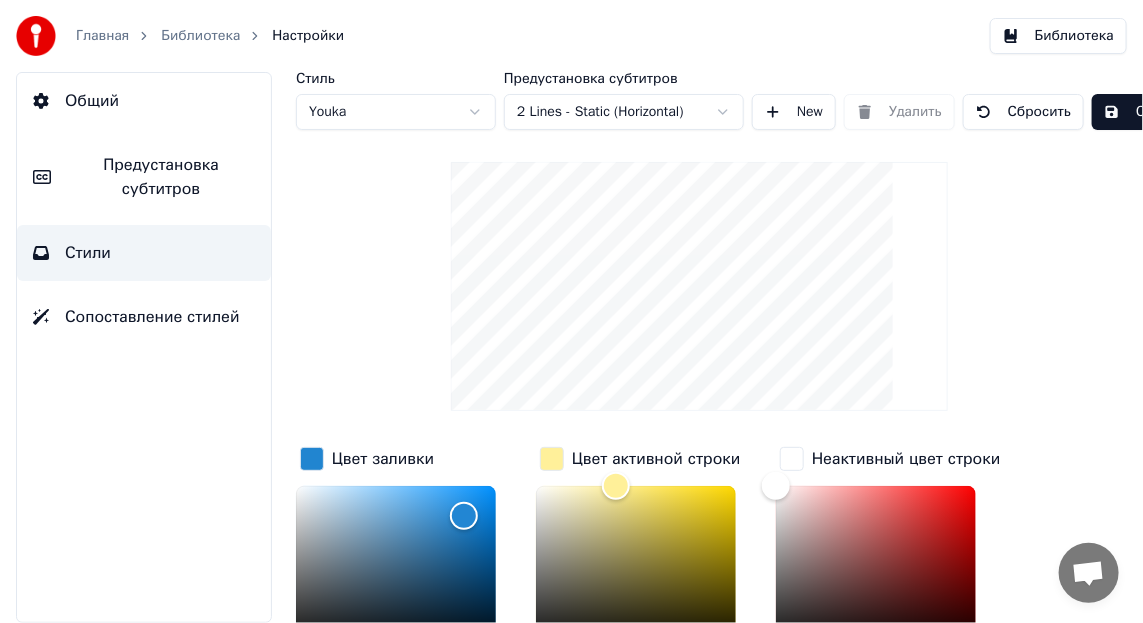 click on "Сопоставление стилей" at bounding box center [152, 317] 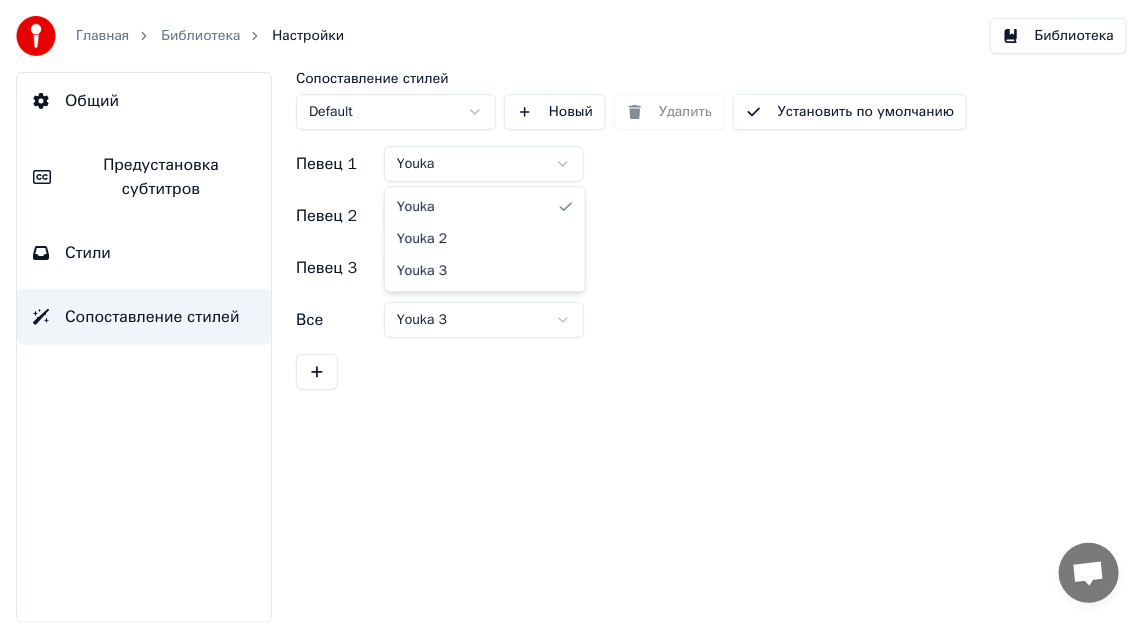 click on "Главная Библиотека Настройки Библиотека Общий Предустановка субтитров Стили Сопоставление стилей Сопоставление стилей Default Новый Удалить Установить по умолчанию Певец   1 Youka Певец   2 Youka 2 Певец   3 Youka 3 Все Youka 3 Youka Youka 2 Youka 3" at bounding box center (571, 311) 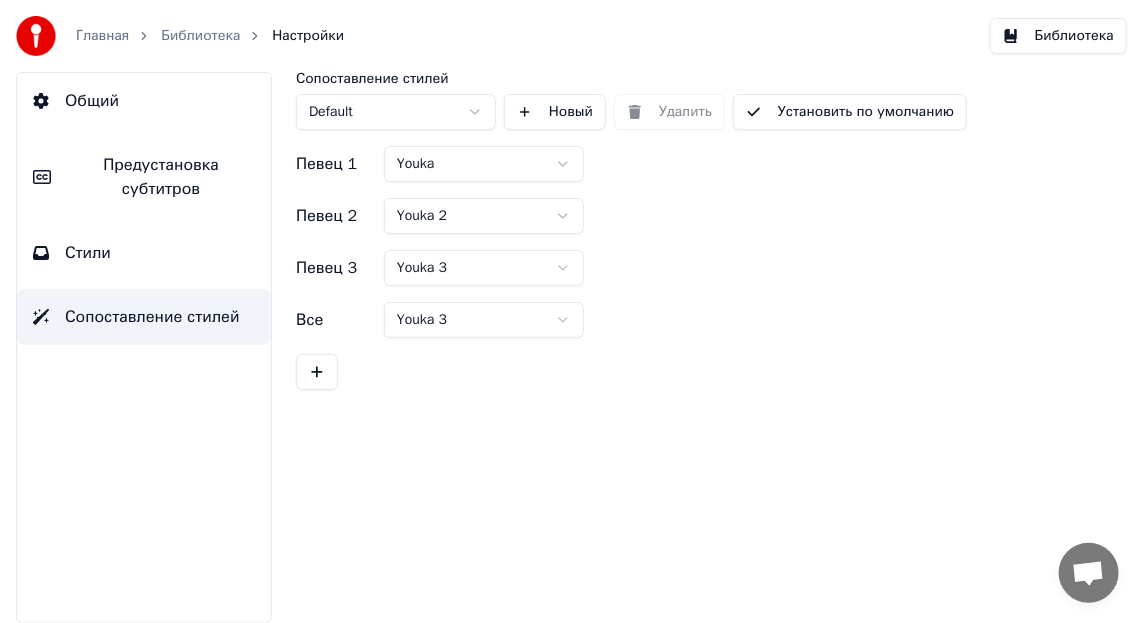 click on "Главная Библиотека Настройки Библиотека Общий Предустановка субтитров Стили Сопоставление стилей Сопоставление стилей Default Новый Удалить Установить по умолчанию Певец   1 Youka Певец   2 Youka 2 Певец   3 Youka 3 Все Youka 3" at bounding box center [571, 311] 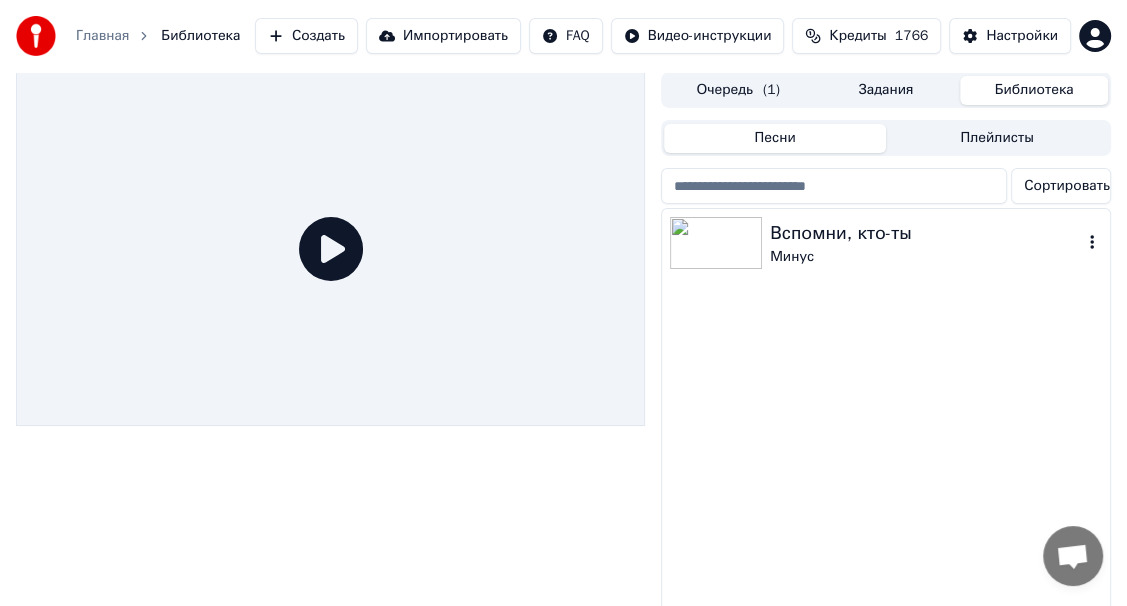 click at bounding box center [716, 243] 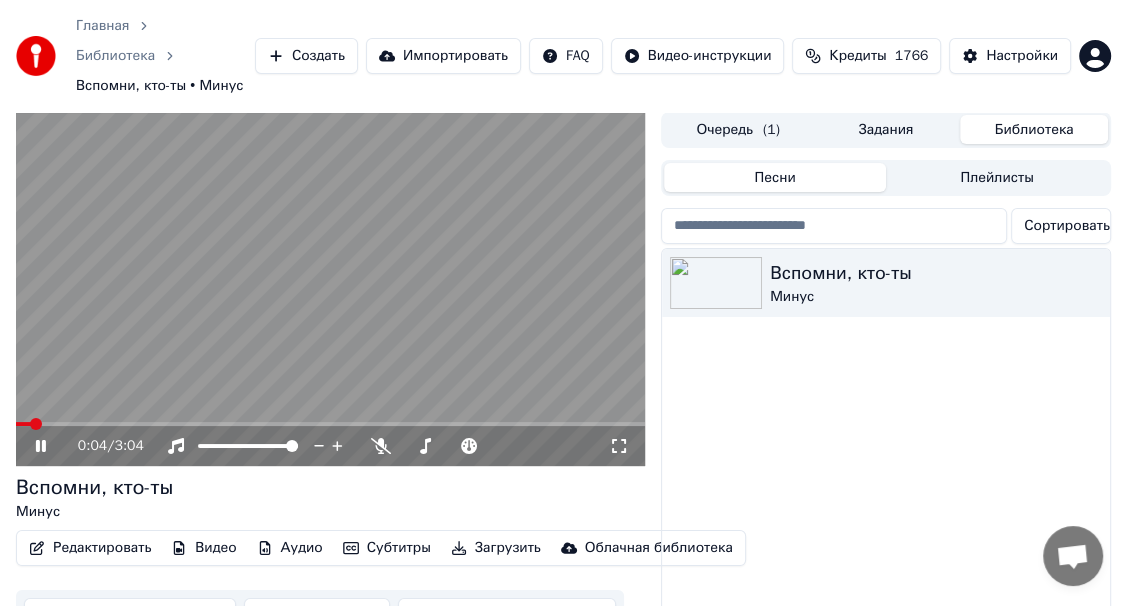 click 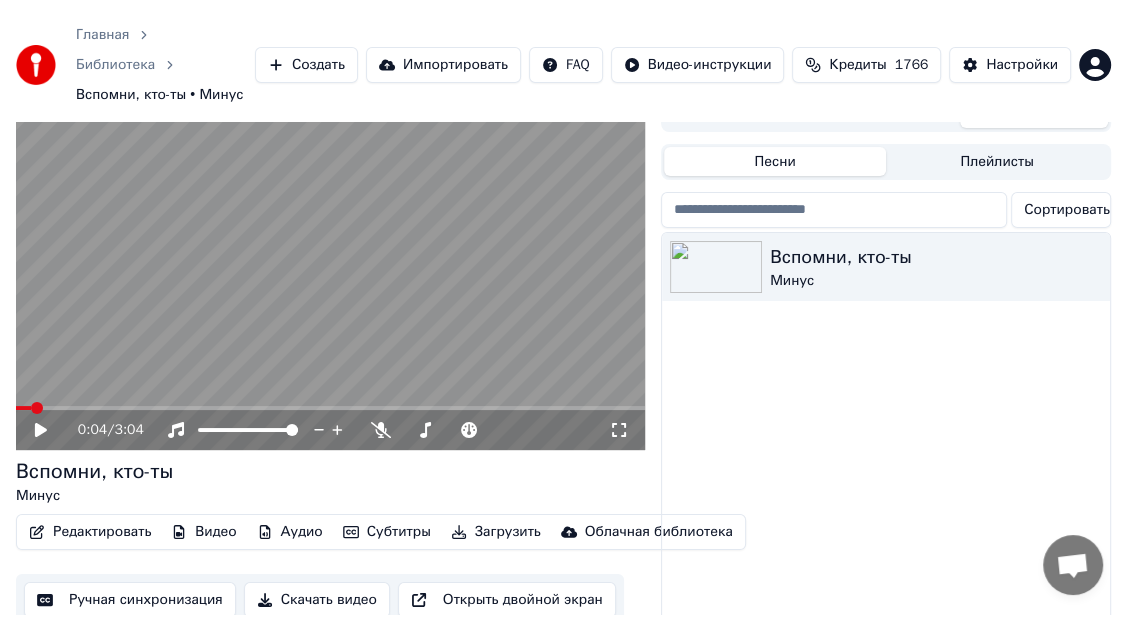 scroll, scrollTop: 0, scrollLeft: 0, axis: both 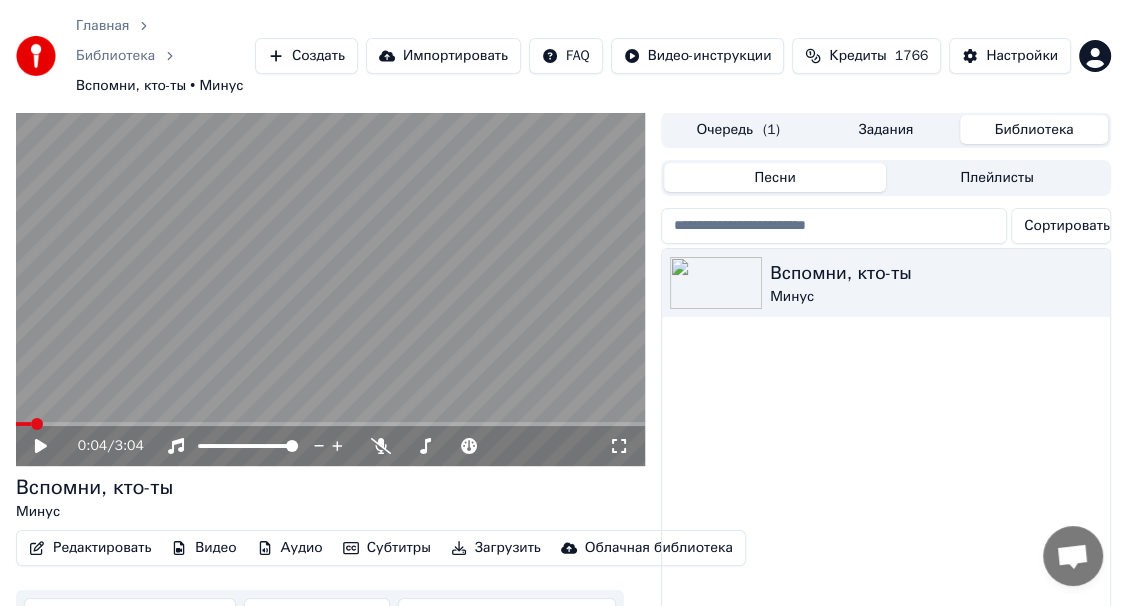 click on "Ручная синхронизация" at bounding box center (130, 616) 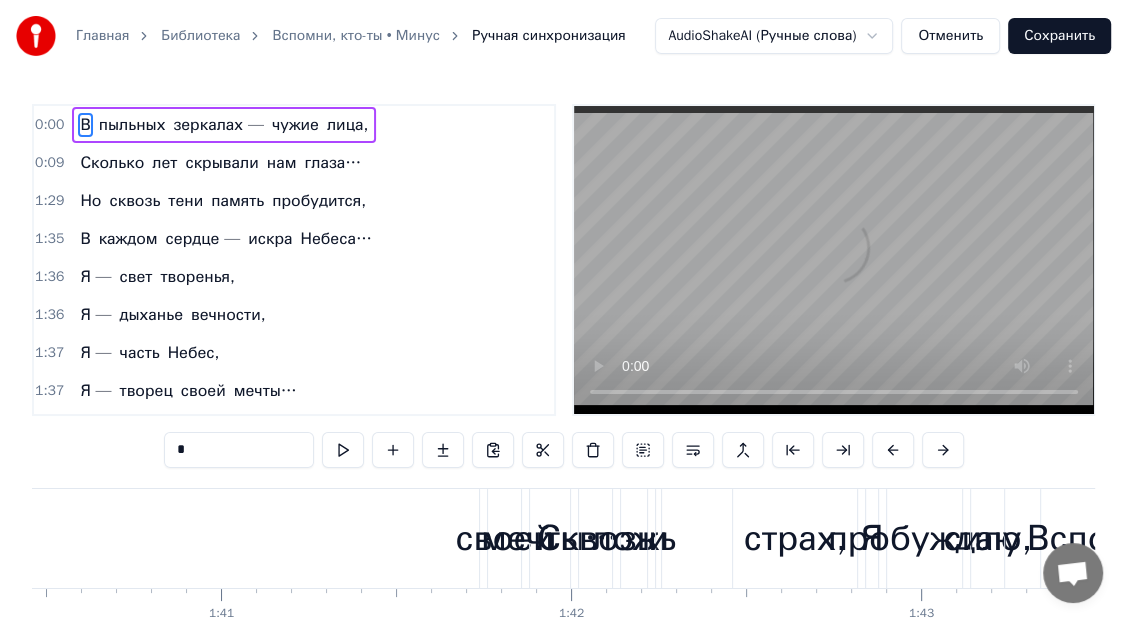 scroll, scrollTop: 0, scrollLeft: 37975, axis: horizontal 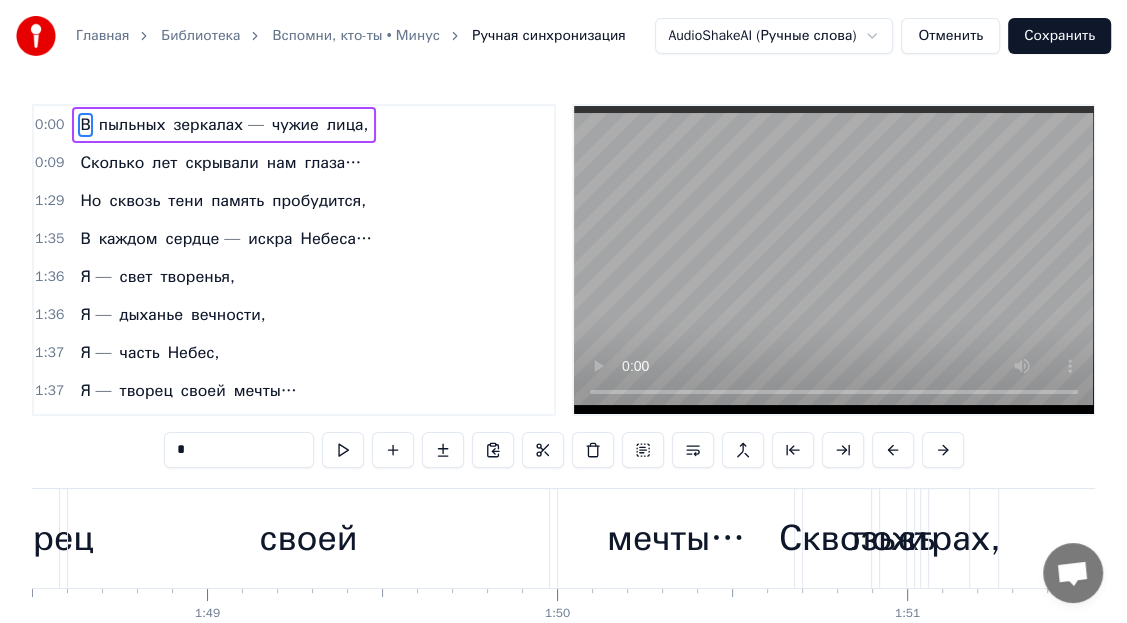 drag, startPoint x: 80, startPoint y: 540, endPoint x: 485, endPoint y: 575, distance: 406.50952 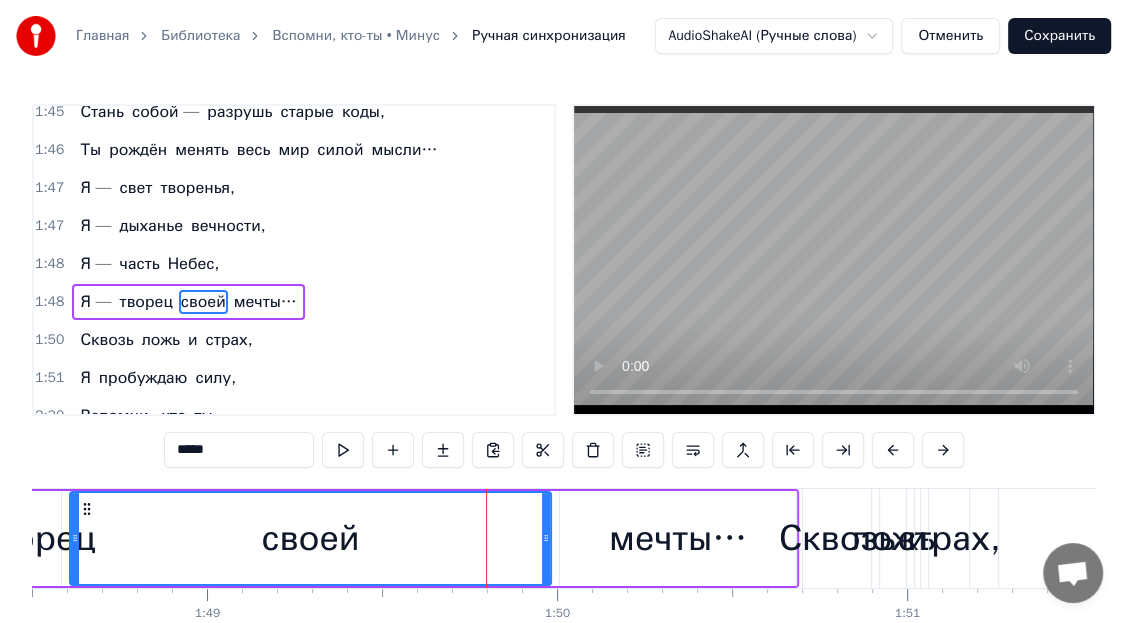 scroll, scrollTop: 562, scrollLeft: 0, axis: vertical 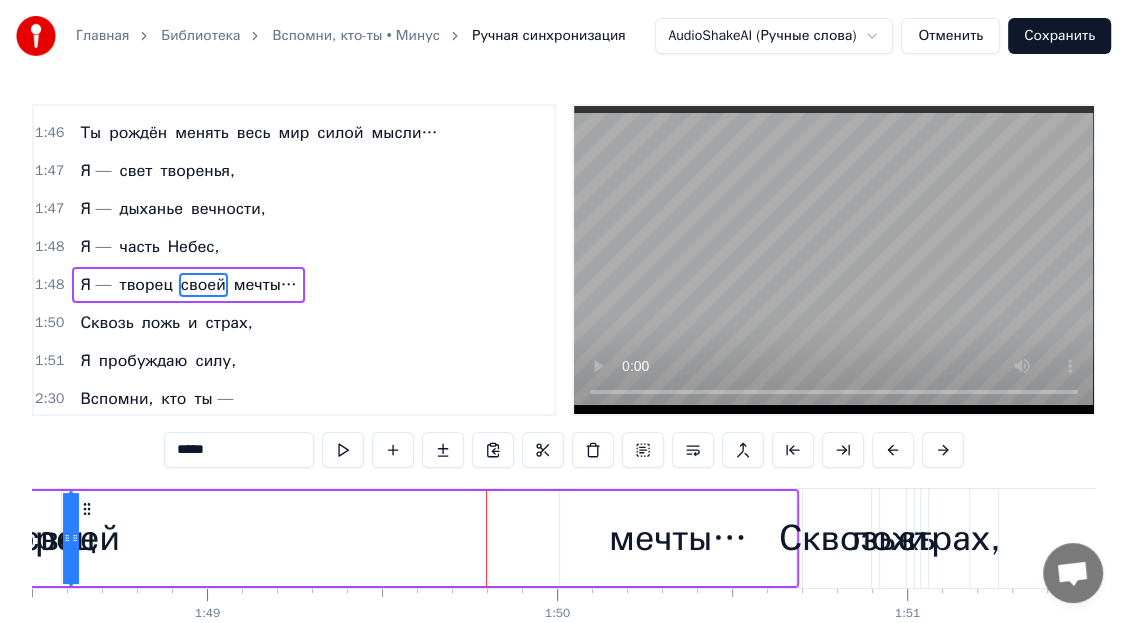 drag, startPoint x: 548, startPoint y: 547, endPoint x: 62, endPoint y: 523, distance: 486.59222 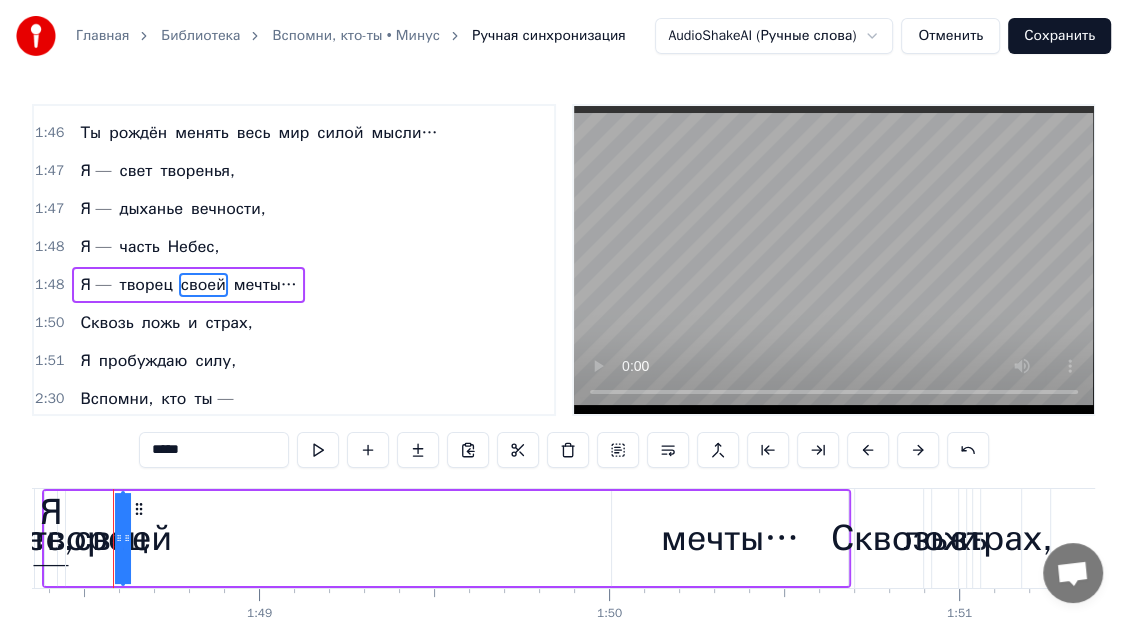 scroll, scrollTop: 0, scrollLeft: 37903, axis: horizontal 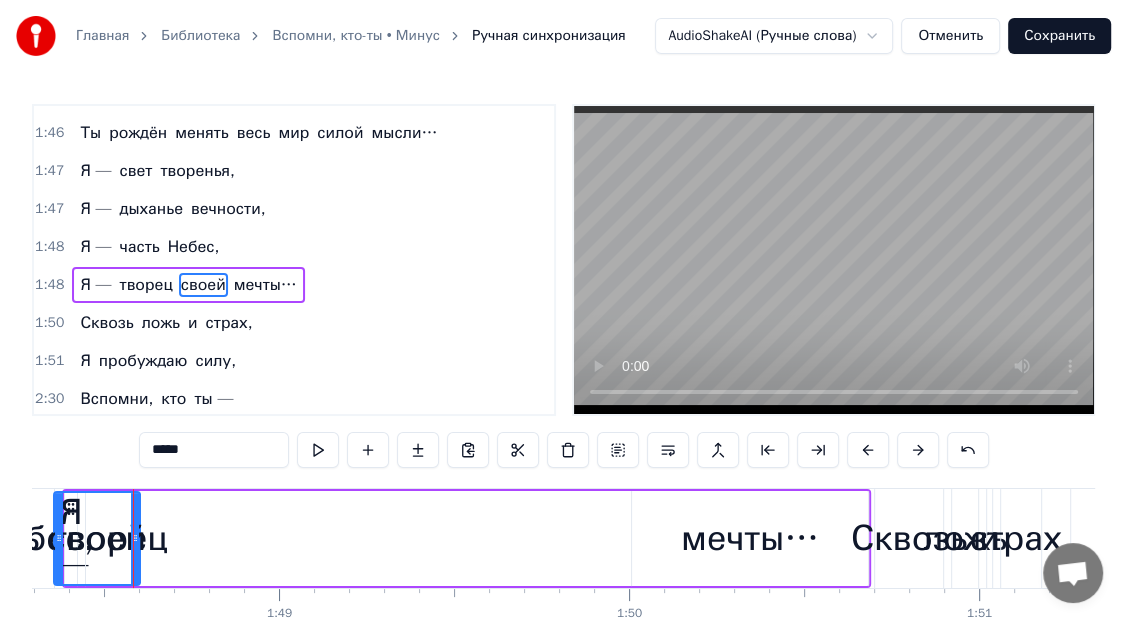 drag, startPoint x: 145, startPoint y: 535, endPoint x: 57, endPoint y: 542, distance: 88.27797 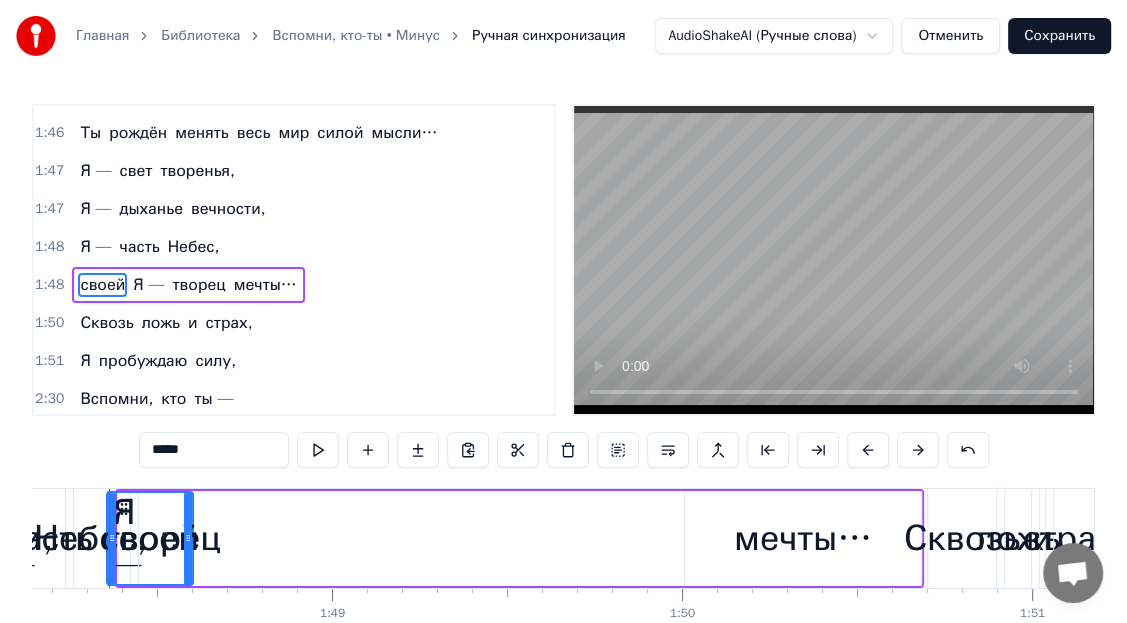 scroll, scrollTop: 0, scrollLeft: 37826, axis: horizontal 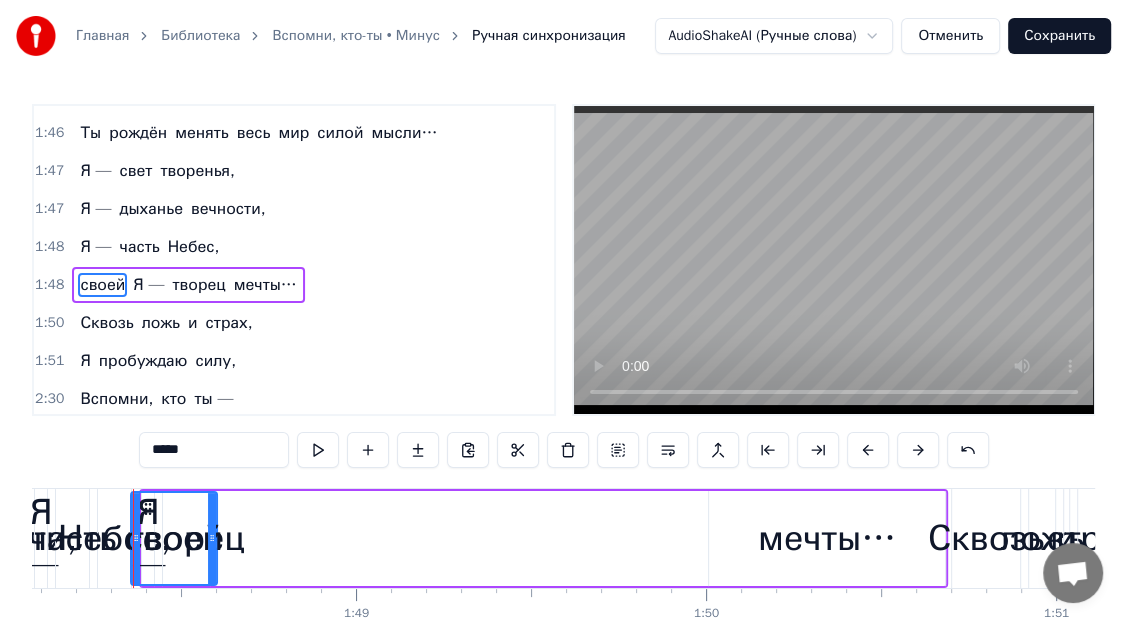 drag, startPoint x: 204, startPoint y: 549, endPoint x: 57, endPoint y: 548, distance: 147.0034 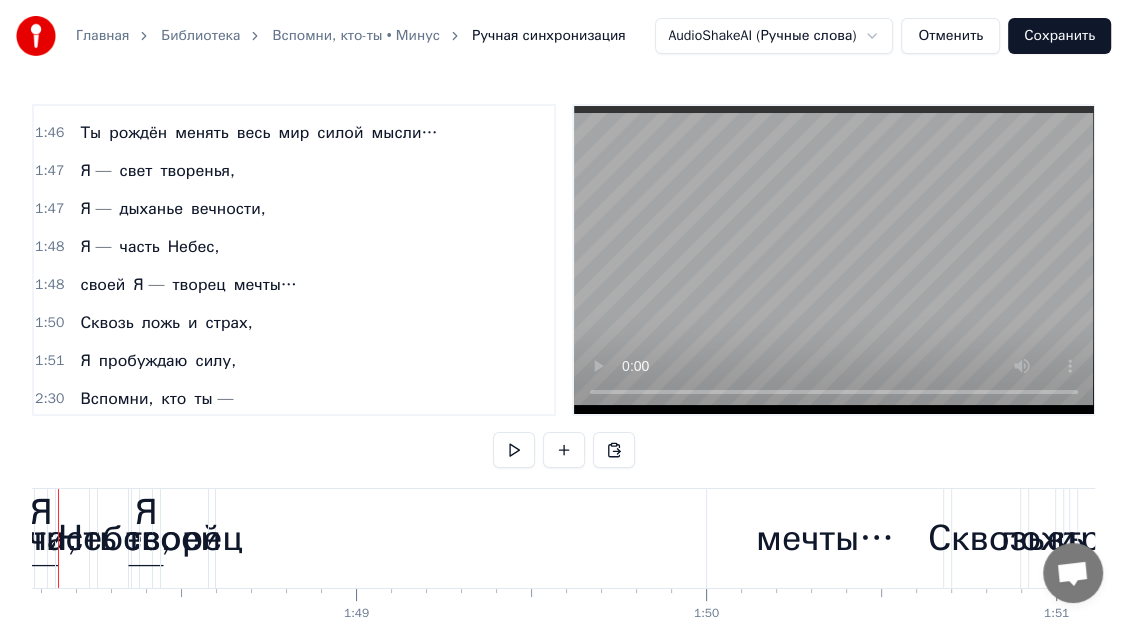 scroll, scrollTop: 0, scrollLeft: 37751, axis: horizontal 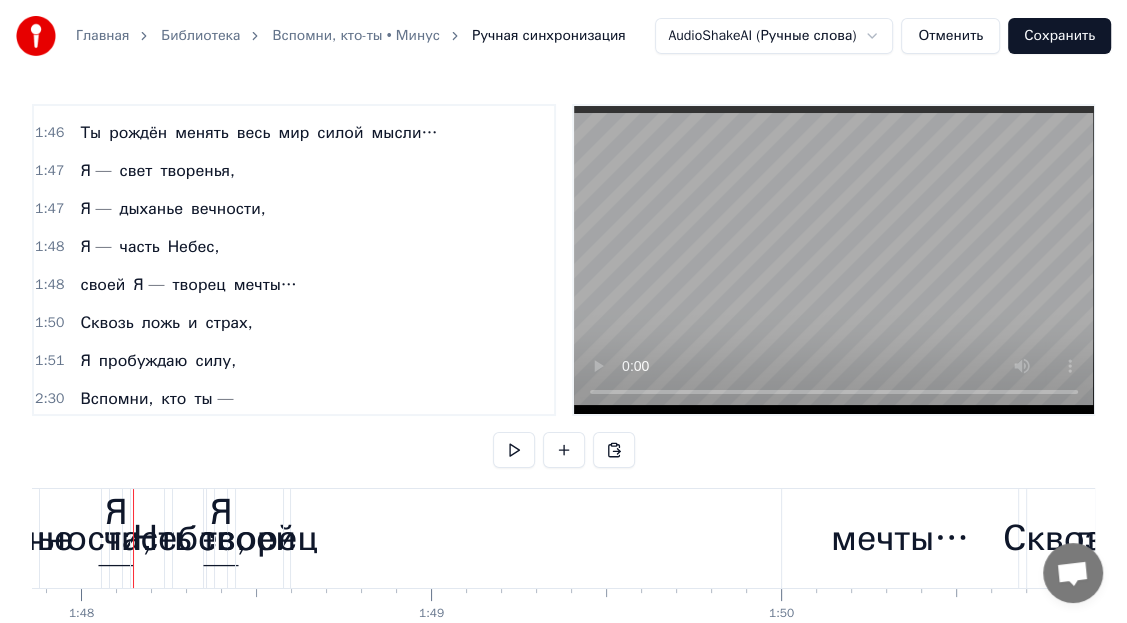 click on "Я —" at bounding box center (221, 538) 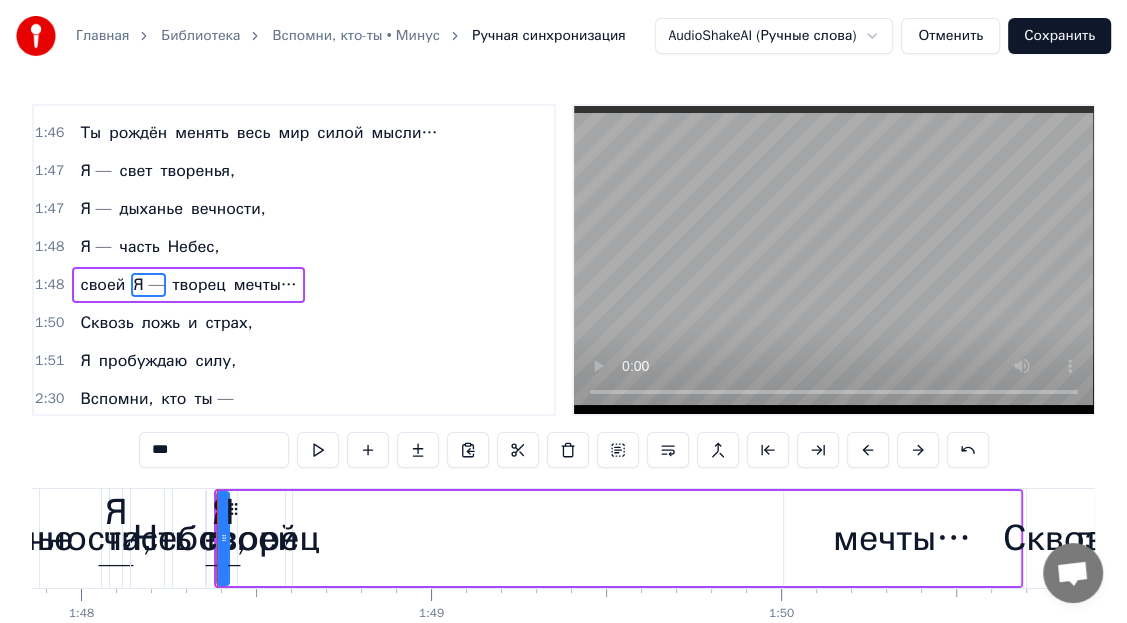 click on "своей Я — творец мечты…" at bounding box center [618, 538] 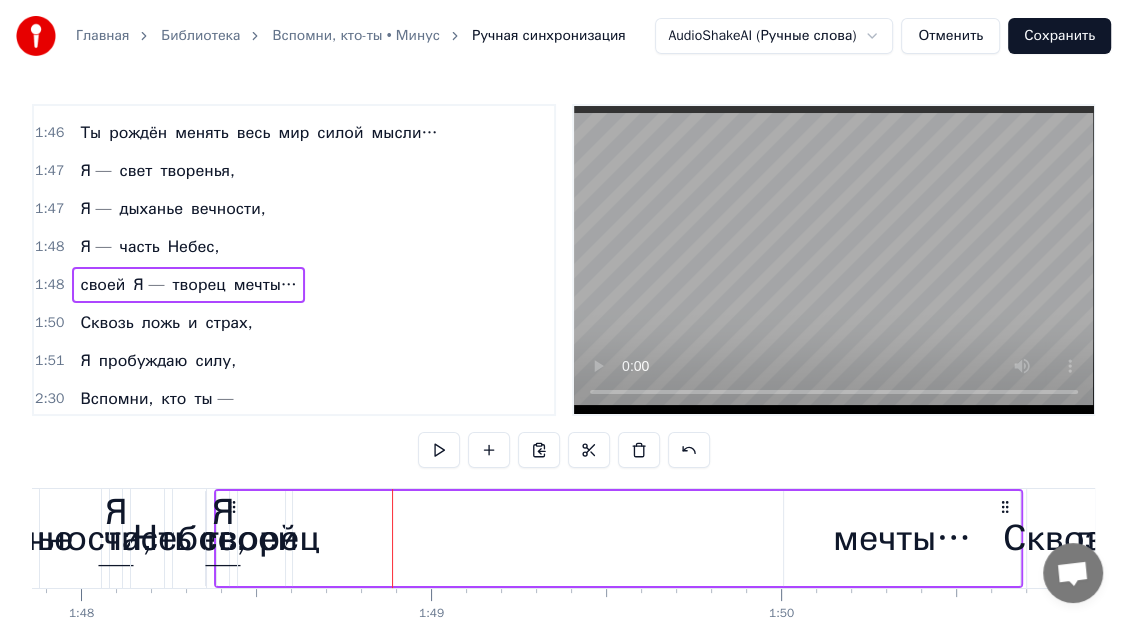 click on "Отменить" at bounding box center [950, 36] 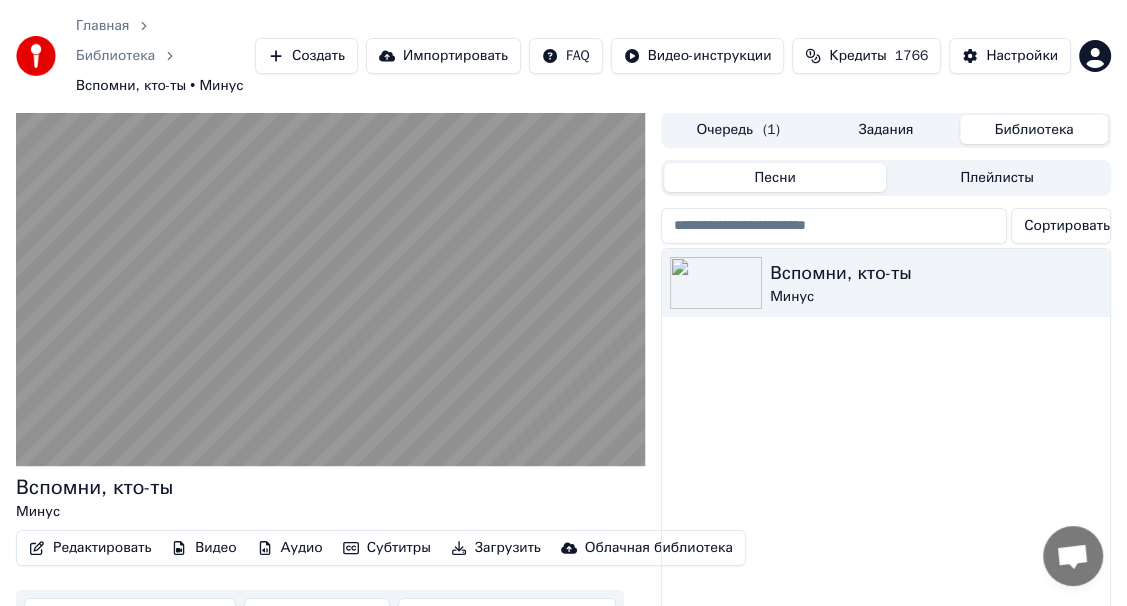 click on "Ручная синхронизация" at bounding box center (130, 616) 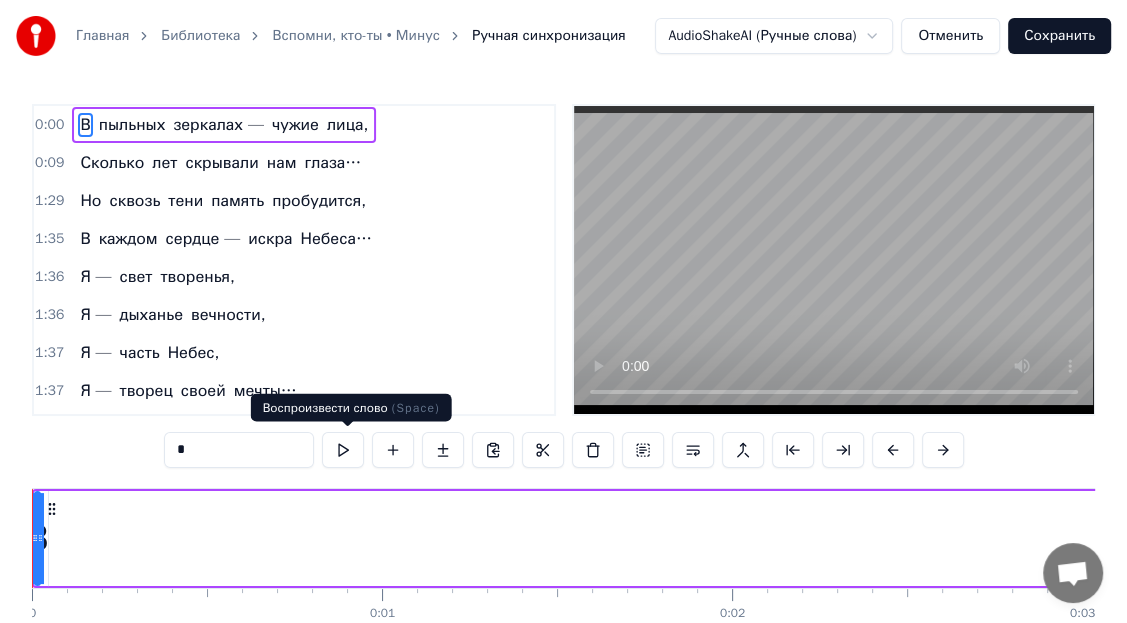 click at bounding box center (343, 450) 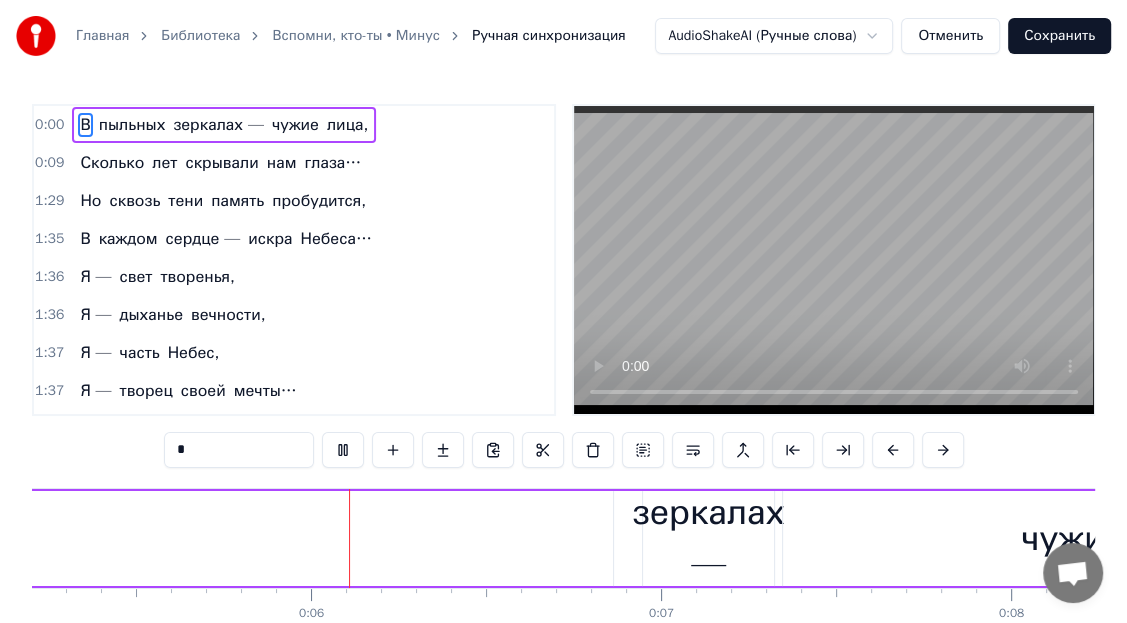 scroll, scrollTop: 0, scrollLeft: 1838, axis: horizontal 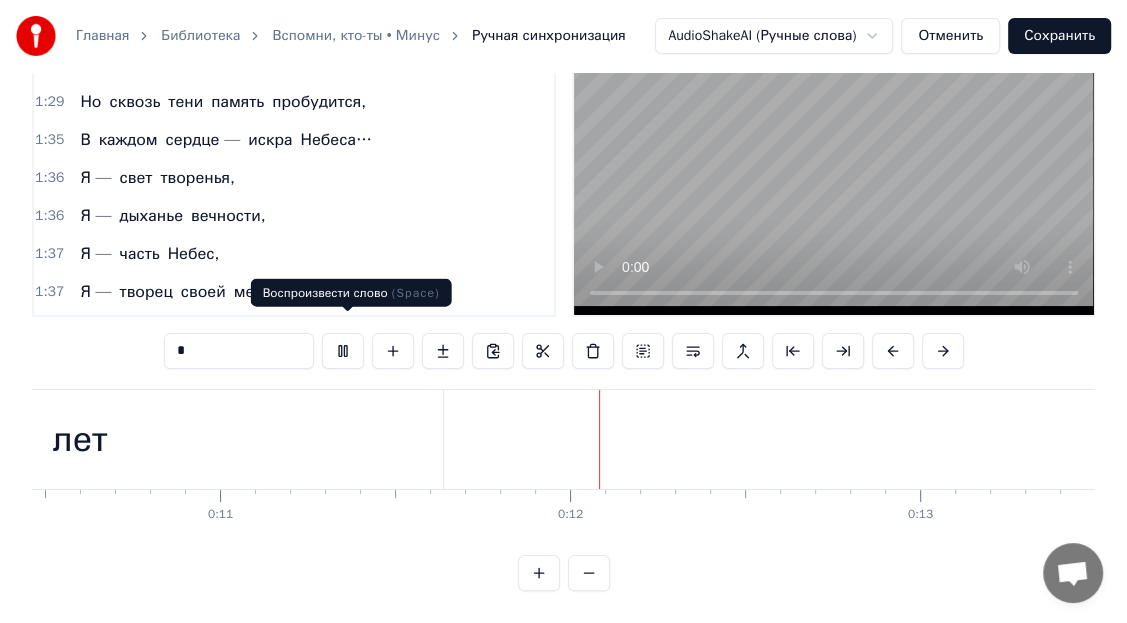 click at bounding box center (343, 351) 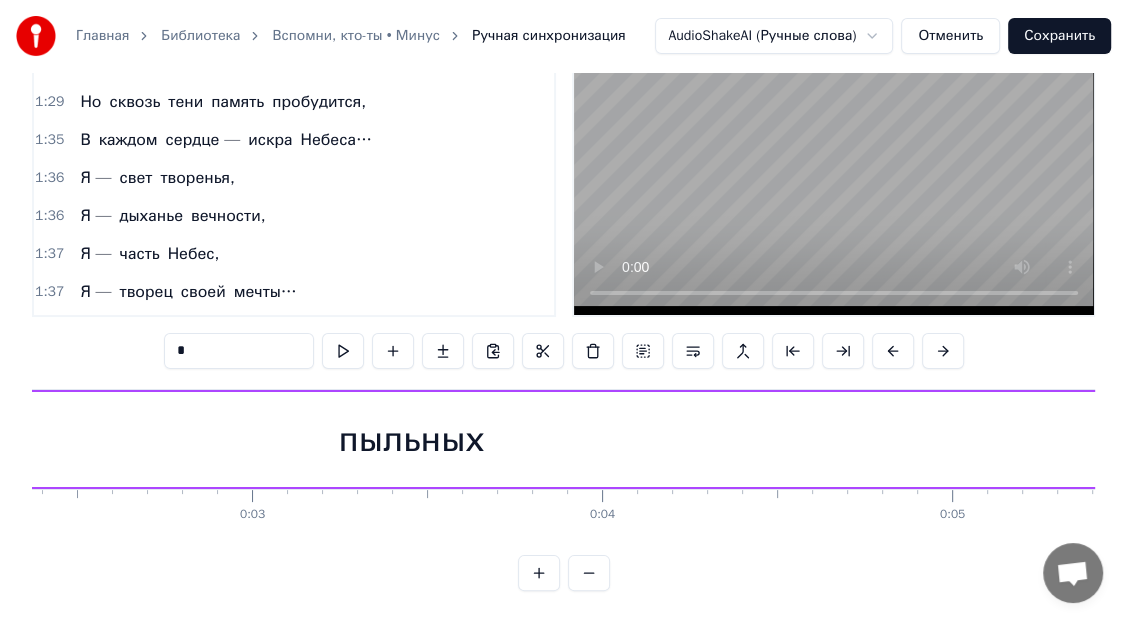 scroll, scrollTop: 0, scrollLeft: 0, axis: both 